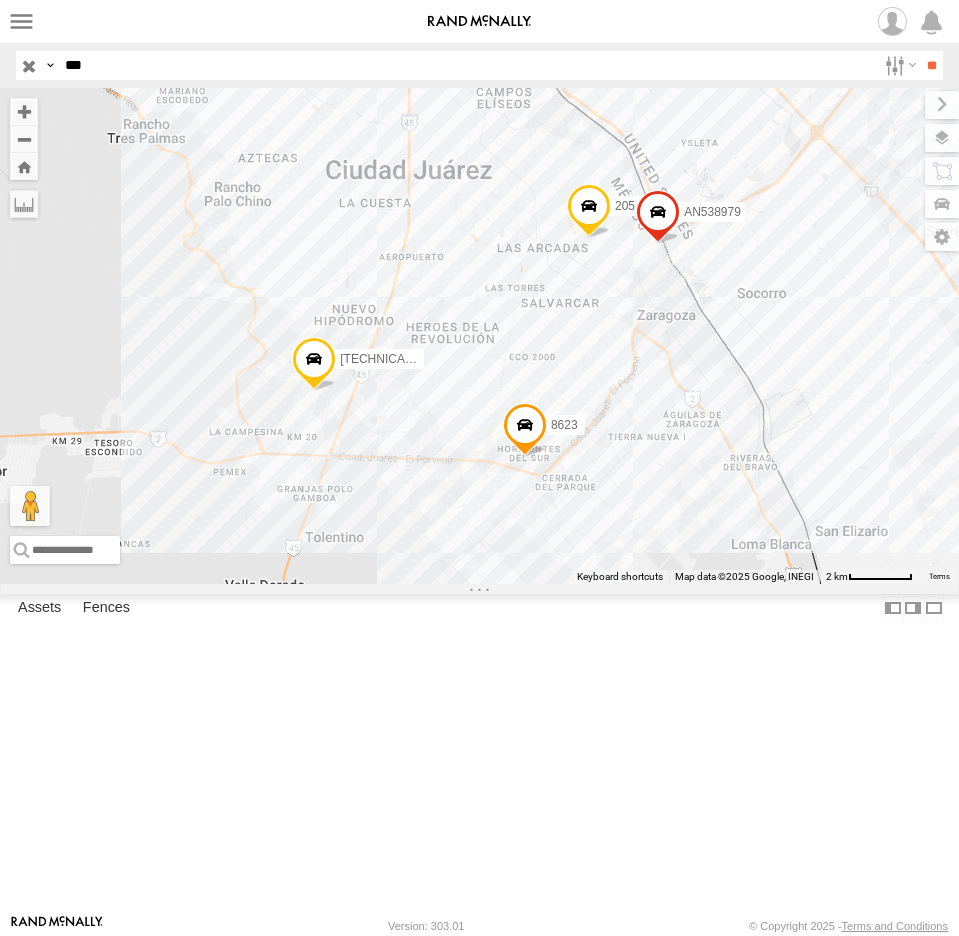 select on "**********" 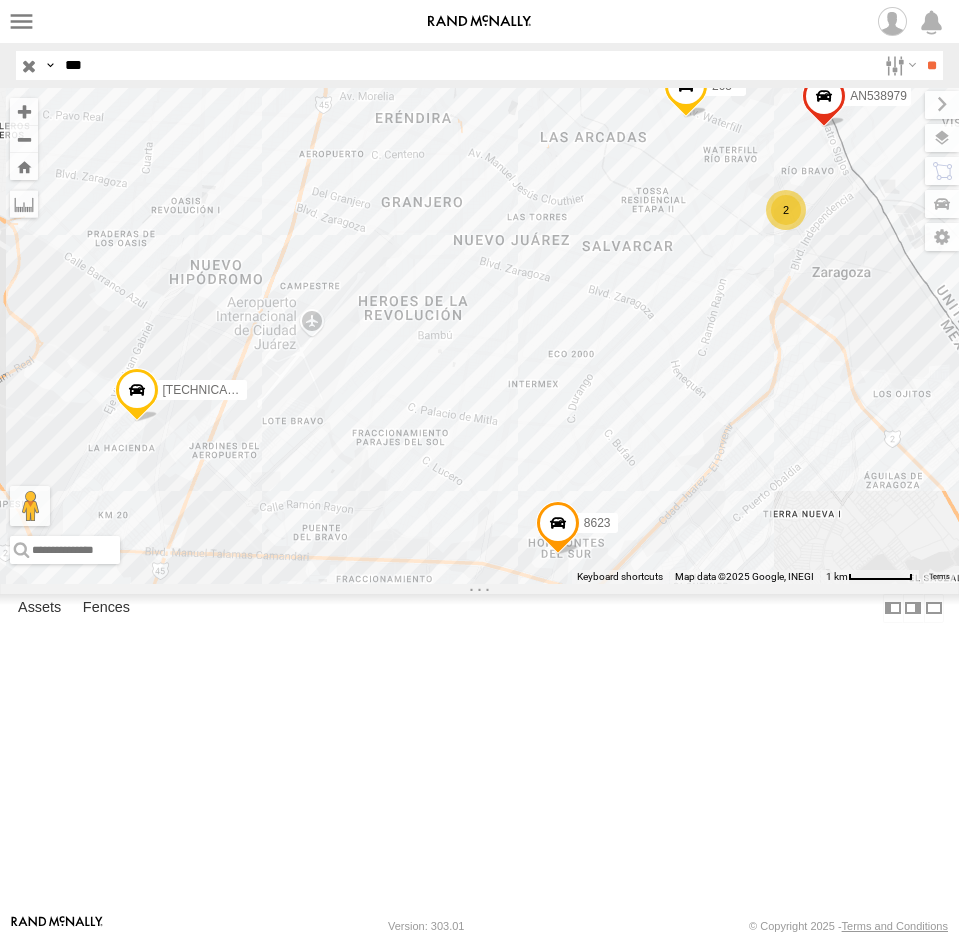drag, startPoint x: 111, startPoint y: 58, endPoint x: -51, endPoint y: 102, distance: 167.869 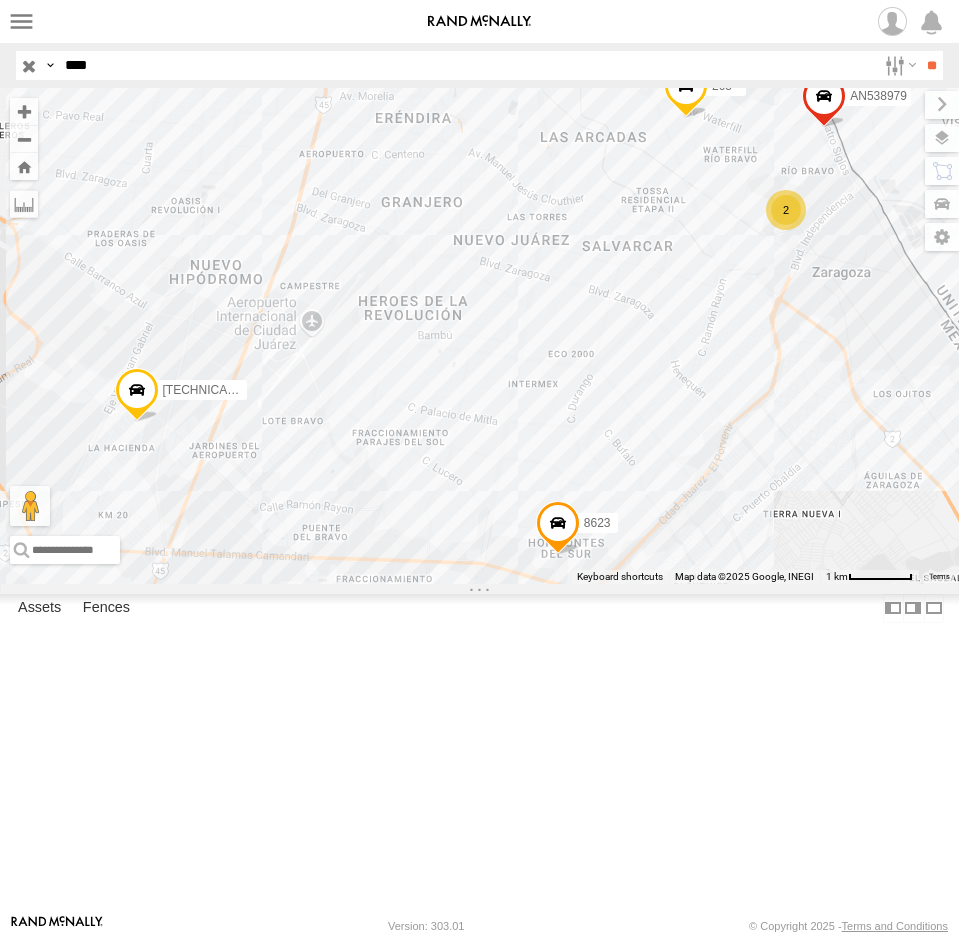 type on "****" 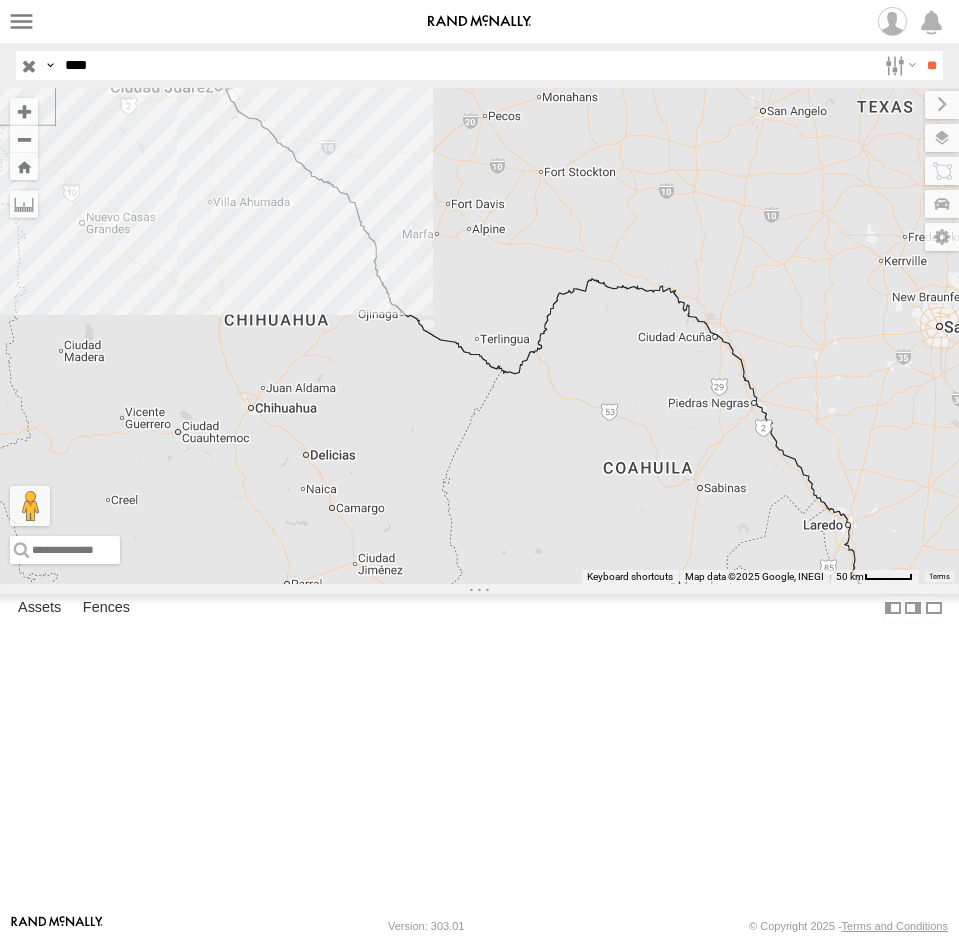 drag, startPoint x: 461, startPoint y: 203, endPoint x: 515, endPoint y: 402, distance: 206.1965 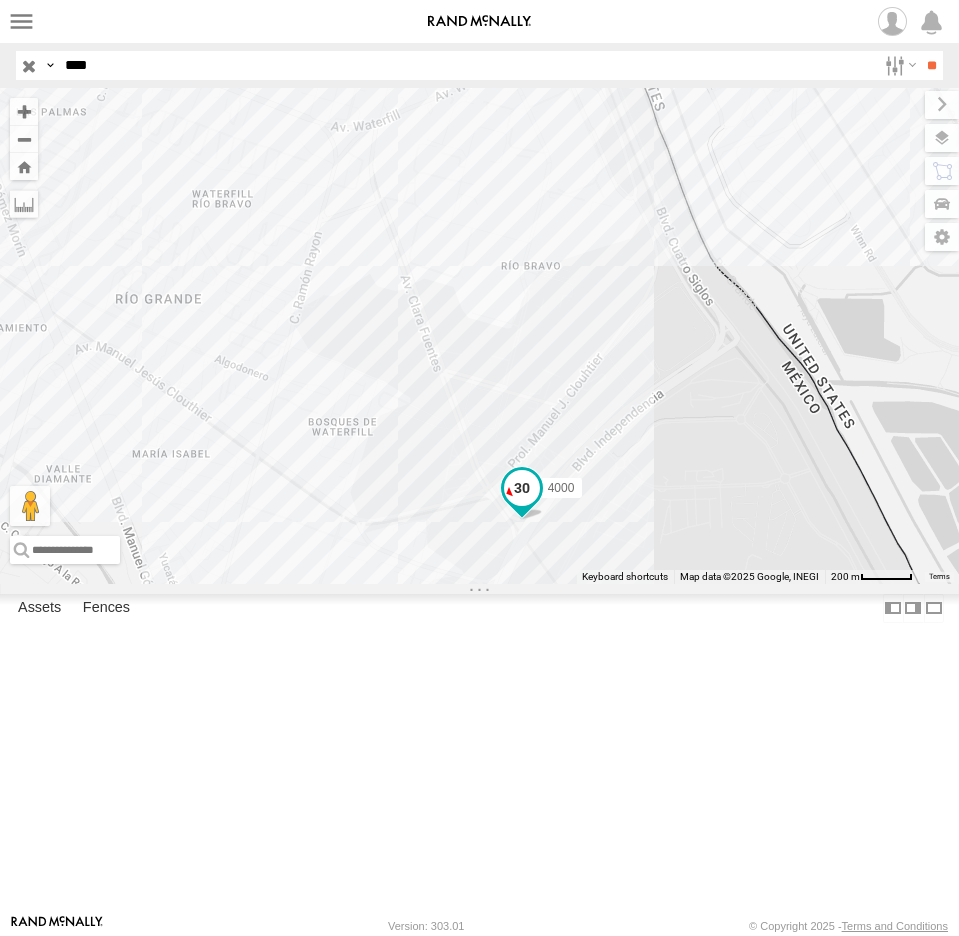 click at bounding box center (521, 487) 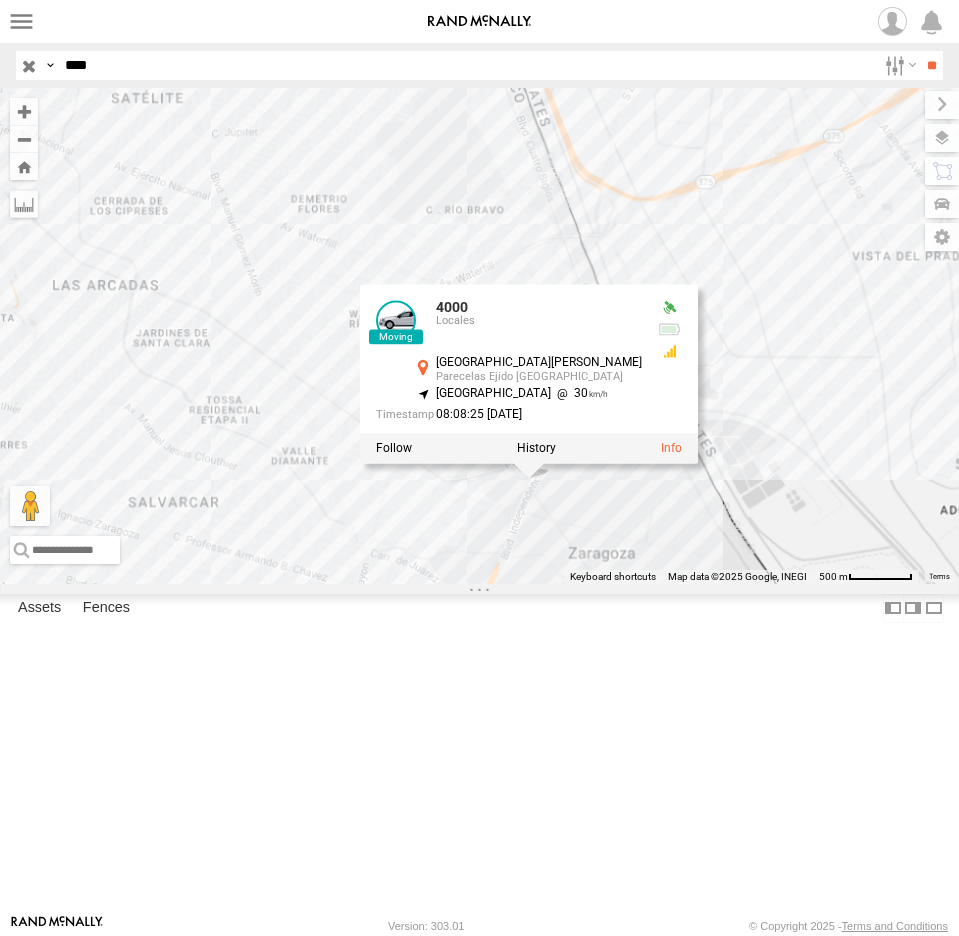 click on "4000 AN530012 4000 Locales Avenida Río Candelaria Parecelas Ejido Zaragoza 31.65347 ,  -106.34235 South West 30 08:08:25 07/14/2025" at bounding box center [479, 336] 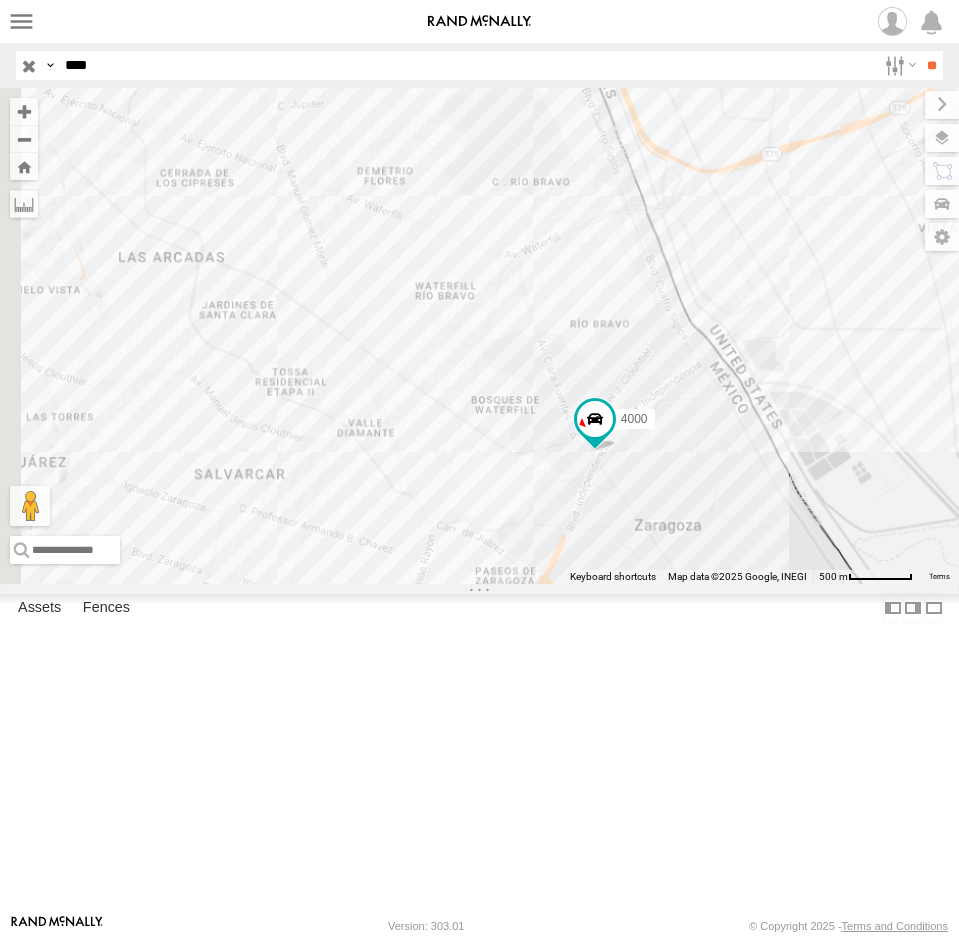 drag, startPoint x: 396, startPoint y: 602, endPoint x: 562, endPoint y: 545, distance: 175.51353 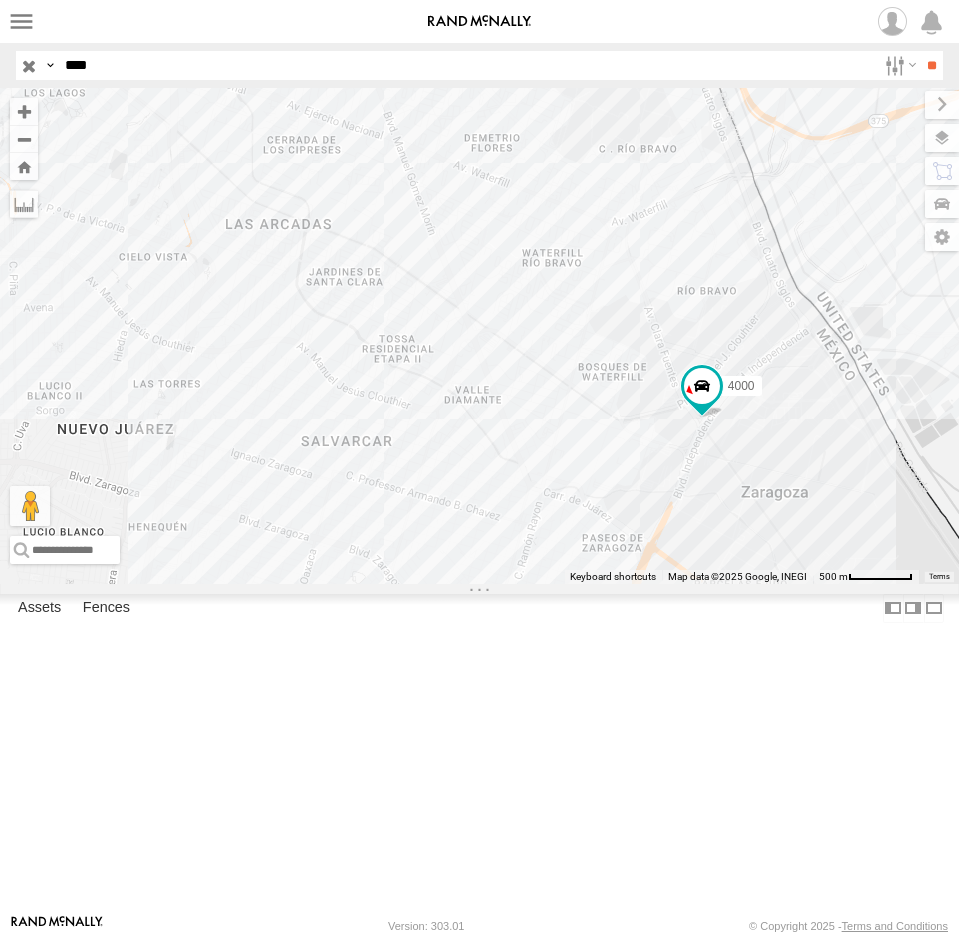 click at bounding box center [29, 65] 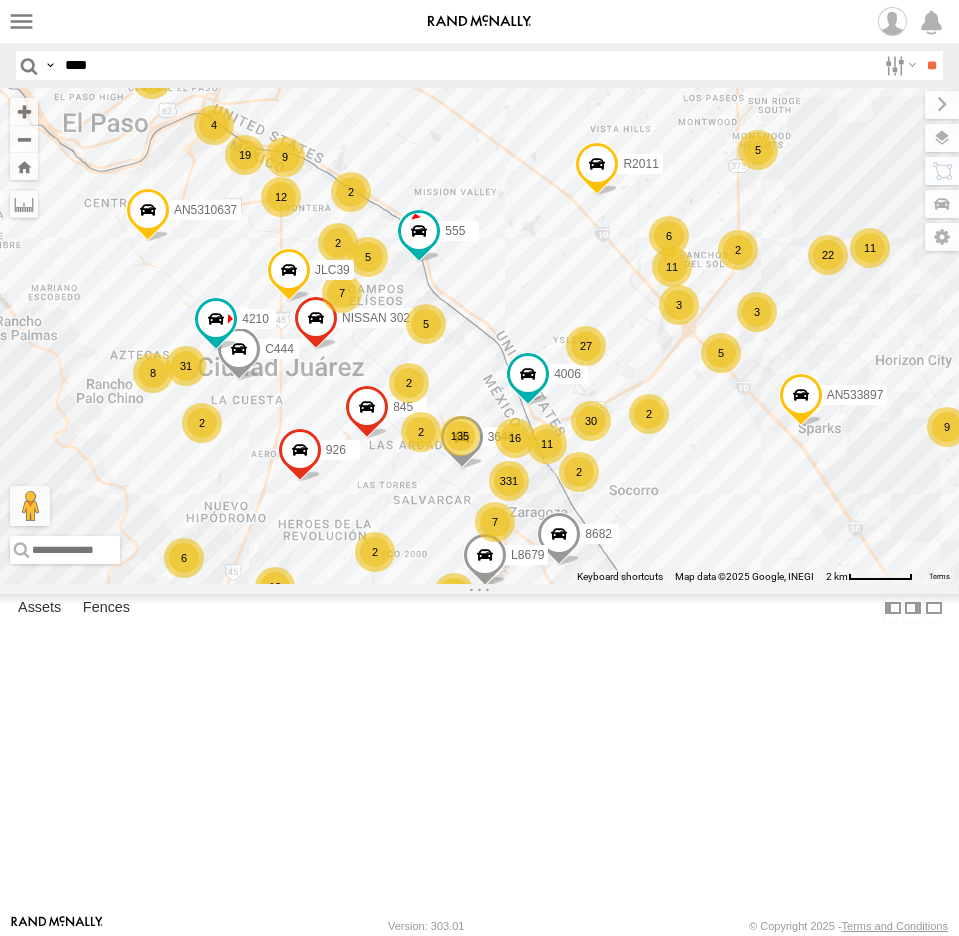 drag, startPoint x: 361, startPoint y: 204, endPoint x: 493, endPoint y: 144, distance: 144.99655 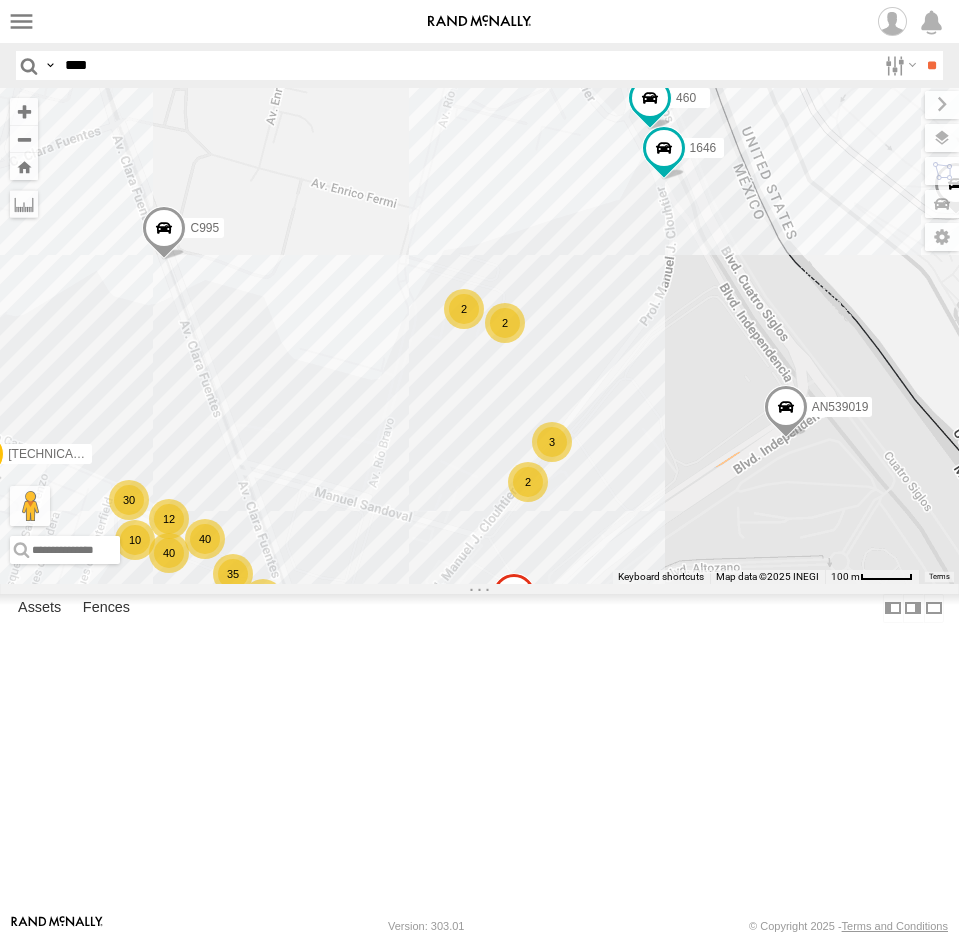 drag, startPoint x: 629, startPoint y: 405, endPoint x: 727, endPoint y: 465, distance: 114.90866 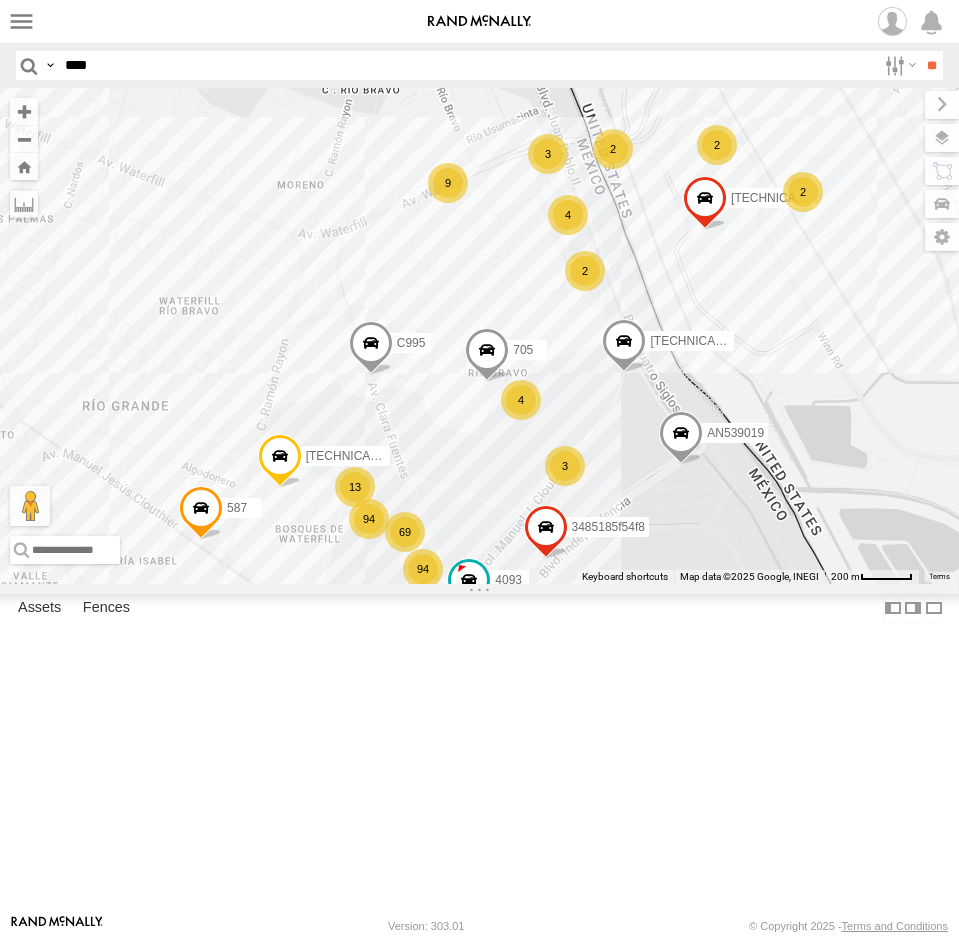 drag, startPoint x: 406, startPoint y: 414, endPoint x: 544, endPoint y: 527, distance: 178.36198 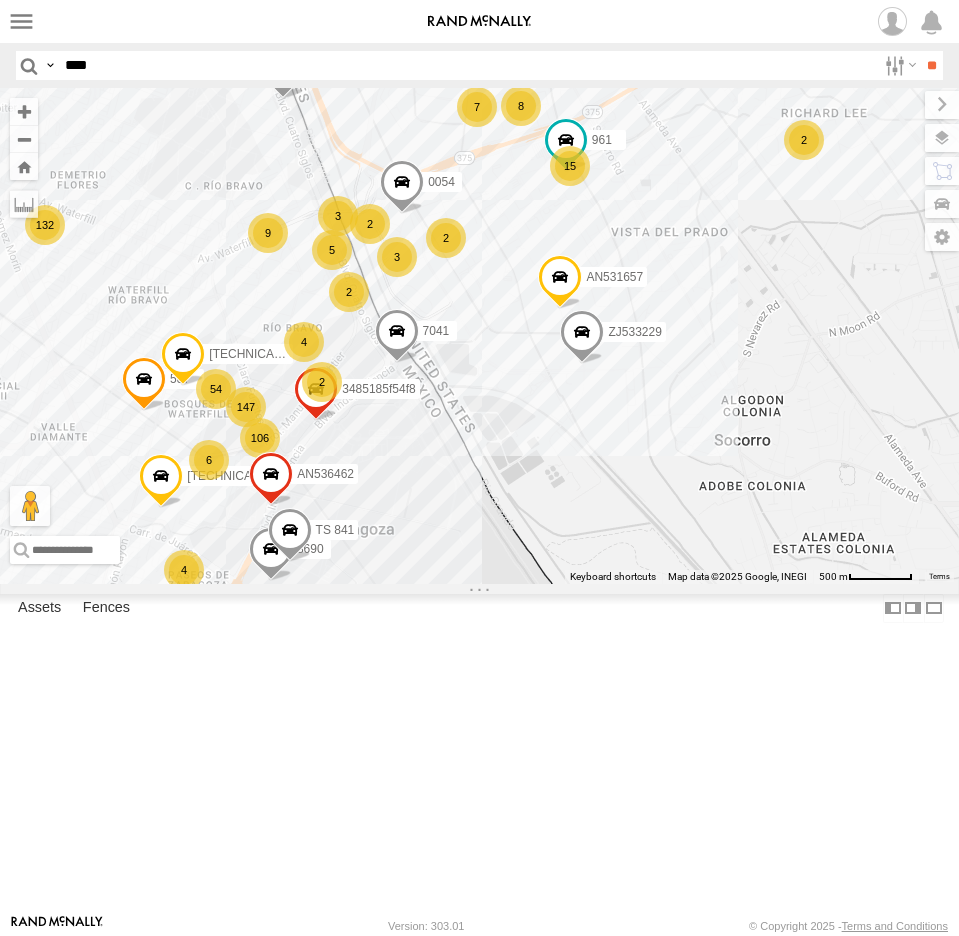 click on "****" at bounding box center (466, 65) 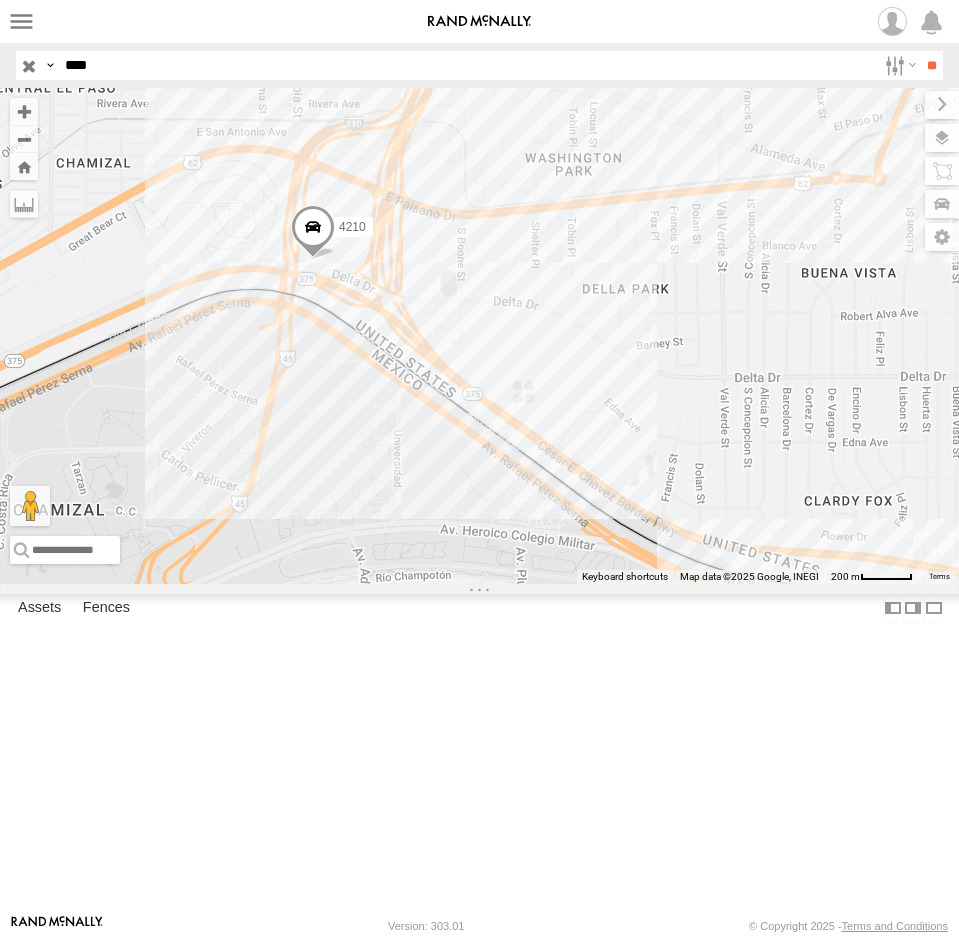drag, startPoint x: 194, startPoint y: 65, endPoint x: 4, endPoint y: 78, distance: 190.44421 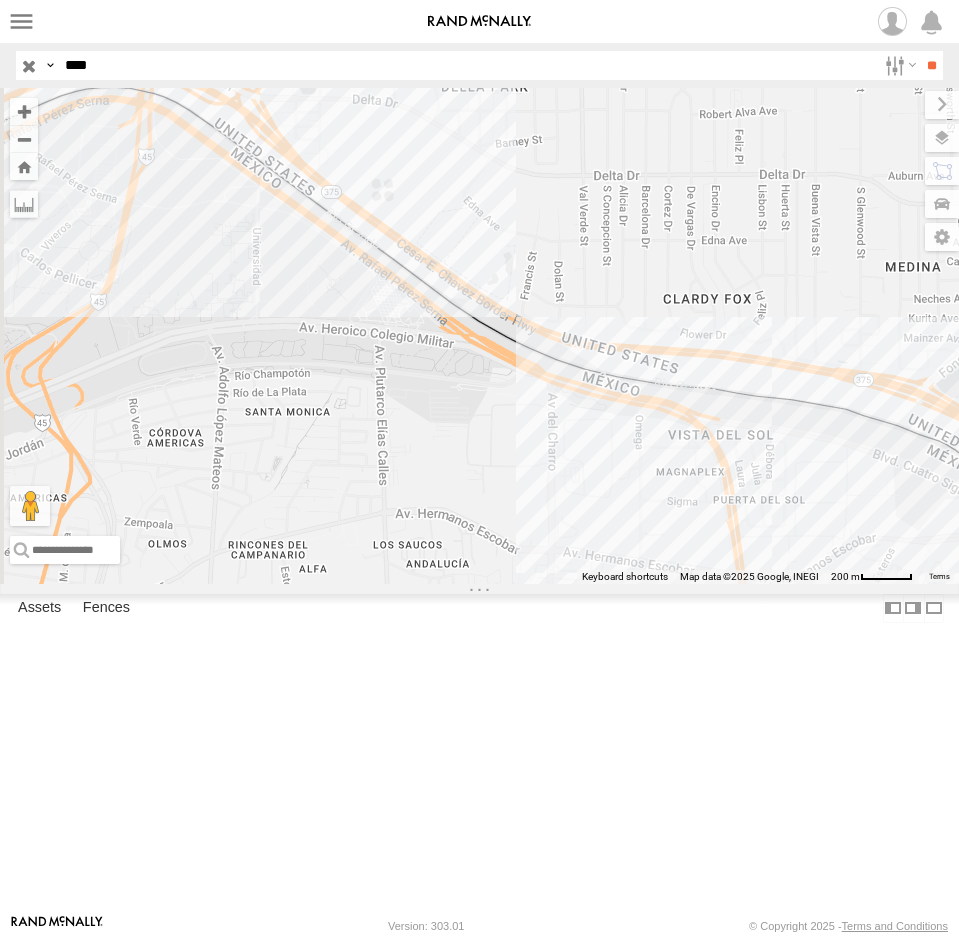 drag, startPoint x: 379, startPoint y: 396, endPoint x: 455, endPoint y: 536, distance: 159.29846 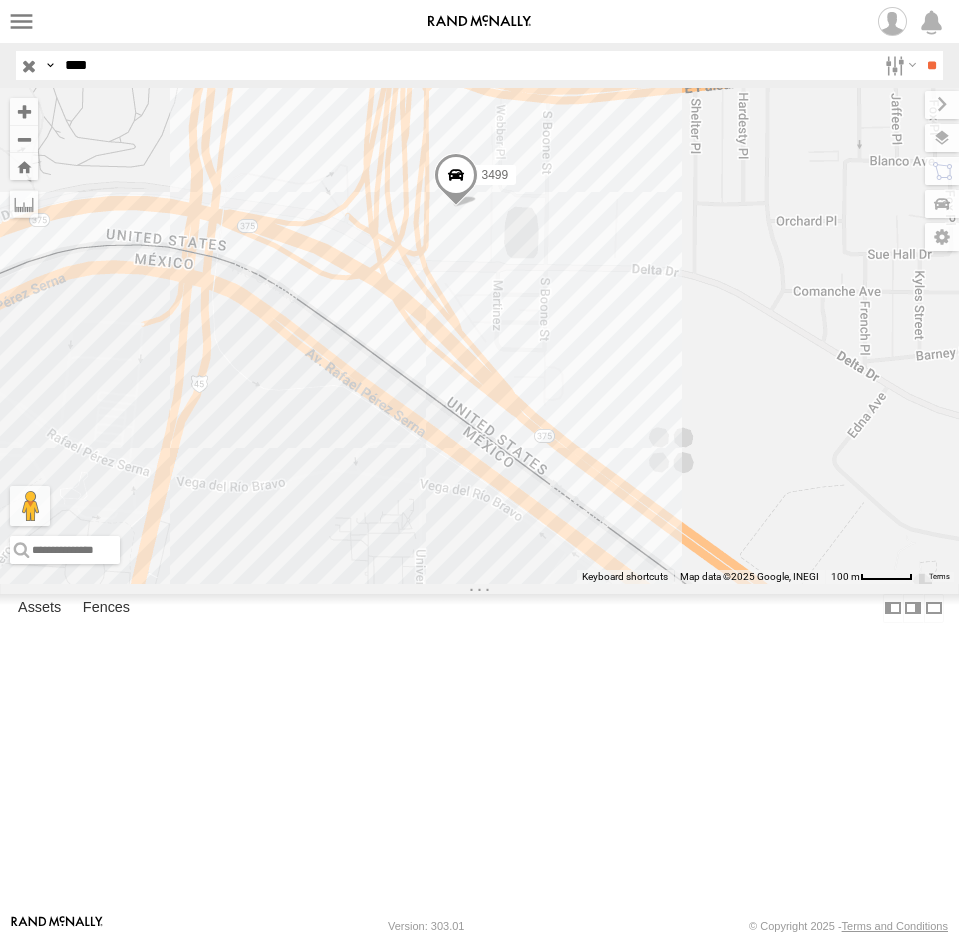 drag, startPoint x: 432, startPoint y: 288, endPoint x: 453, endPoint y: 461, distance: 174.26991 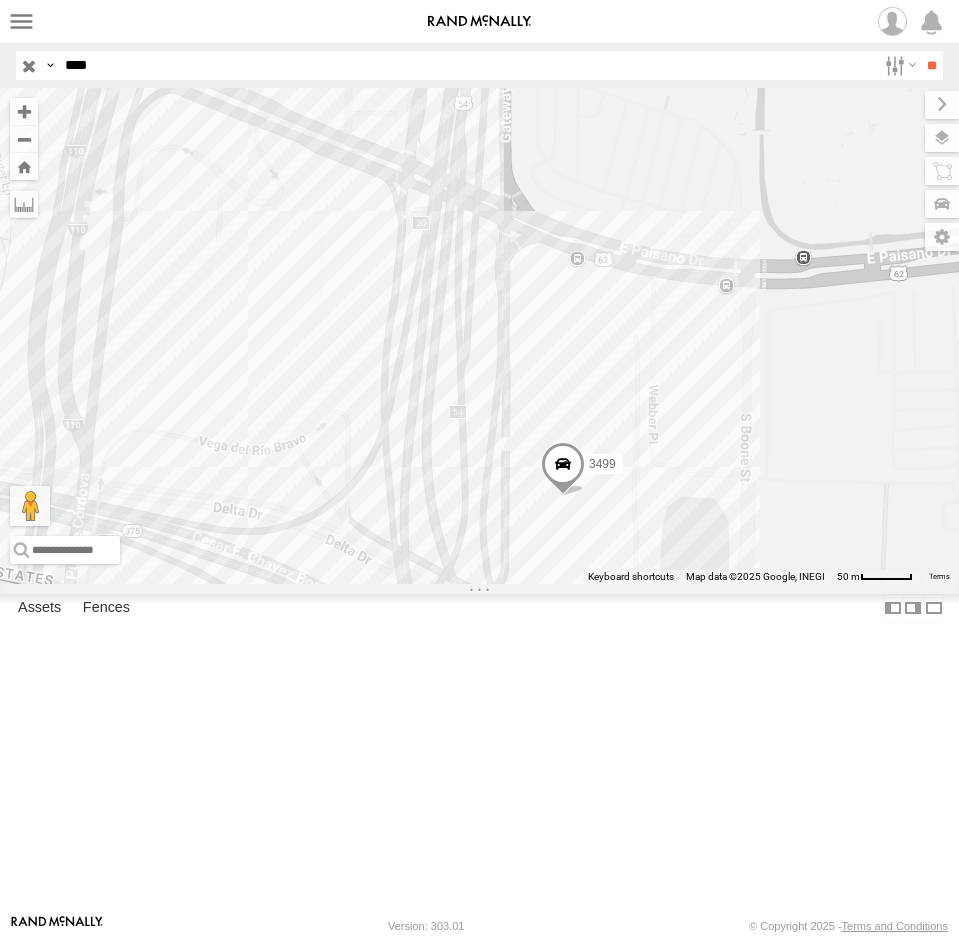 drag, startPoint x: 469, startPoint y: 464, endPoint x: 507, endPoint y: 680, distance: 219.31712 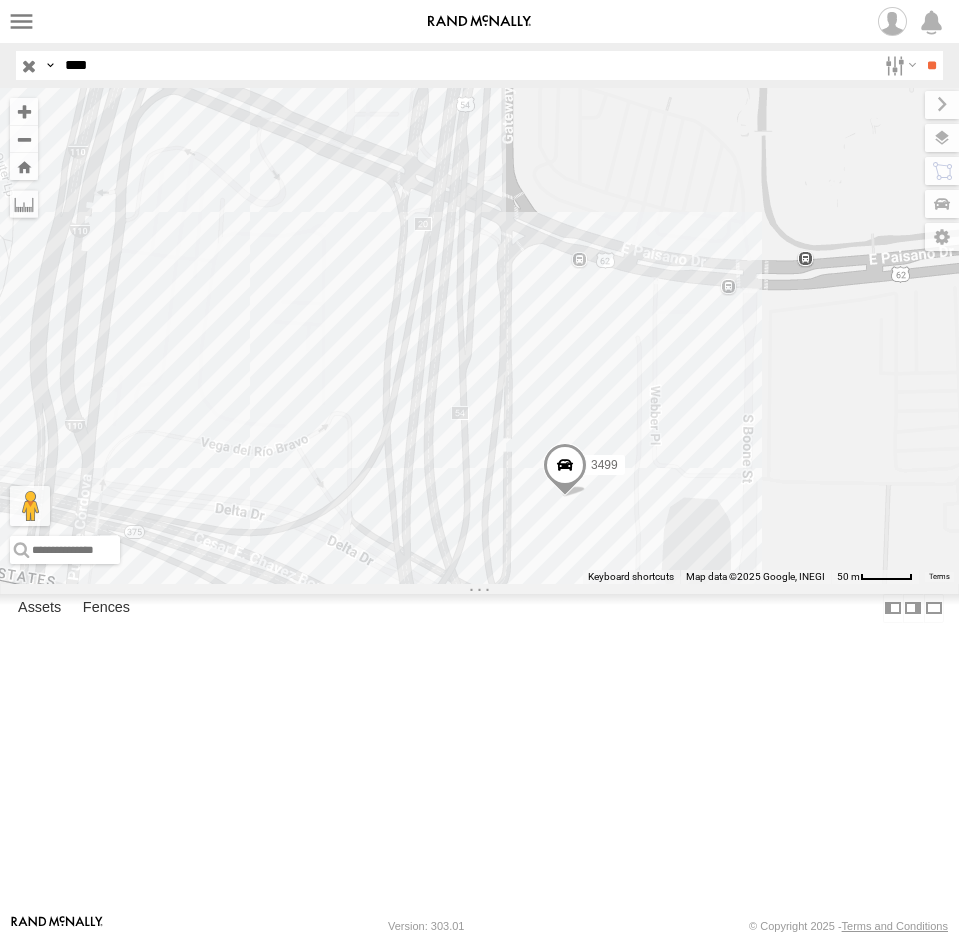 drag, startPoint x: 99, startPoint y: 69, endPoint x: 14, endPoint y: 78, distance: 85.47514 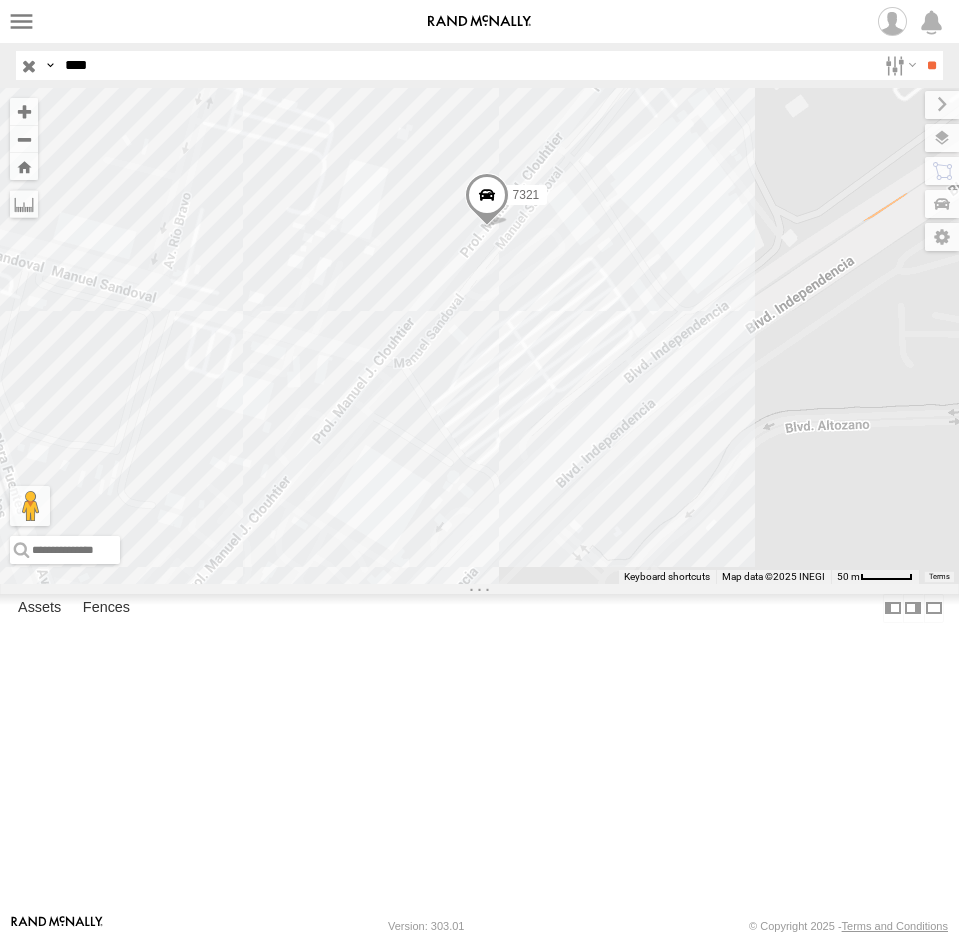 drag, startPoint x: 528, startPoint y: 439, endPoint x: 540, endPoint y: 435, distance: 12.649111 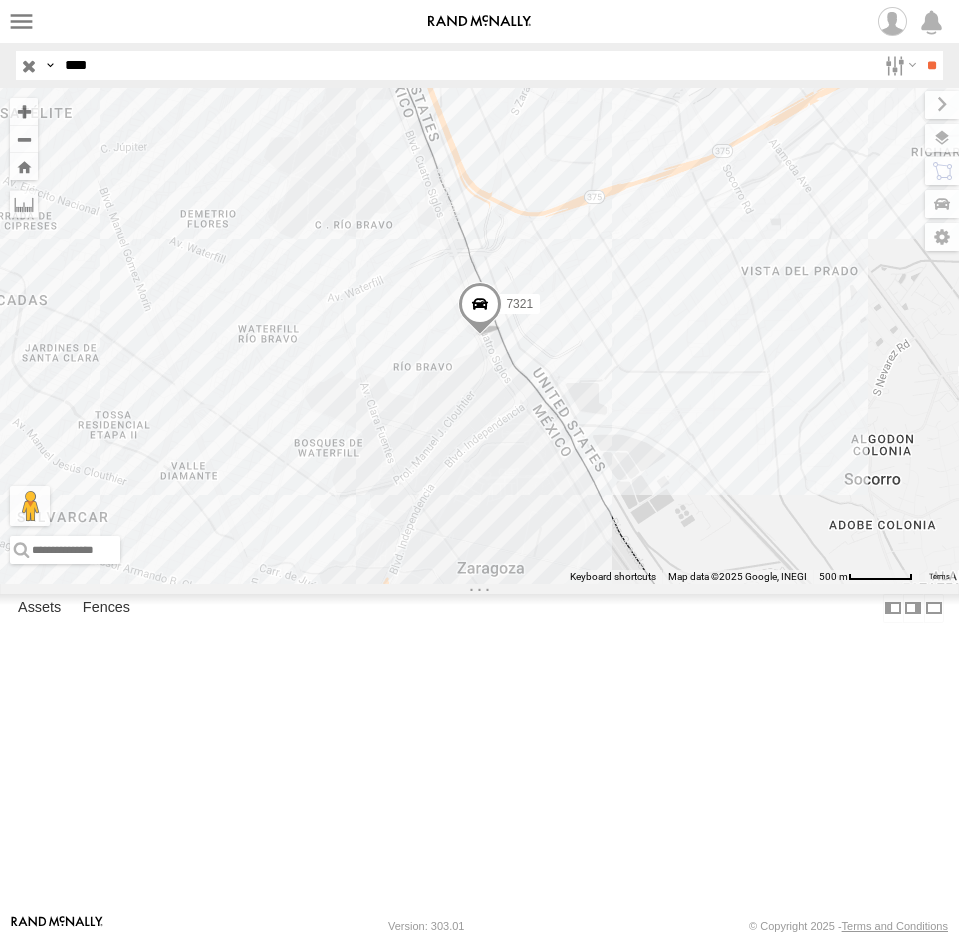 drag, startPoint x: 131, startPoint y: 57, endPoint x: -32, endPoint y: 89, distance: 166.1114 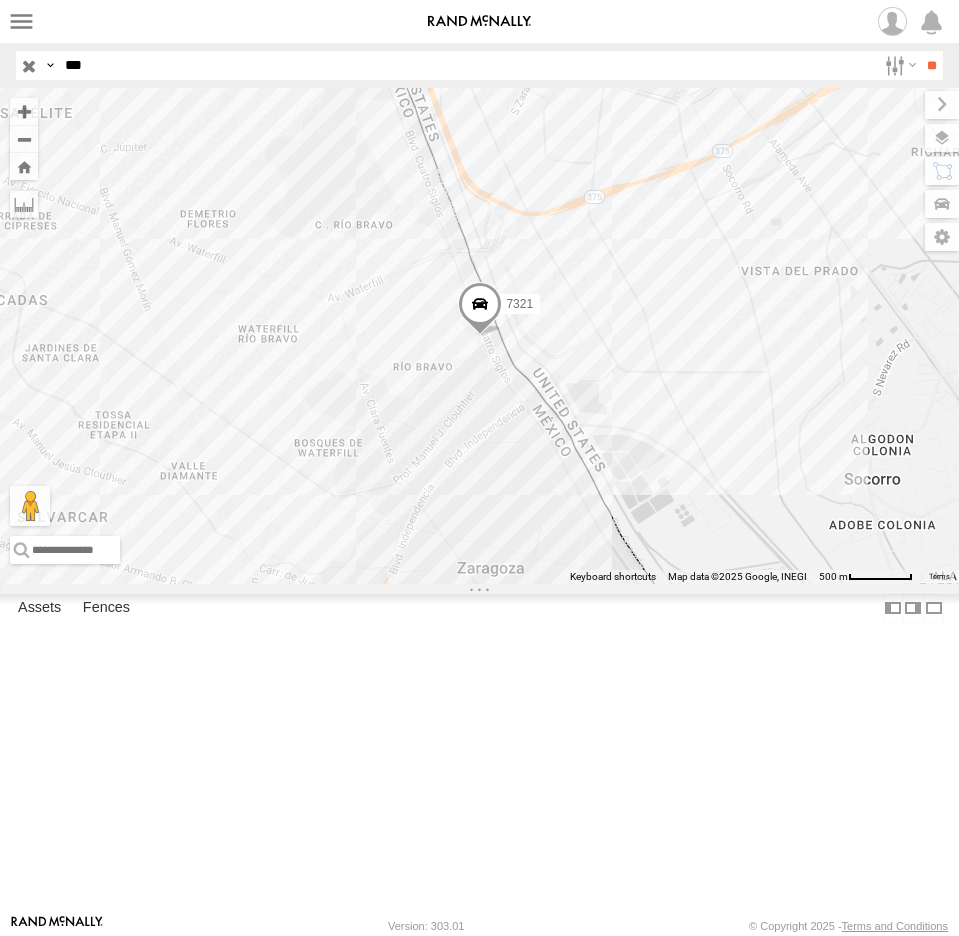 click on "**" at bounding box center (931, 65) 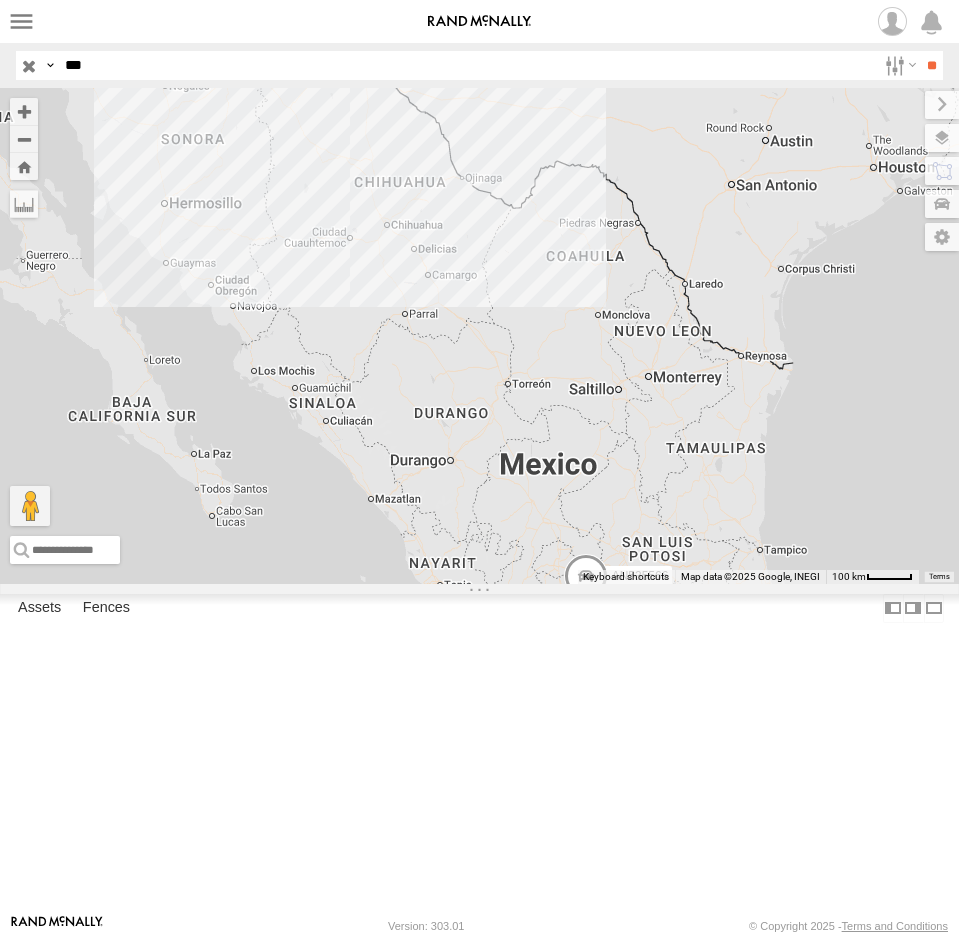 drag, startPoint x: 159, startPoint y: 74, endPoint x: 41, endPoint y: 75, distance: 118.004234 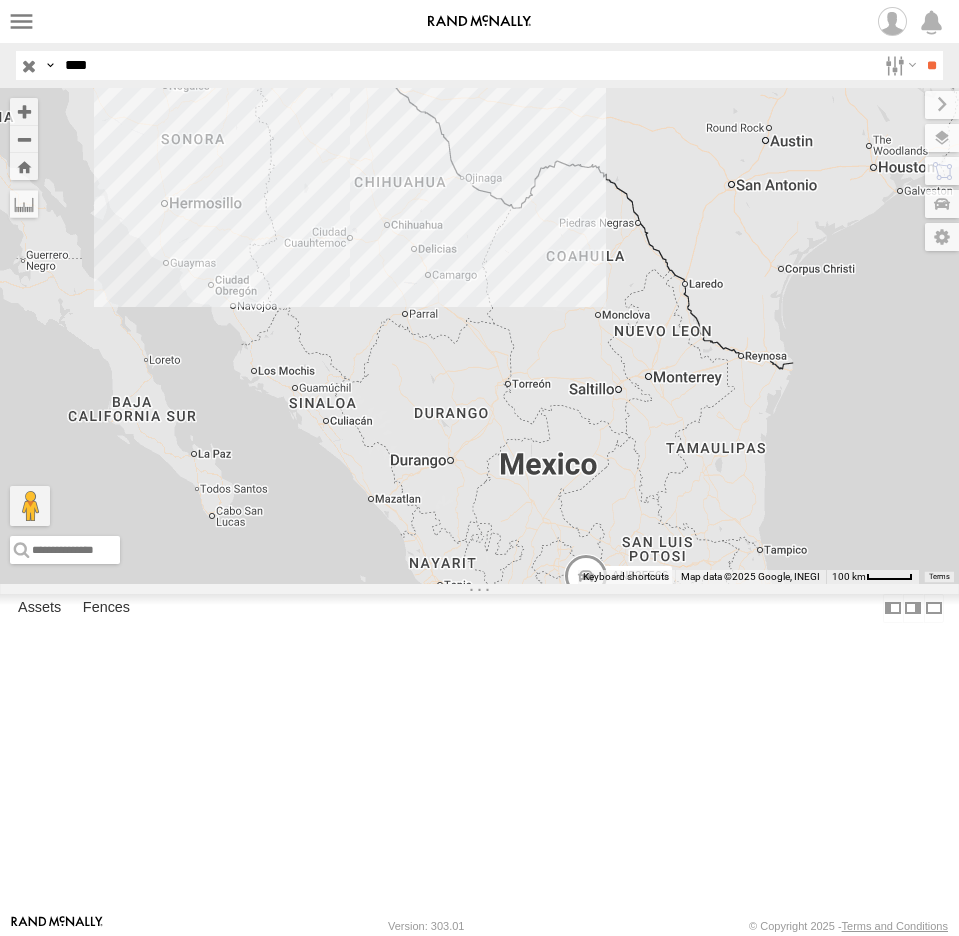type on "****" 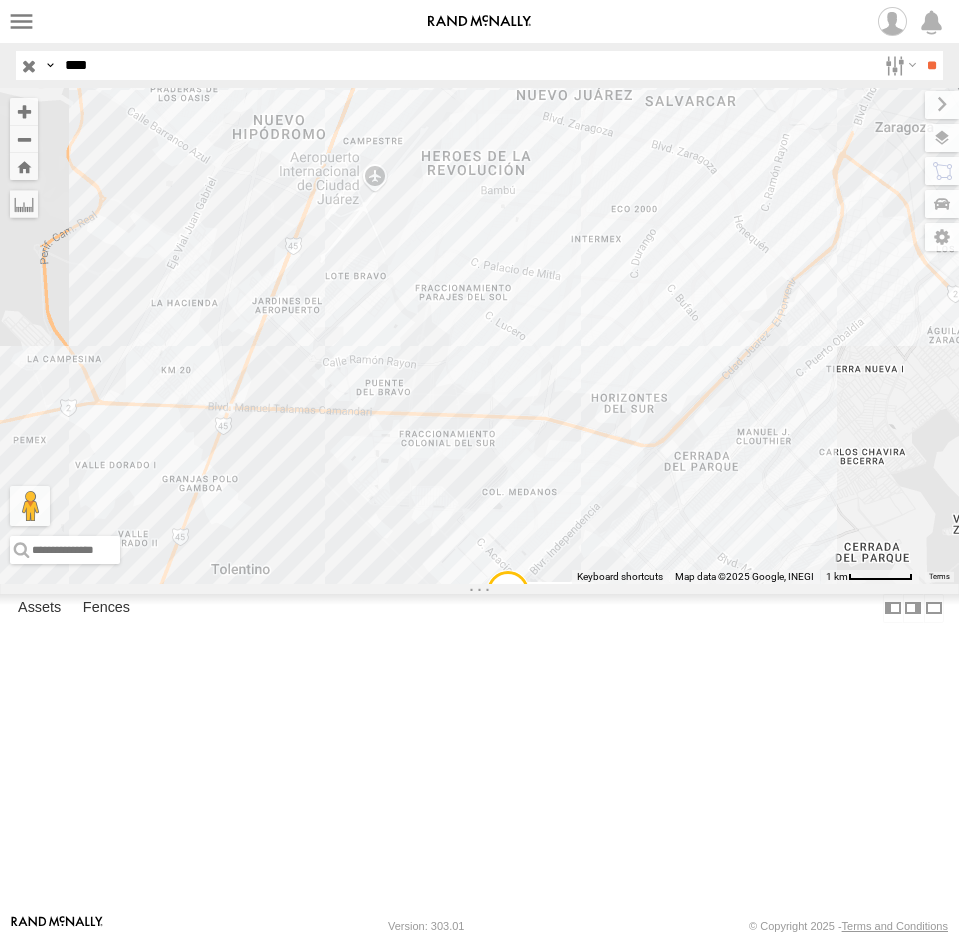click on "AN539301" at bounding box center [479, 336] 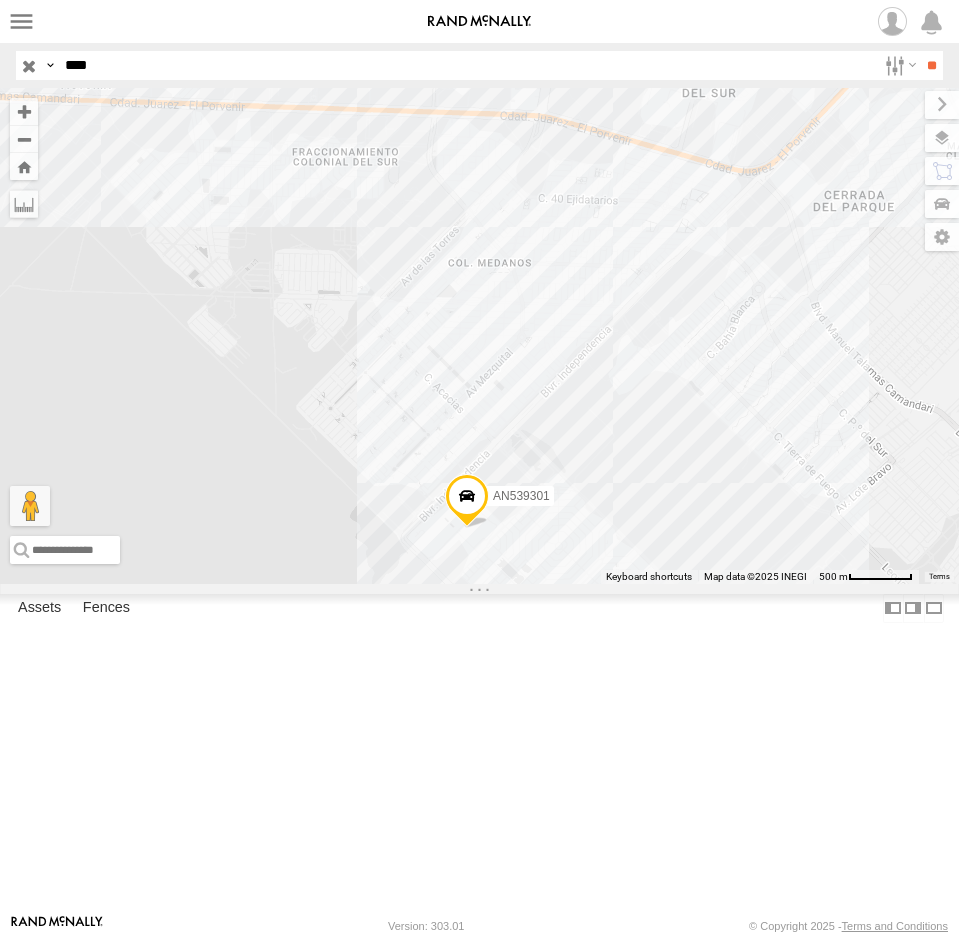 click at bounding box center (0, 0) 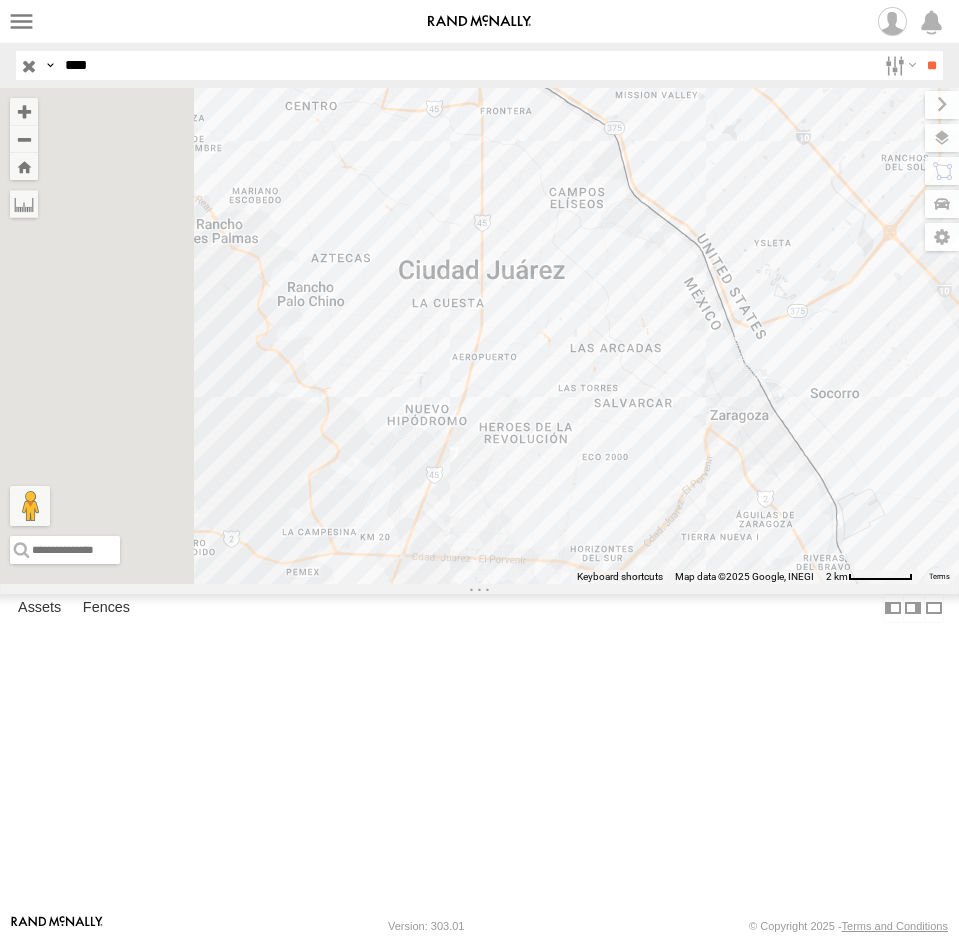 click on "1213" at bounding box center [0, 0] 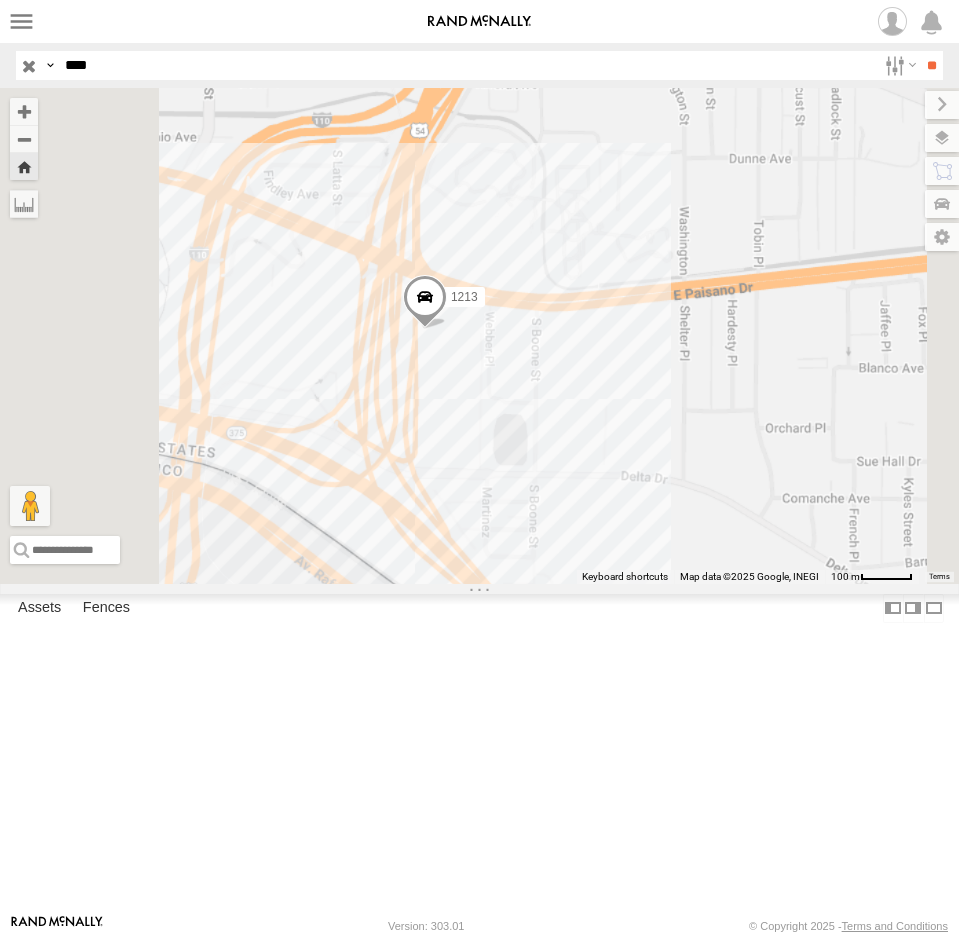 drag, startPoint x: 628, startPoint y: 494, endPoint x: 636, endPoint y: 452, distance: 42.755116 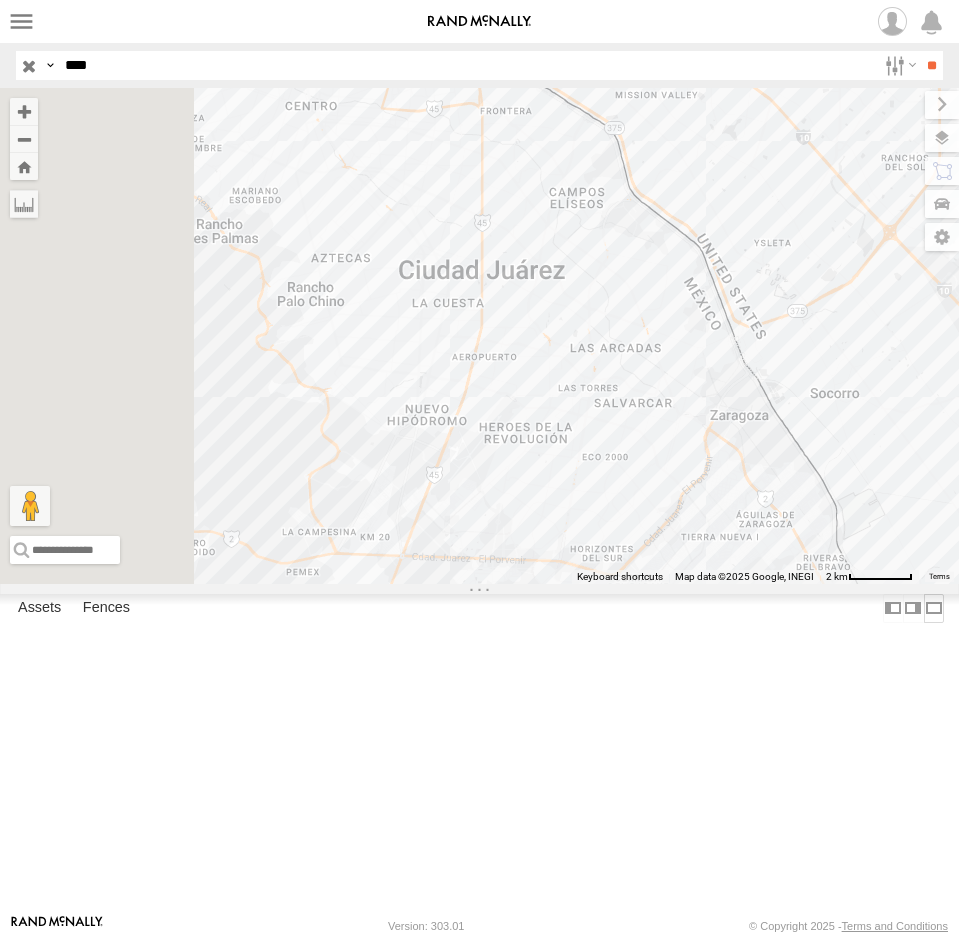 click at bounding box center [934, 608] 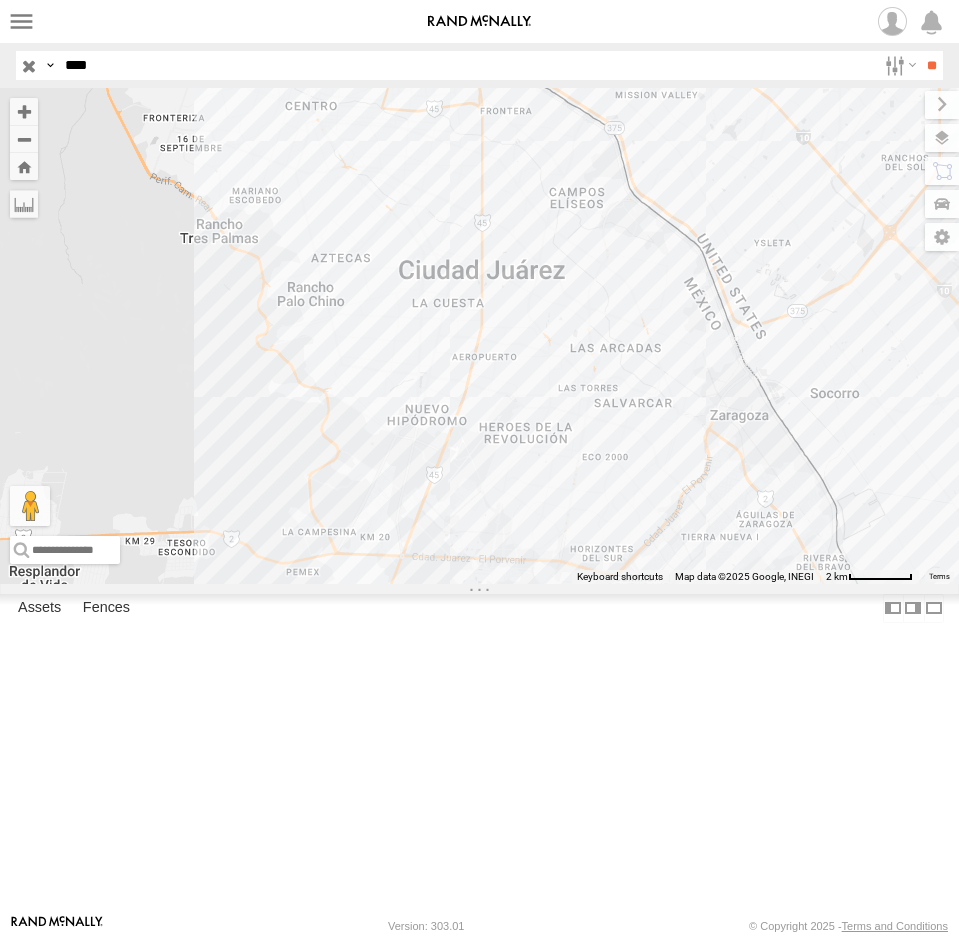 click at bounding box center (29, 65) 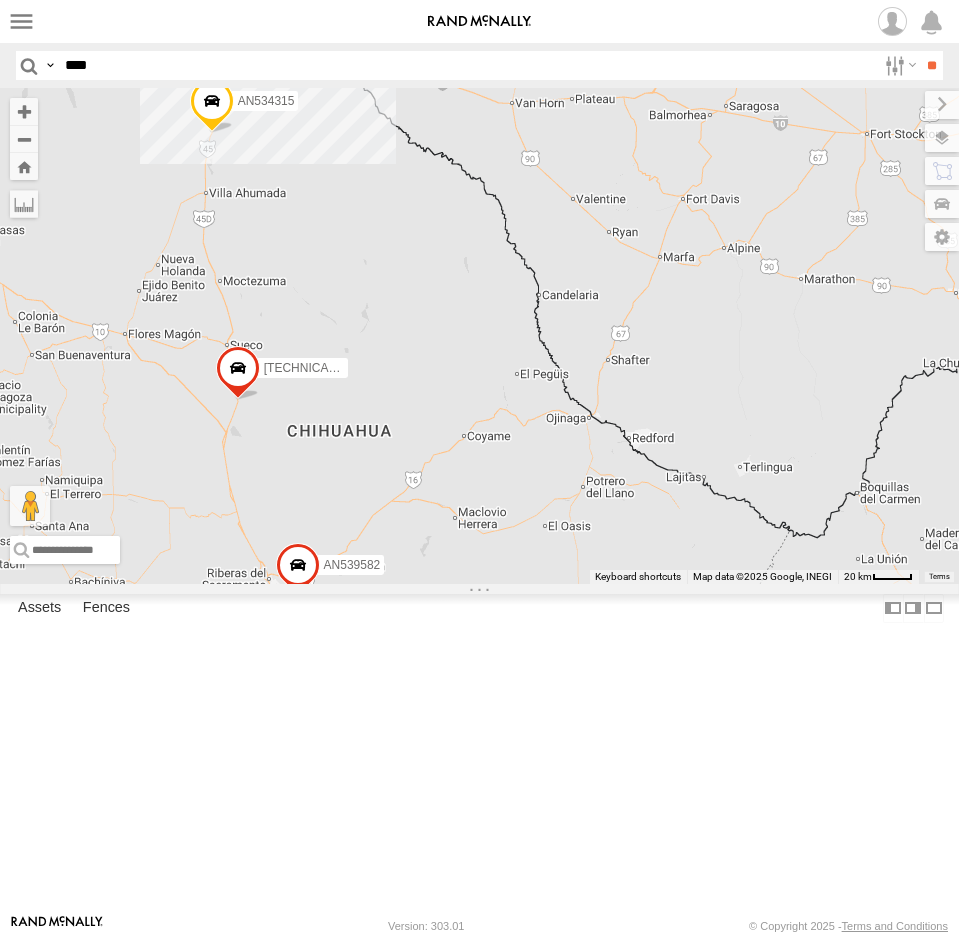 drag, startPoint x: 297, startPoint y: 201, endPoint x: 360, endPoint y: 325, distance: 139.0863 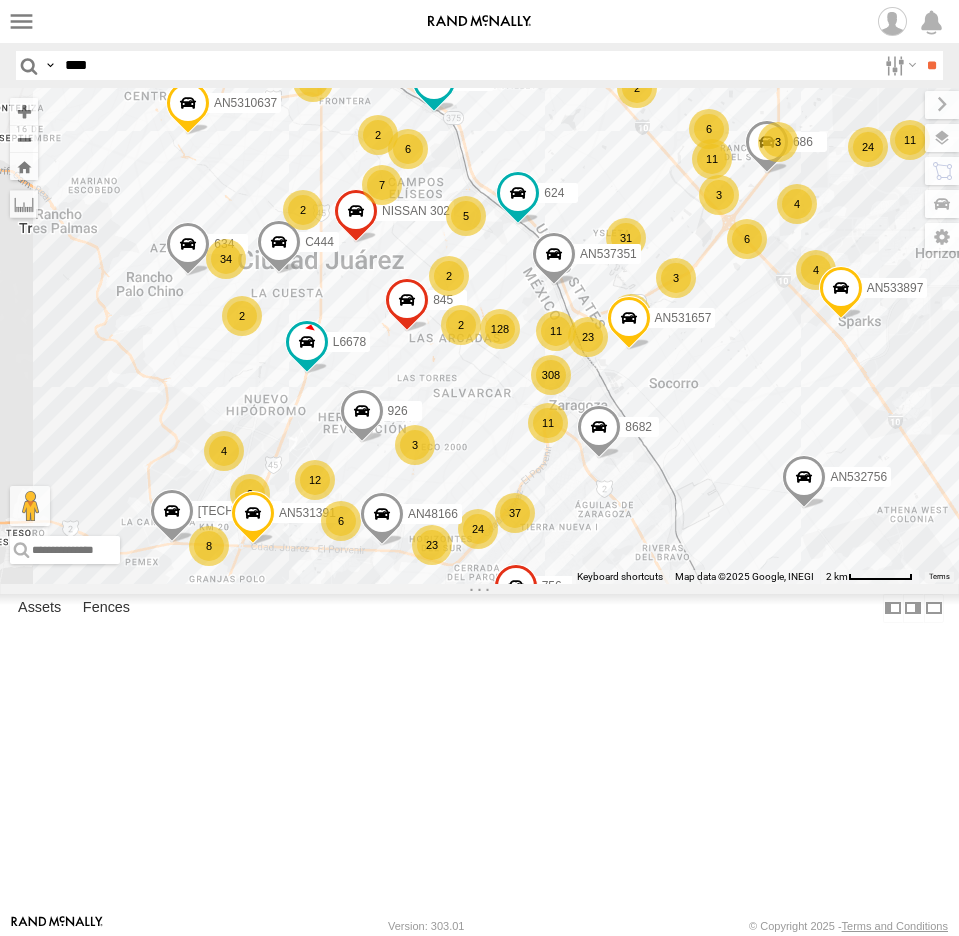 drag, startPoint x: 429, startPoint y: 354, endPoint x: 509, endPoint y: 220, distance: 156.06409 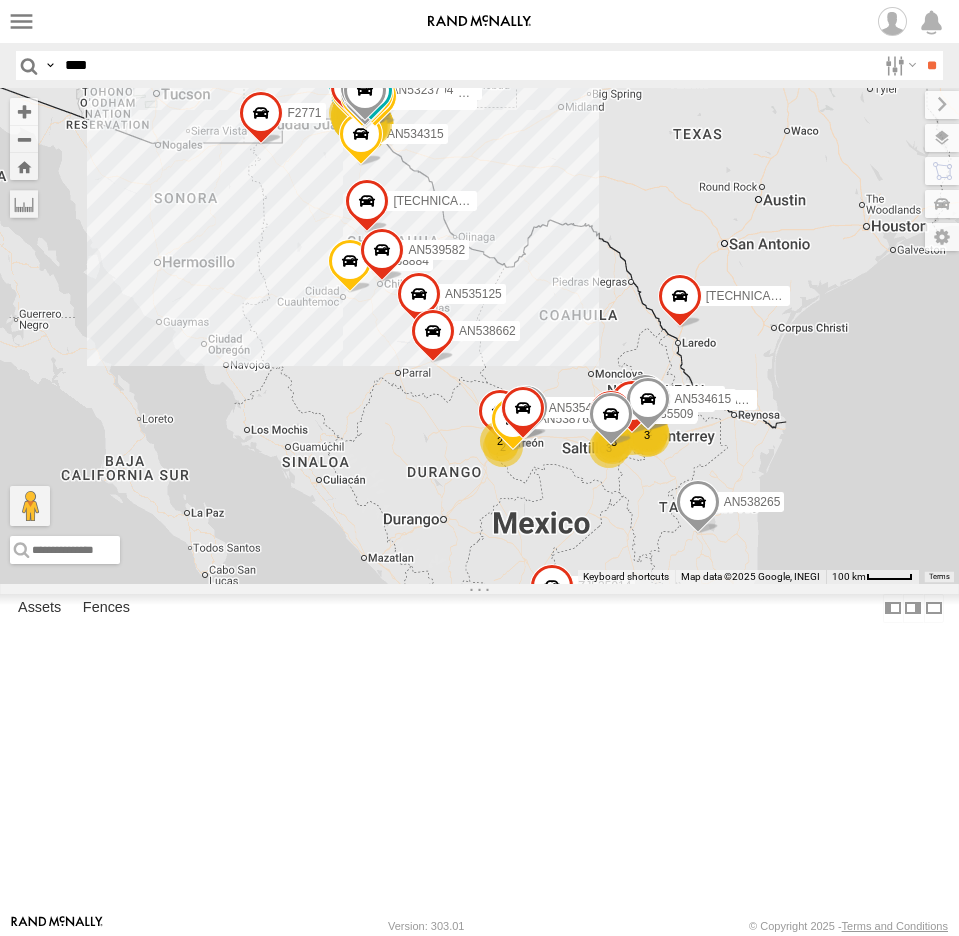 drag, startPoint x: 257, startPoint y: 380, endPoint x: 257, endPoint y: 425, distance: 45 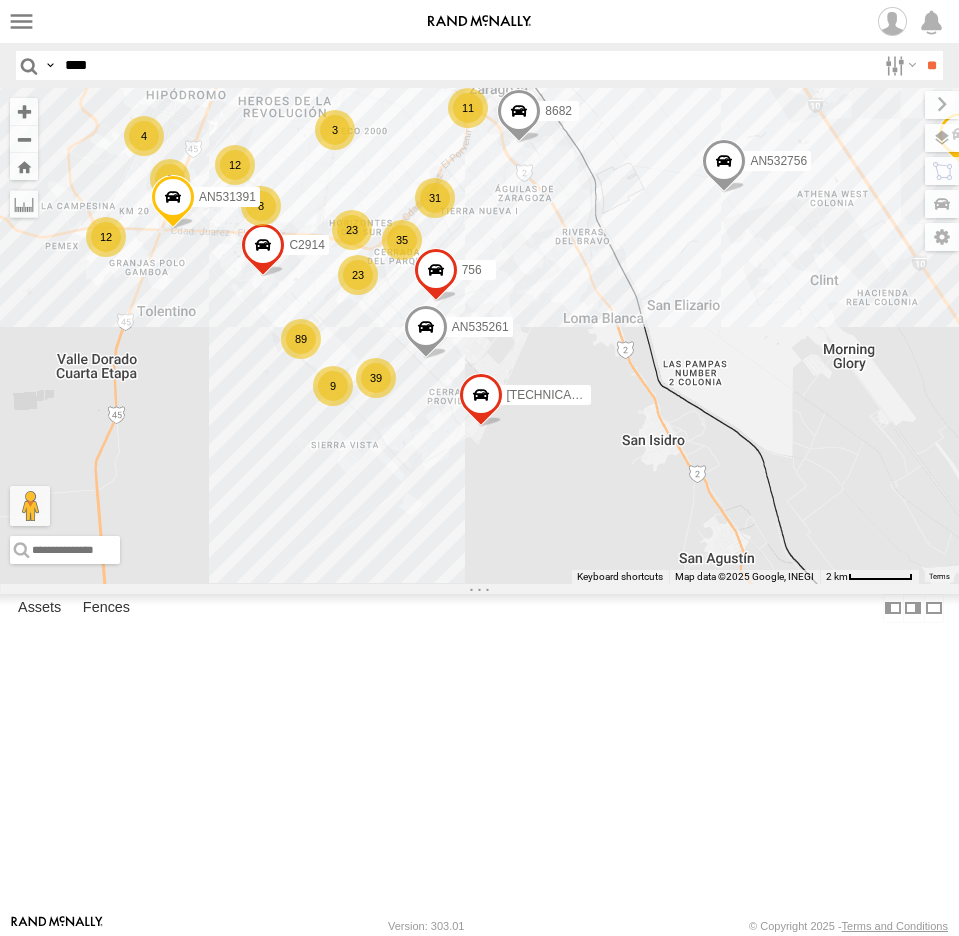 drag, startPoint x: 461, startPoint y: 404, endPoint x: 508, endPoint y: 656, distance: 256.34546 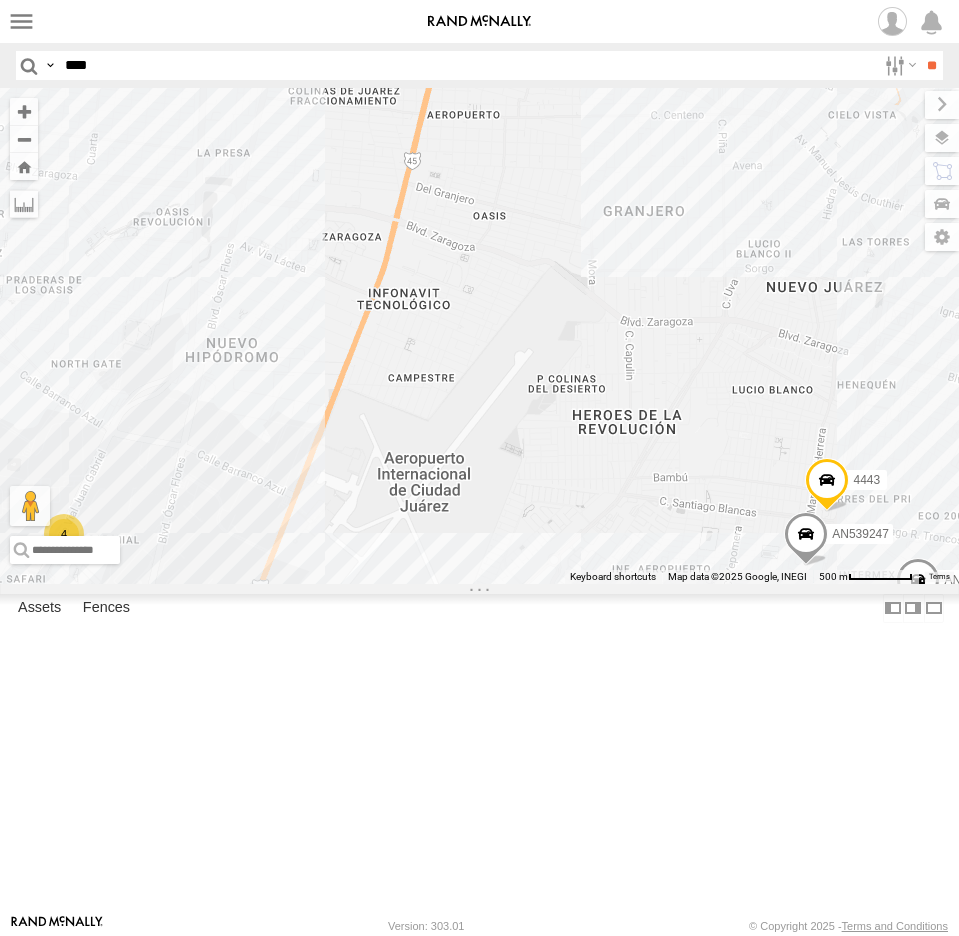 drag, startPoint x: 297, startPoint y: 521, endPoint x: 360, endPoint y: 289, distance: 240.40175 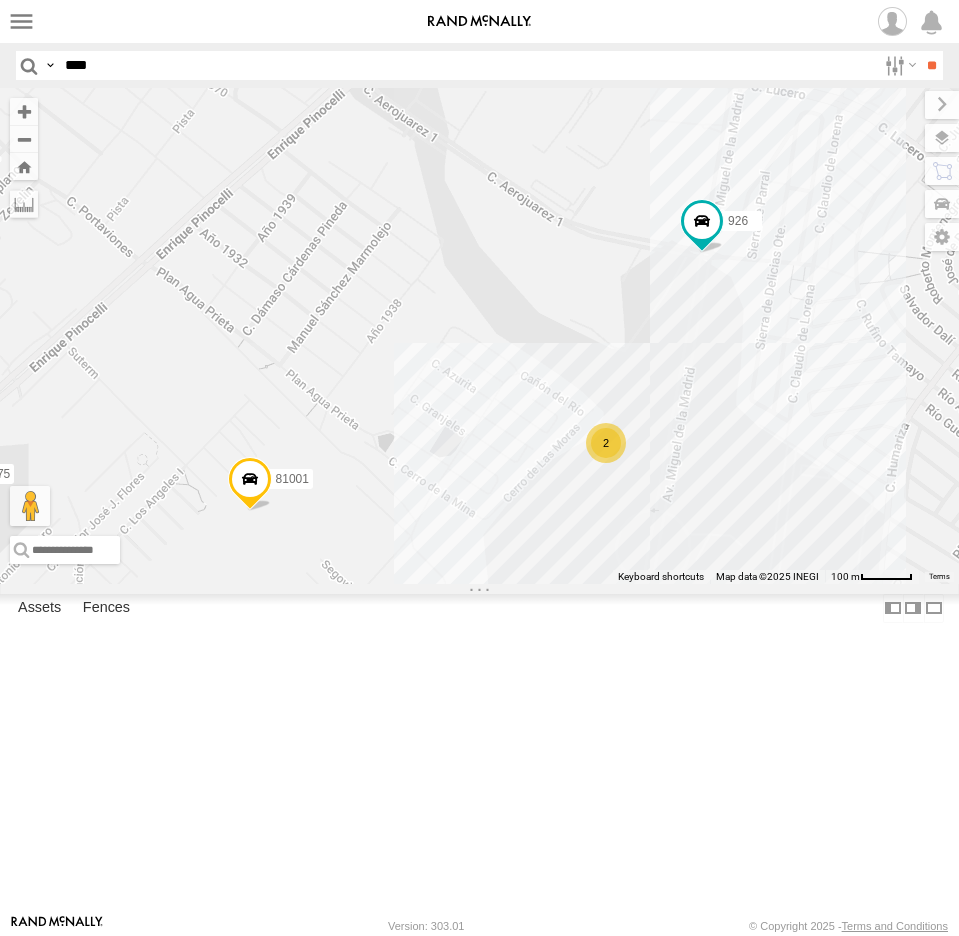 drag, startPoint x: 656, startPoint y: 689, endPoint x: 670, endPoint y: 559, distance: 130.75168 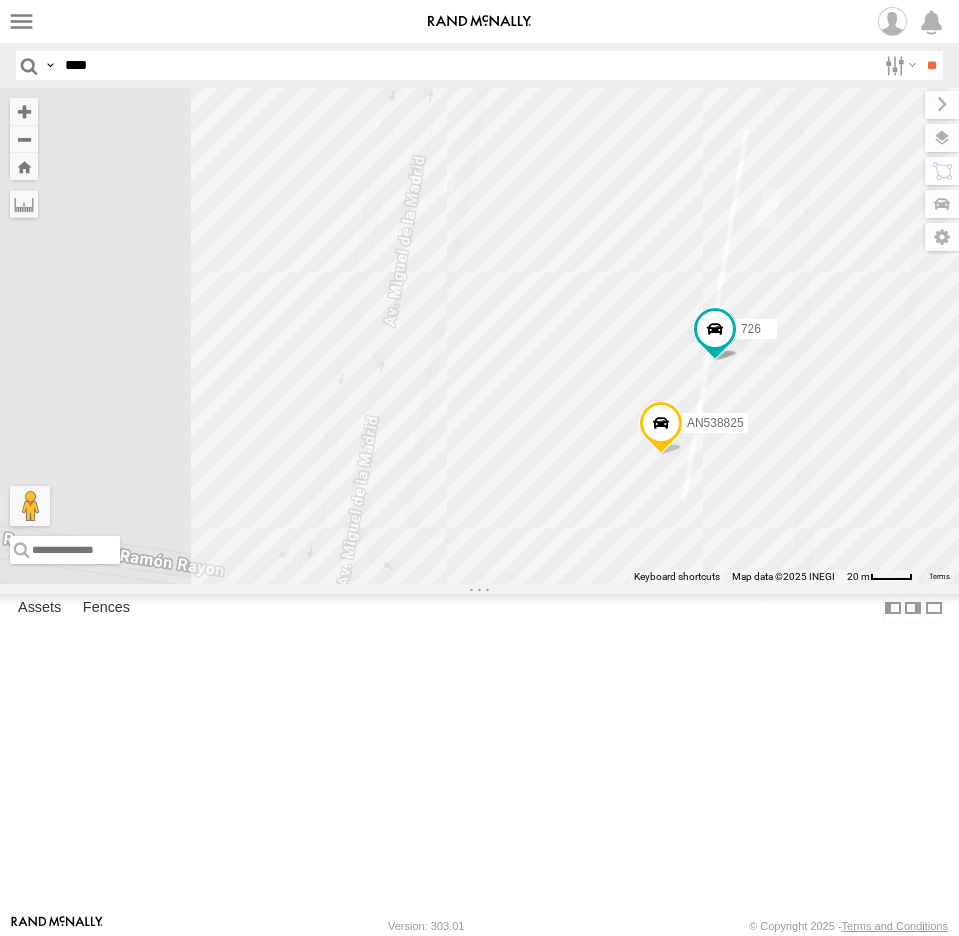 click on "ZJ538884 AN53487 AN53295 141 015910001969164 AN532756 015910001845018 AN533023 3915 AN47472 247-CAMARA AN535575 AN53825 AN534315 AN535356 AN53854 ZJ533307 AN539319 AN538763 5938 6806 AN533418 AN534615 015910001811580 ZJ535914 ZJ531637 F2771 AN538265 AN535125 AN539582 AN535509 AN535453 AN538662 845 8682 C444 357660104097530 AN535261 C2914 AN531391 AN533897 756 AN535261 CAJAS Calle Basílica de Mallorca Cerradas San Pedro Etapa 3 31.56928 ,  -106.3611 0 08:15:12 07/14/2025 AN536763 AN5310637 AN532620 L6678 NISSAN 302 686 015910001987117 6424 AN537575 654 644 015910001795205 AN531657 AN48166 AN53571 AN533761 U11442 4443 AN536832 AN539247 926 81001 T01 281790 AN538825 7937 726" at bounding box center (479, 336) 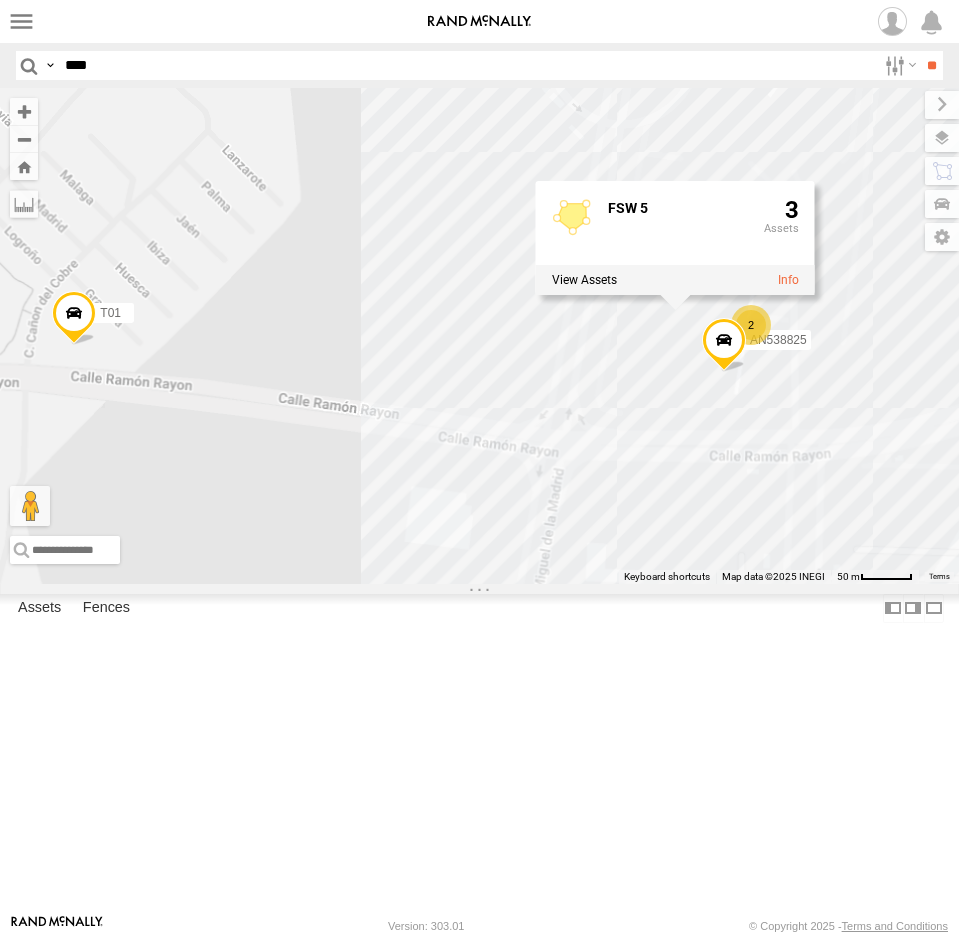click on "ZJ538884 AN53487 AN53295 141 015910001969164 AN532756 015910001845018 AN533023 3915 AN47472 247-CAMARA AN535575 AN53825 AN534315 AN535356 AN53854 ZJ533307 AN539319 AN538763 5938 6806 AN533418 AN534615 015910001811580 ZJ535914 ZJ531637 F2771 AN538265 AN535125 AN539582 AN535509 AN535453 AN538662 845 8682 C444 357660104097530 AN535261 C2914 AN531391 AN533897 756 AN536763 AN5310637 AN532620 L6678 NISSAN 302 686 015910001987117 6424 AN537575 654 644 015910001795205 AN531657 AN48166 AN53571 AN533761 U11442 4443 AN536832 AN539247 926 81001 T01 281790 AN538825 2 FSW 5 3" at bounding box center (479, 336) 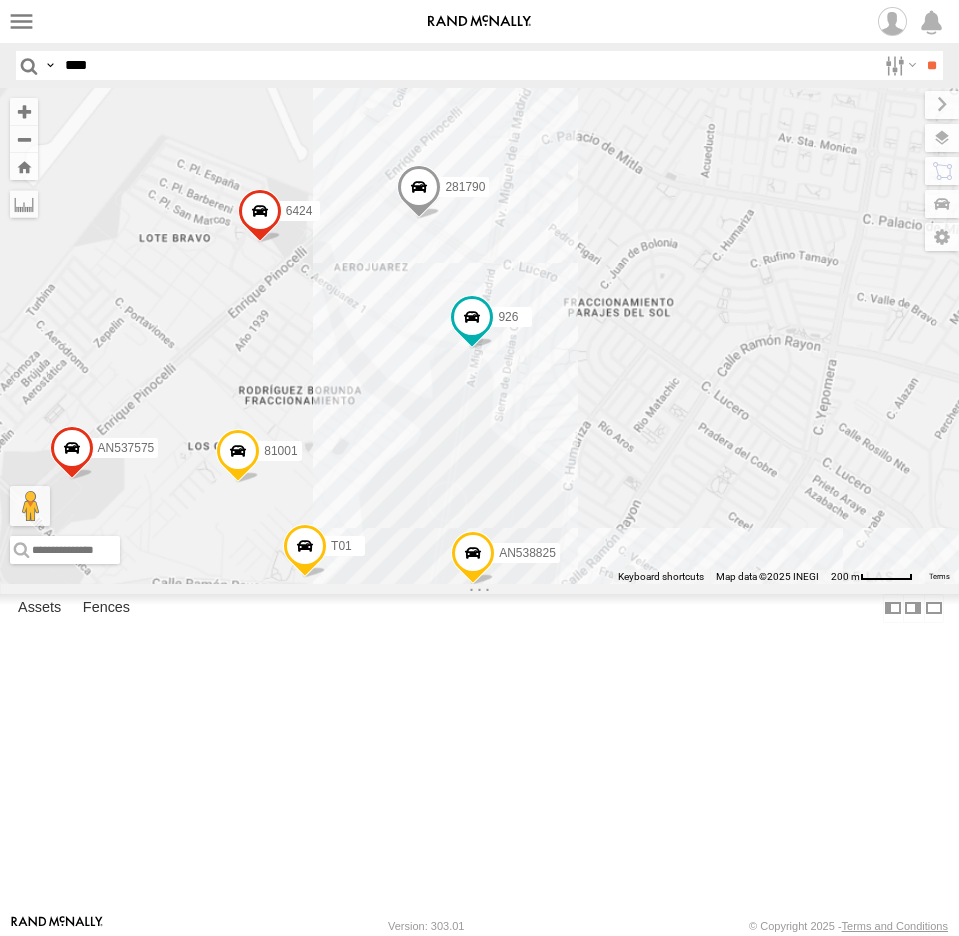 drag, startPoint x: 471, startPoint y: 402, endPoint x: 413, endPoint y: 705, distance: 308.50122 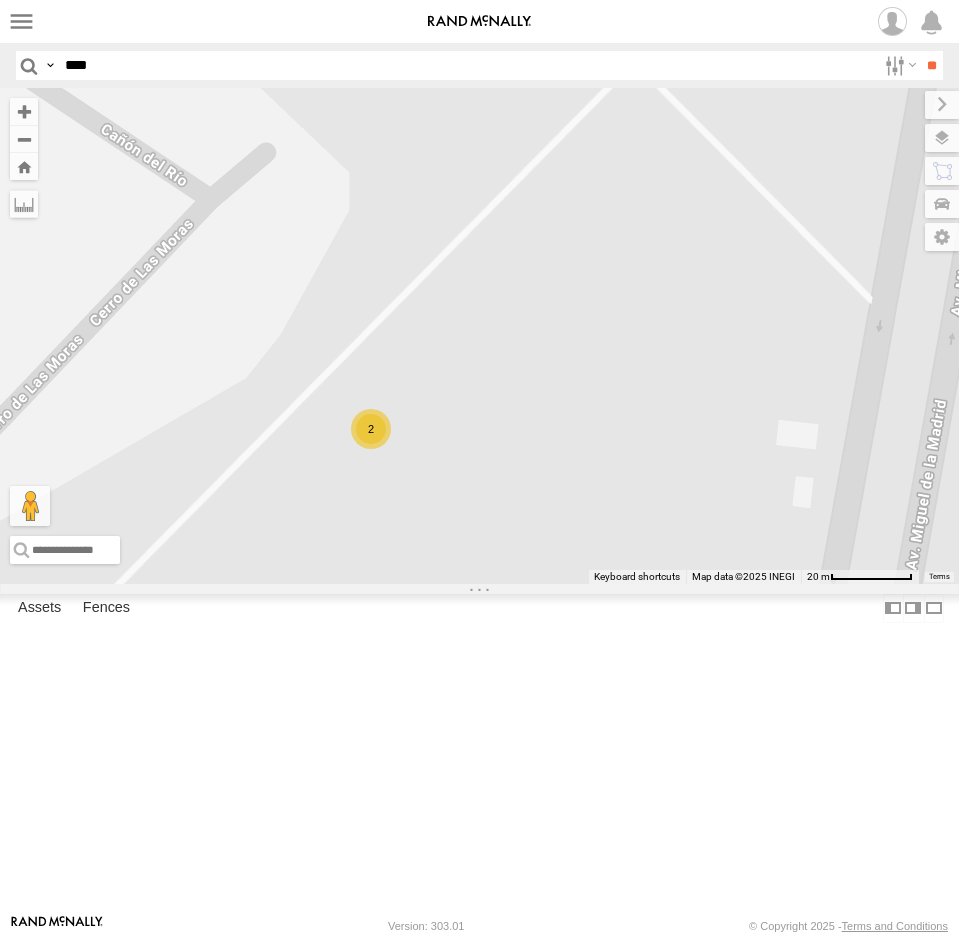 click on "2" at bounding box center (371, 429) 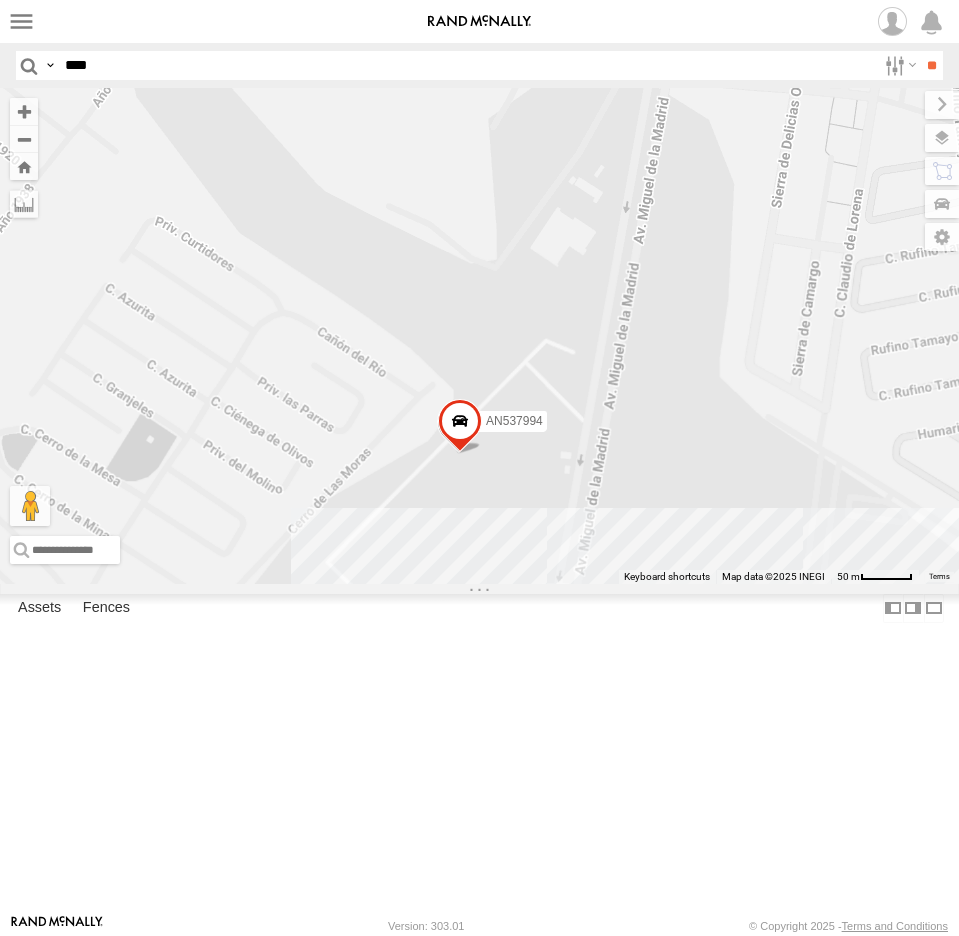 drag, startPoint x: 554, startPoint y: 678, endPoint x: 416, endPoint y: 426, distance: 287.31168 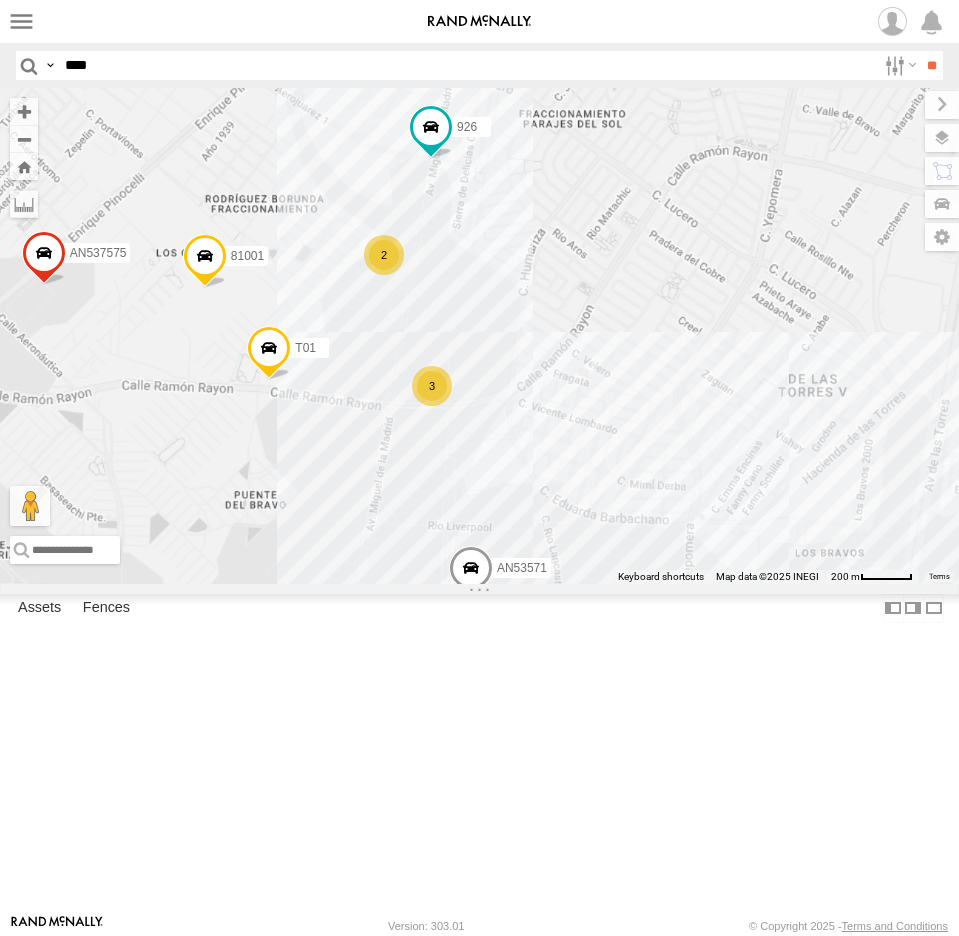 drag, startPoint x: 605, startPoint y: 692, endPoint x: 448, endPoint y: 535, distance: 222.03152 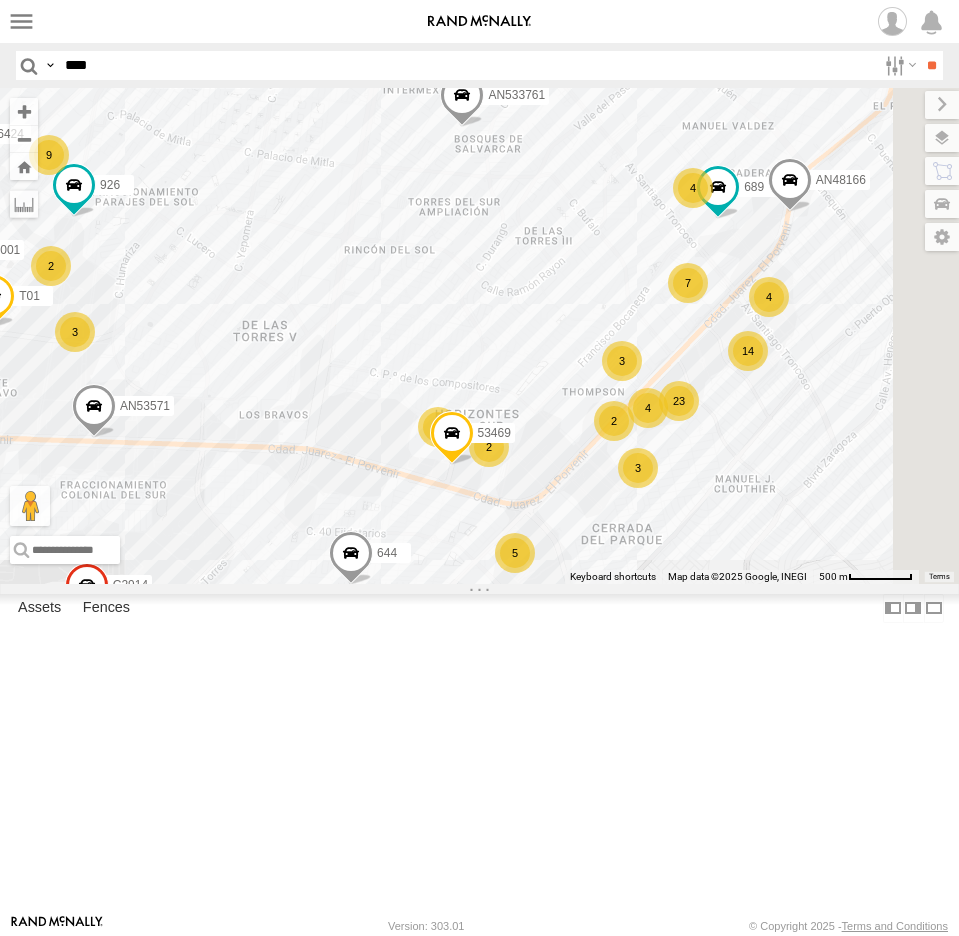 drag, startPoint x: 626, startPoint y: 488, endPoint x: 392, endPoint y: 610, distance: 263.89392 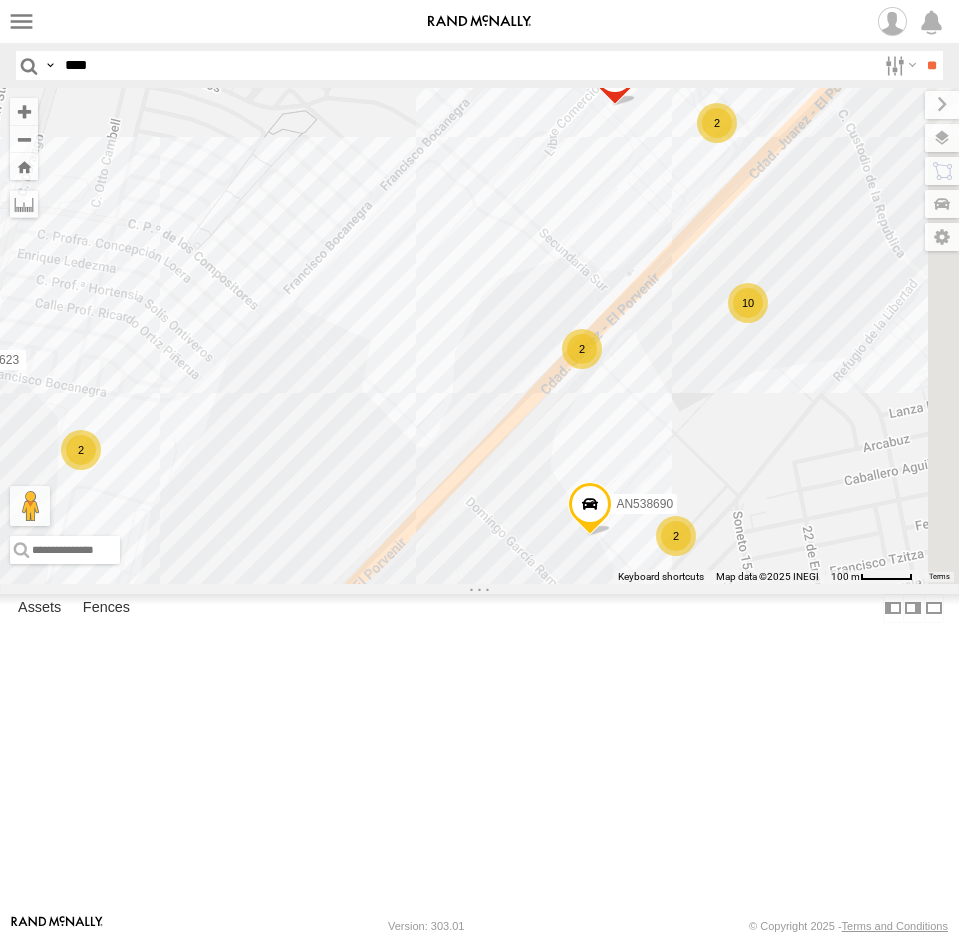 drag, startPoint x: 860, startPoint y: 752, endPoint x: 640, endPoint y: 765, distance: 220.38376 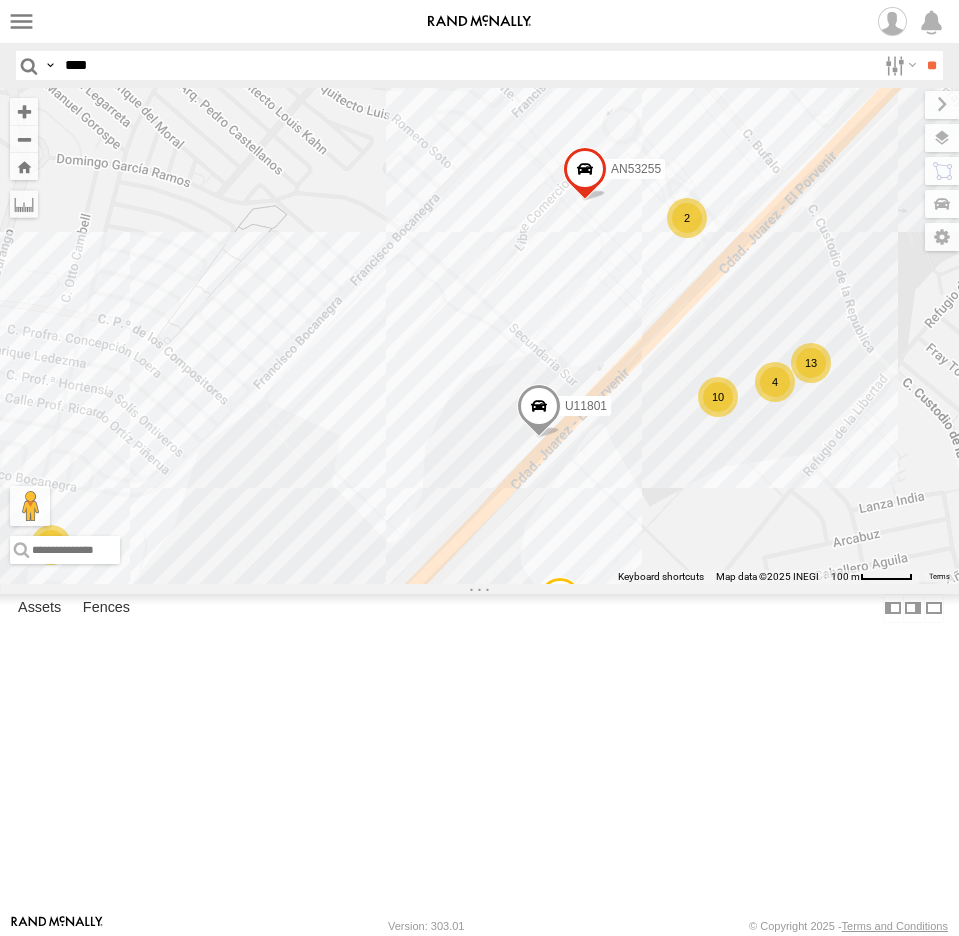 drag, startPoint x: 777, startPoint y: 675, endPoint x: 434, endPoint y: 813, distance: 369.72015 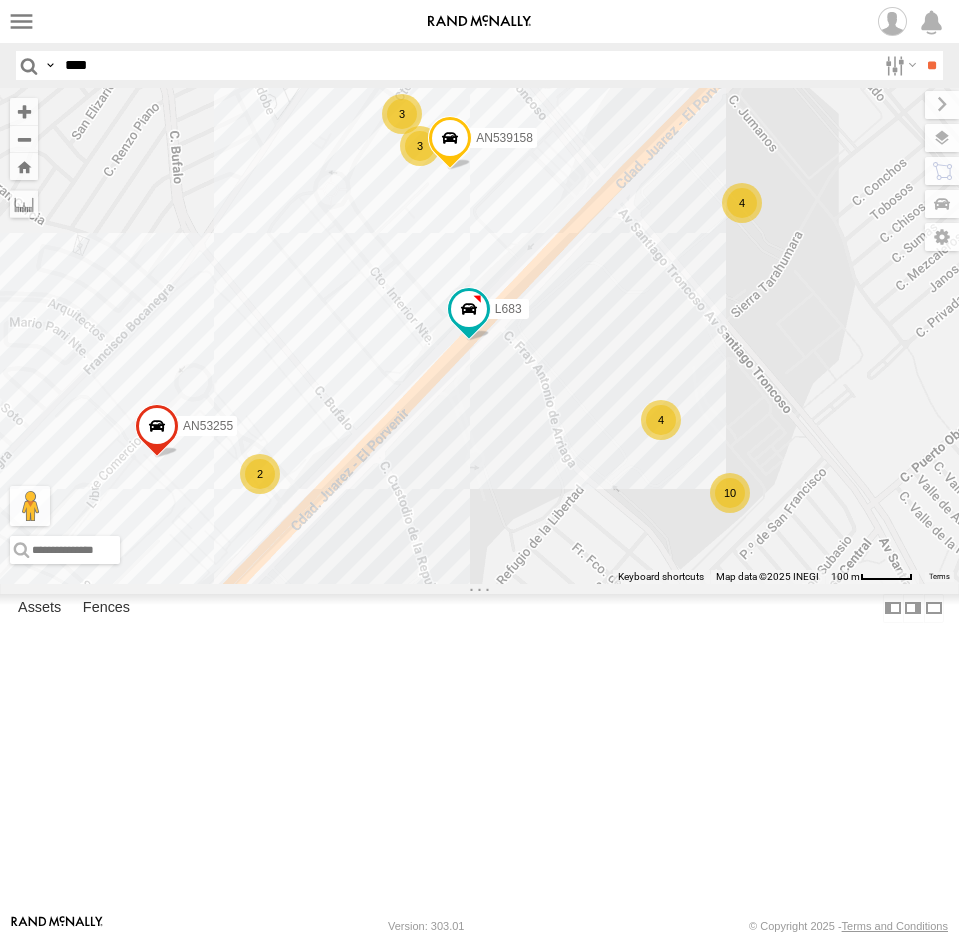 drag, startPoint x: 722, startPoint y: 399, endPoint x: 645, endPoint y: 667, distance: 278.84225 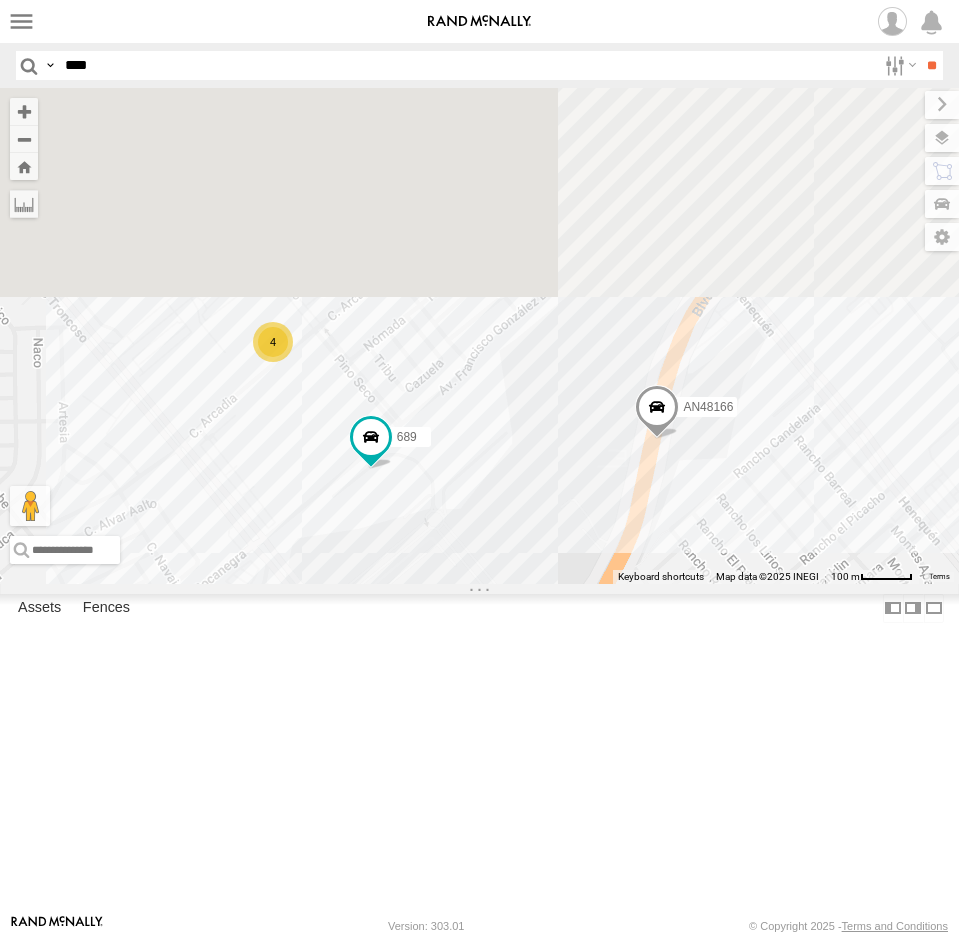drag, startPoint x: 667, startPoint y: 384, endPoint x: 550, endPoint y: 812, distance: 443.70374 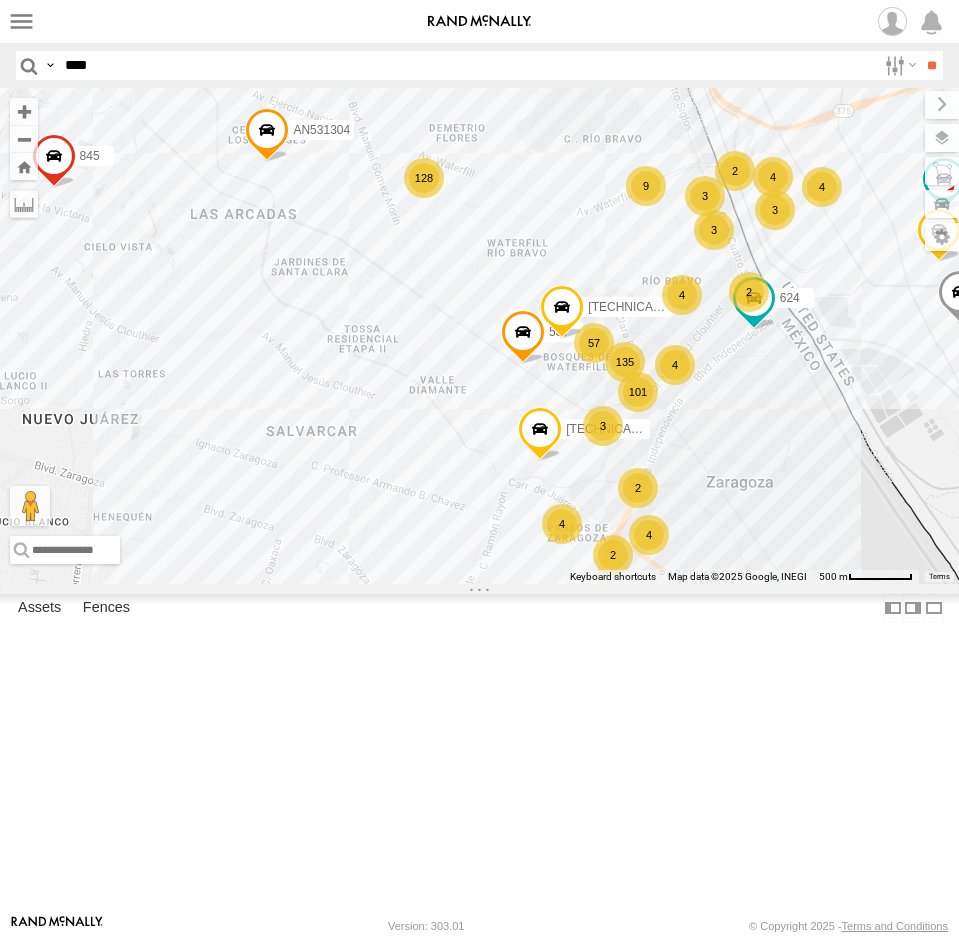 drag, startPoint x: 796, startPoint y: 372, endPoint x: 724, endPoint y: 616, distance: 254.40126 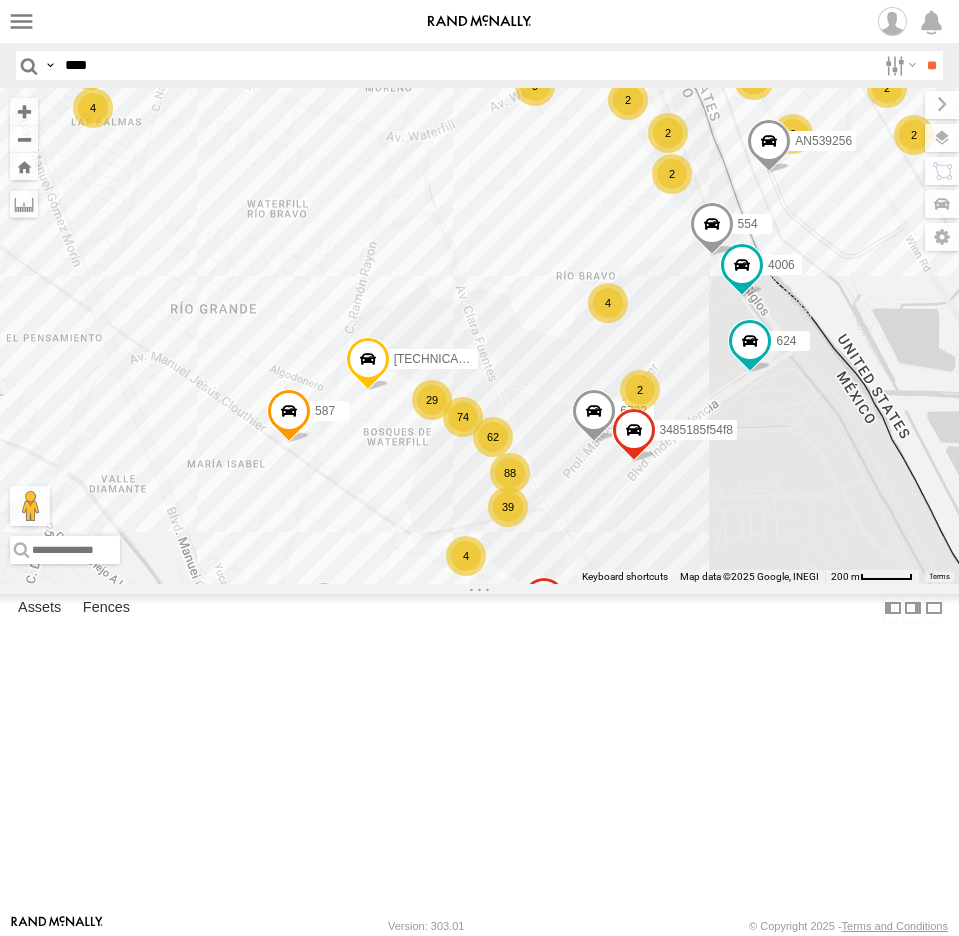 drag, startPoint x: 744, startPoint y: 563, endPoint x: 683, endPoint y: 731, distance: 178.73164 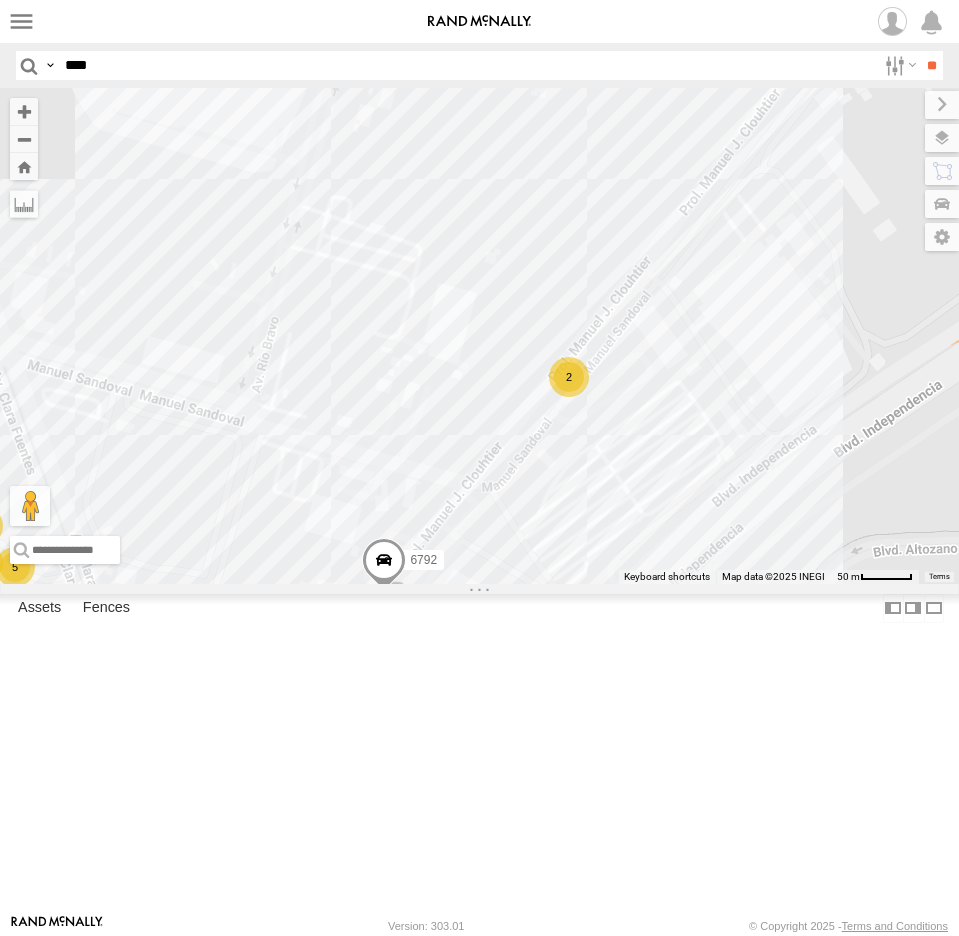 drag, startPoint x: 610, startPoint y: 450, endPoint x: 733, endPoint y: 694, distance: 273.24896 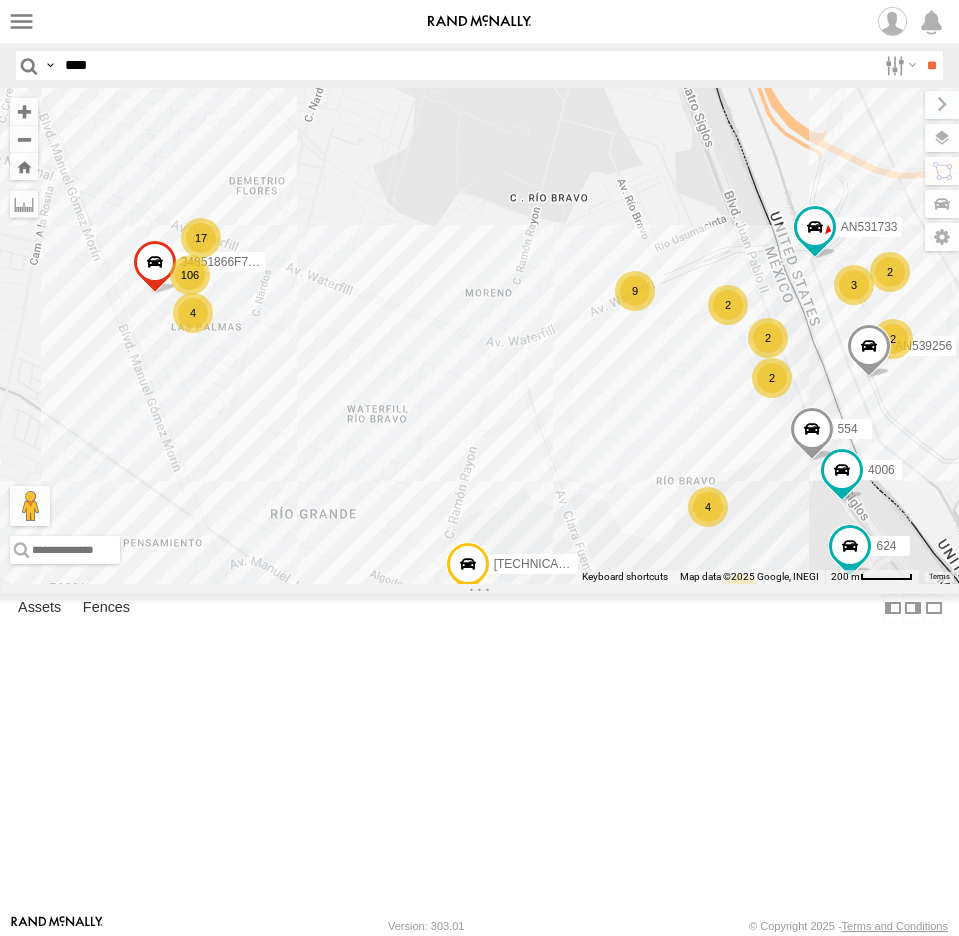 drag, startPoint x: 336, startPoint y: 532, endPoint x: 415, endPoint y: 572, distance: 88.54942 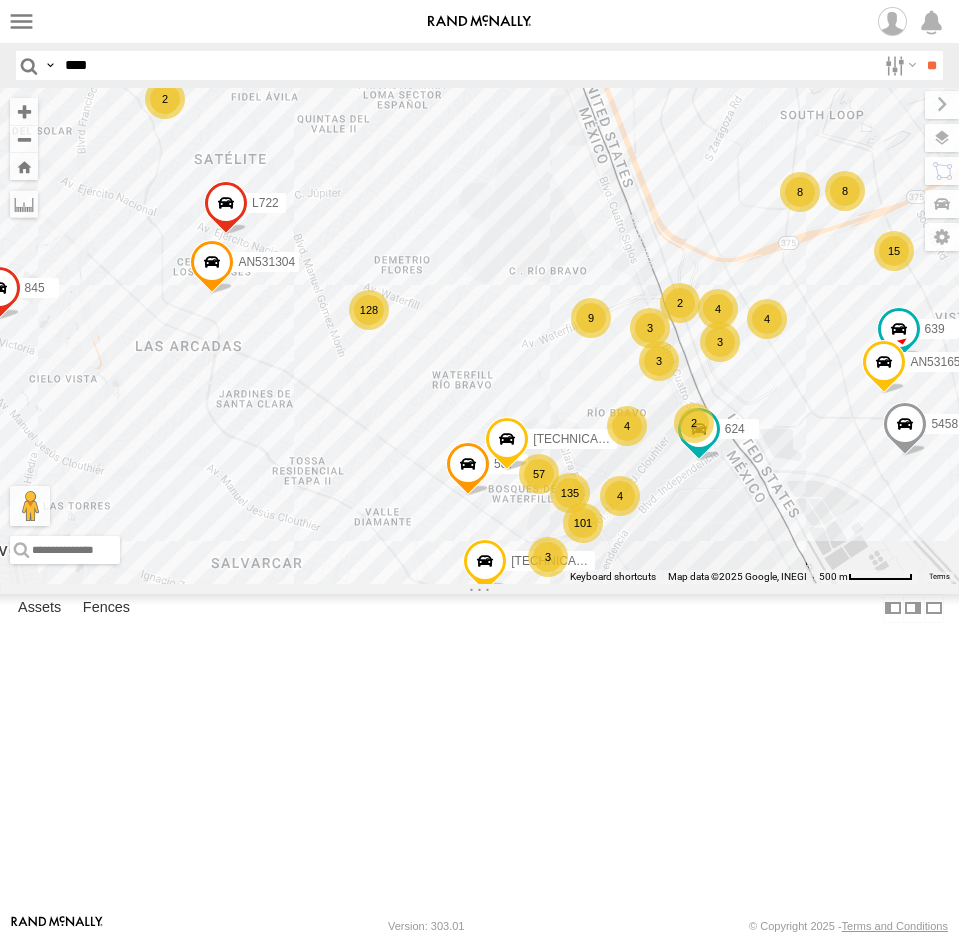 drag, startPoint x: 446, startPoint y: 351, endPoint x: 787, endPoint y: 523, distance: 381.92276 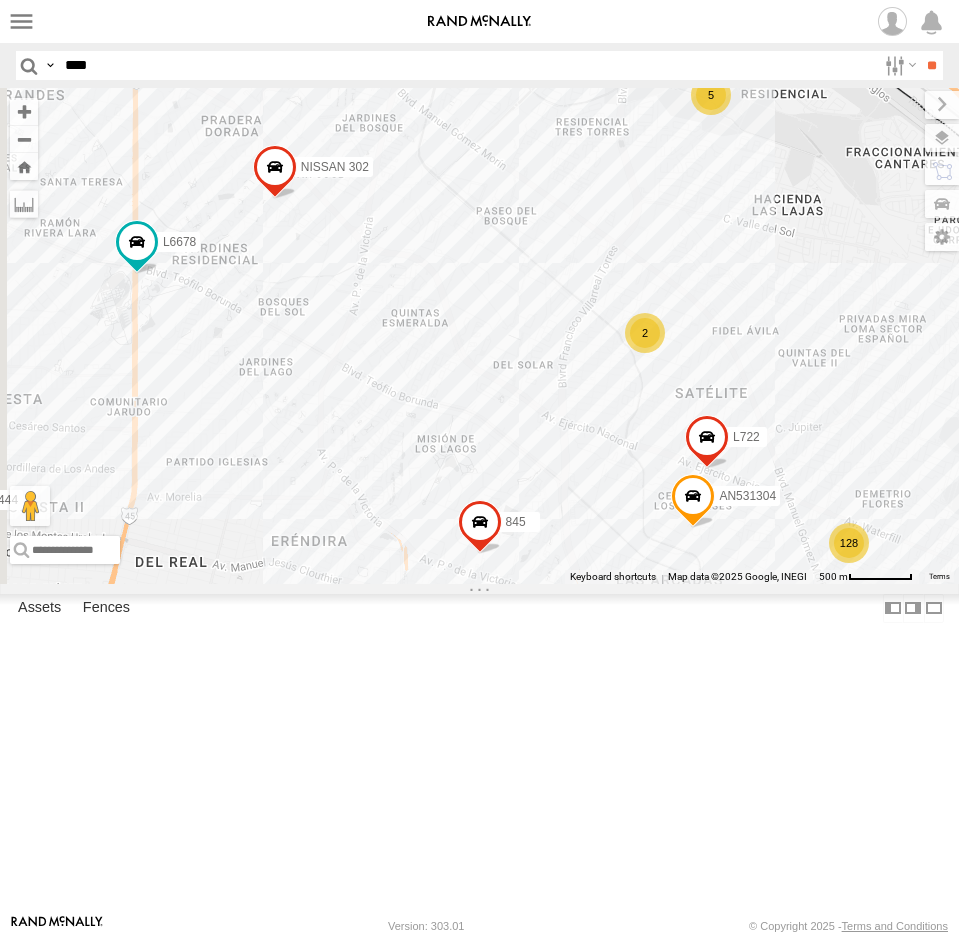 drag, startPoint x: 328, startPoint y: 451, endPoint x: 601, endPoint y: 611, distance: 316.43167 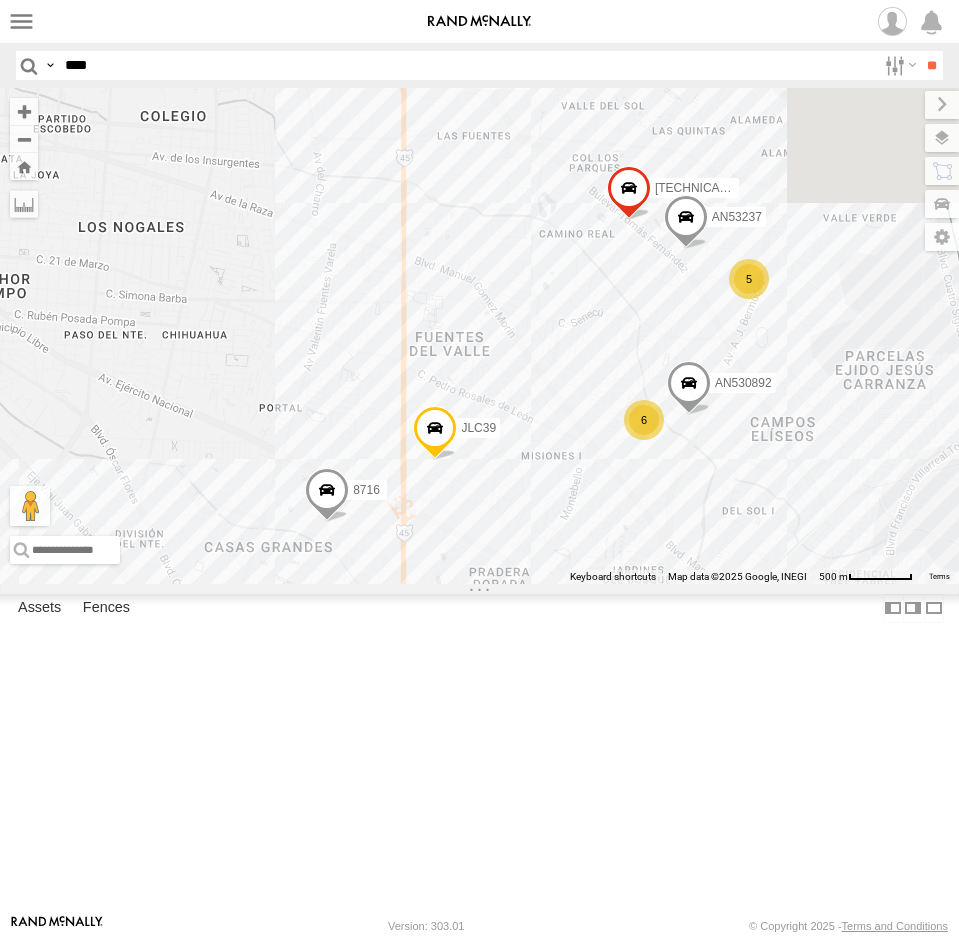 drag, startPoint x: 494, startPoint y: 427, endPoint x: 508, endPoint y: 747, distance: 320.3061 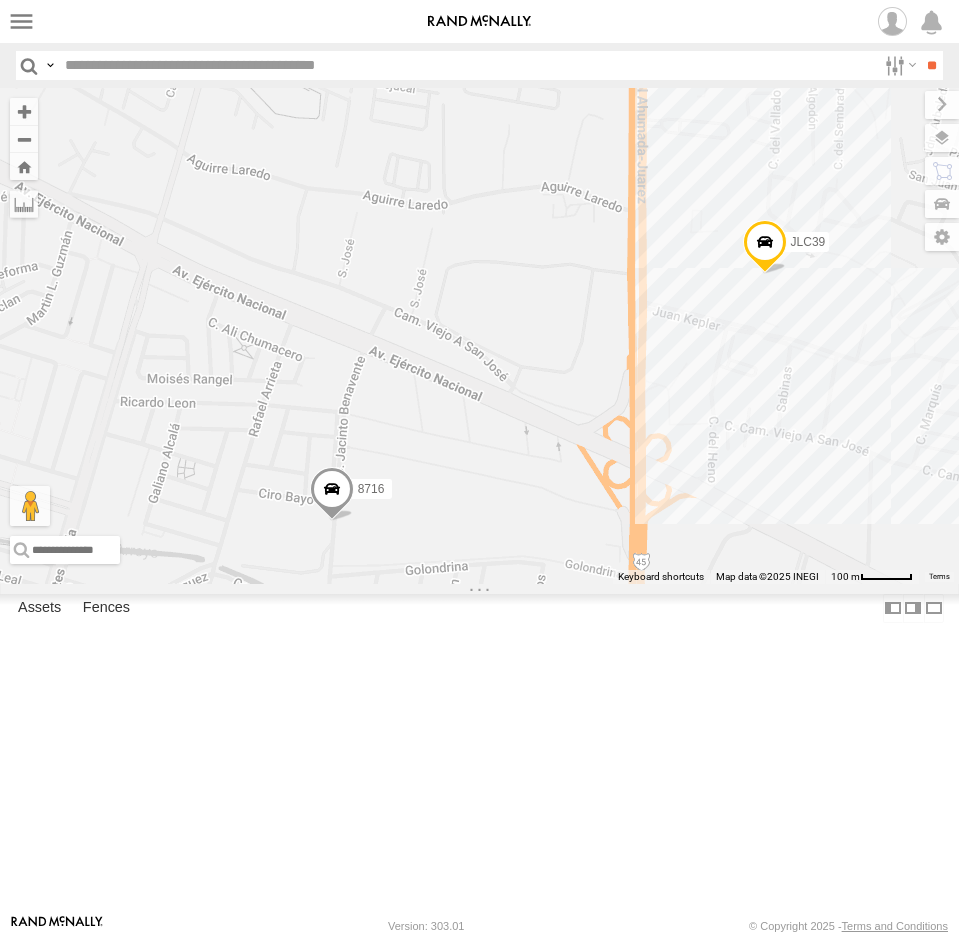 select on "**********" 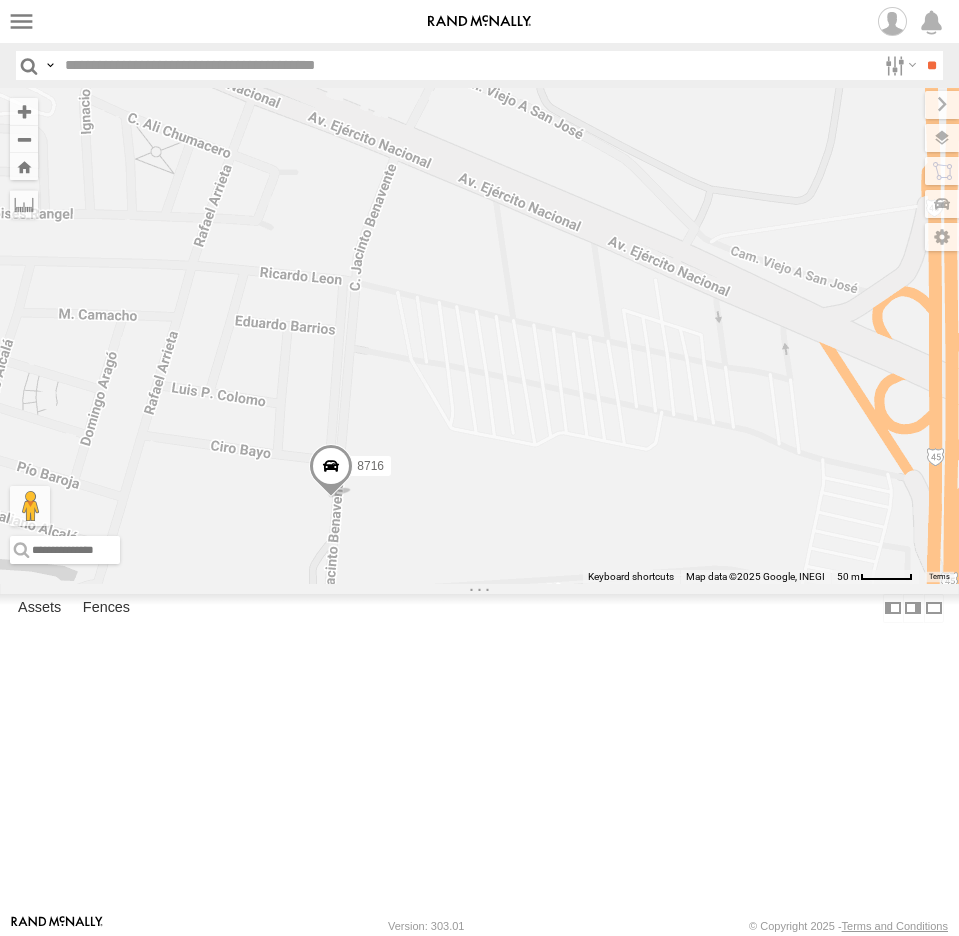click at bounding box center (942, 138) 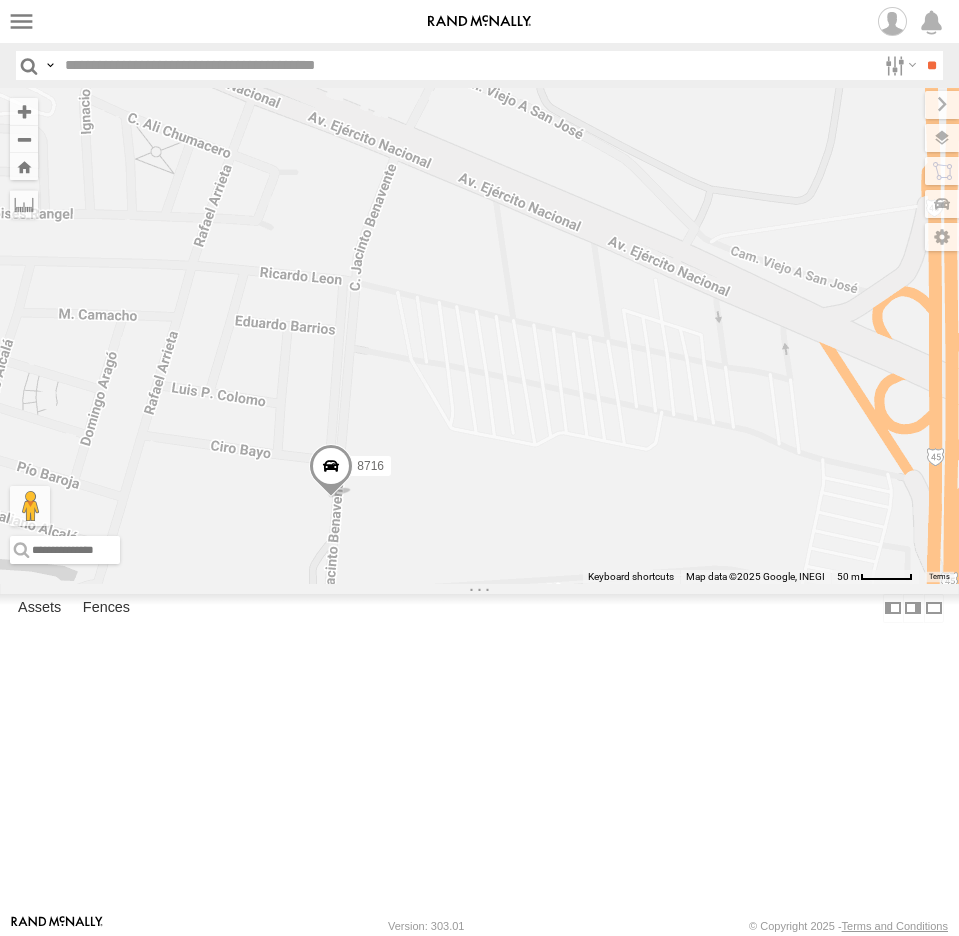 click on "Basemaps" at bounding box center (0, 0) 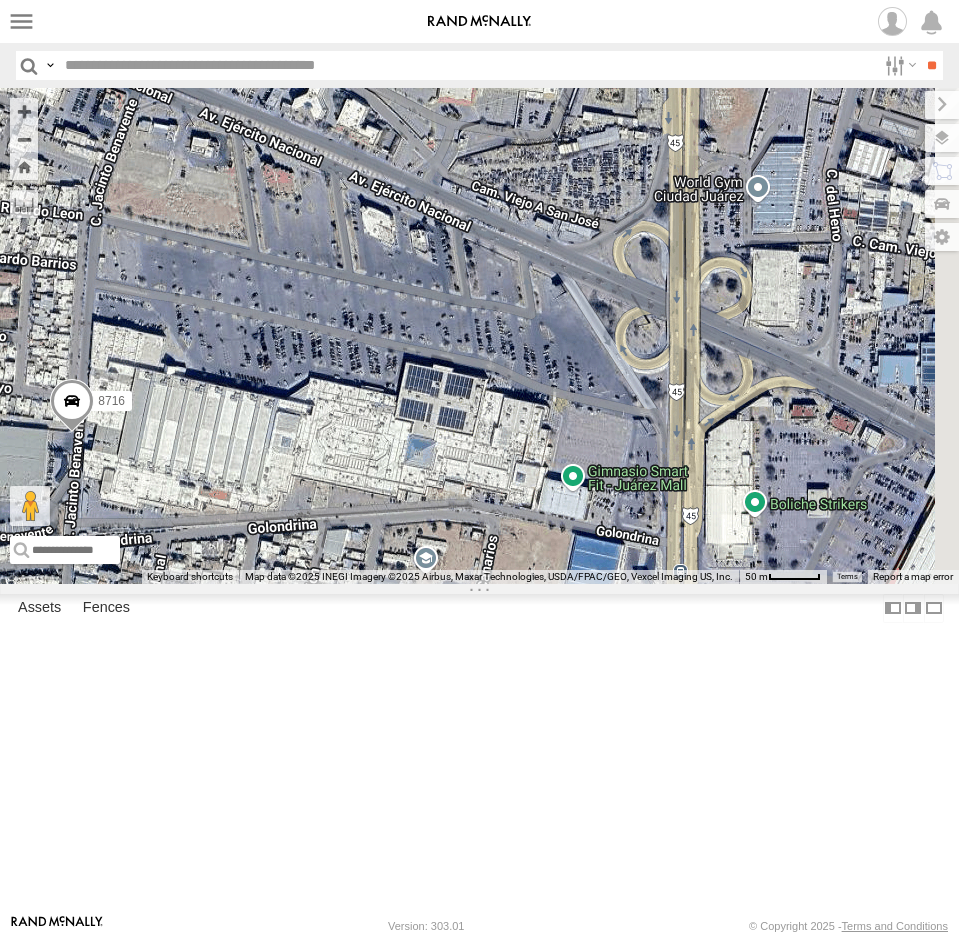 drag, startPoint x: 418, startPoint y: 628, endPoint x: 160, endPoint y: 546, distance: 270.71756 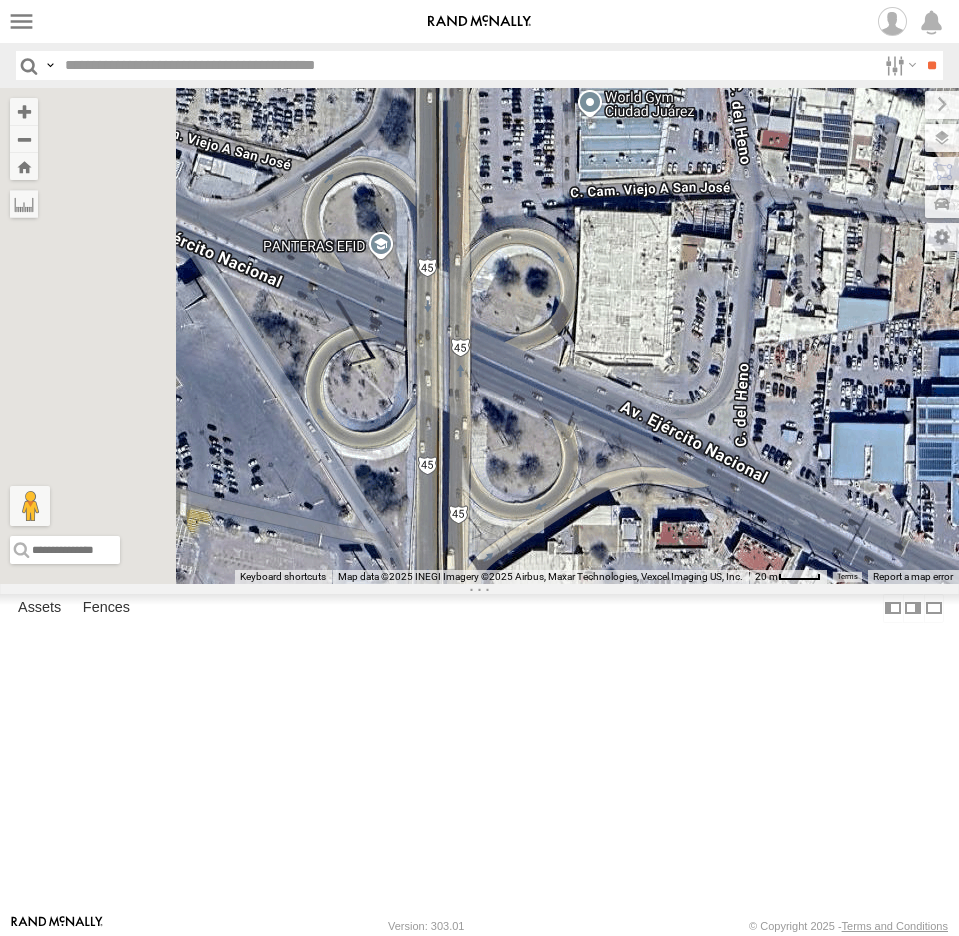 drag, startPoint x: 176, startPoint y: 509, endPoint x: 472, endPoint y: 487, distance: 296.81644 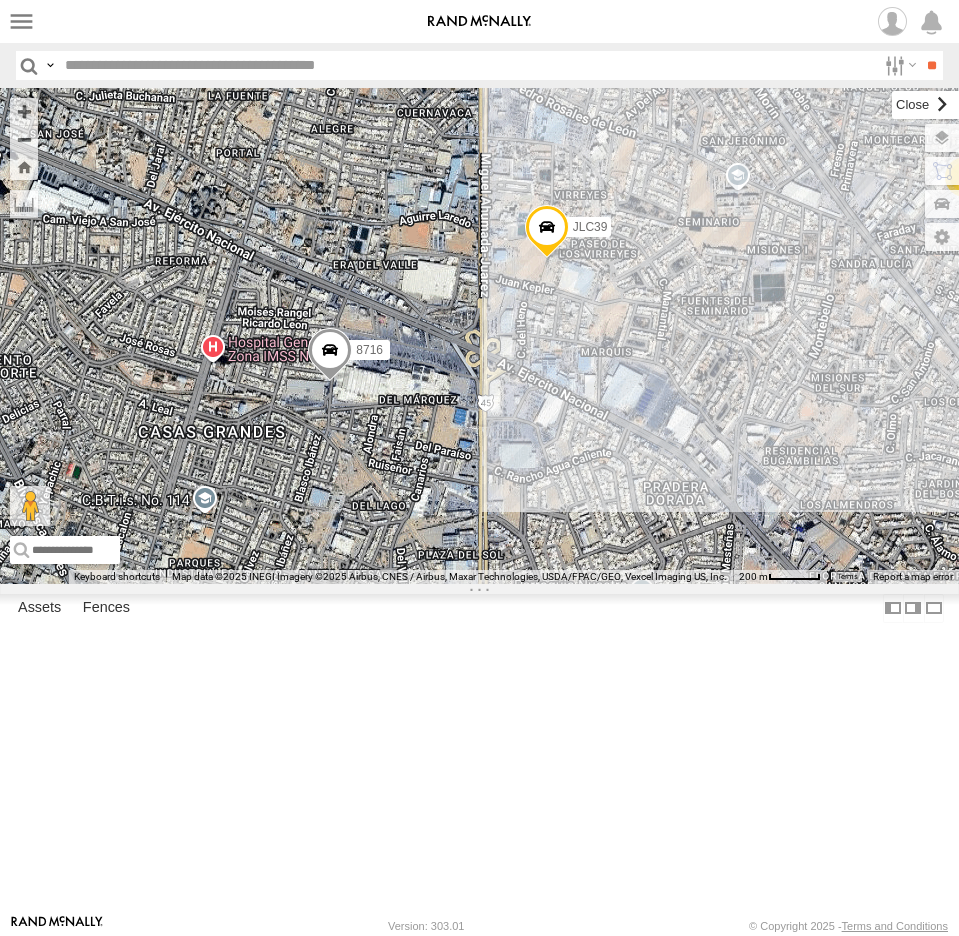 click at bounding box center [925, 105] 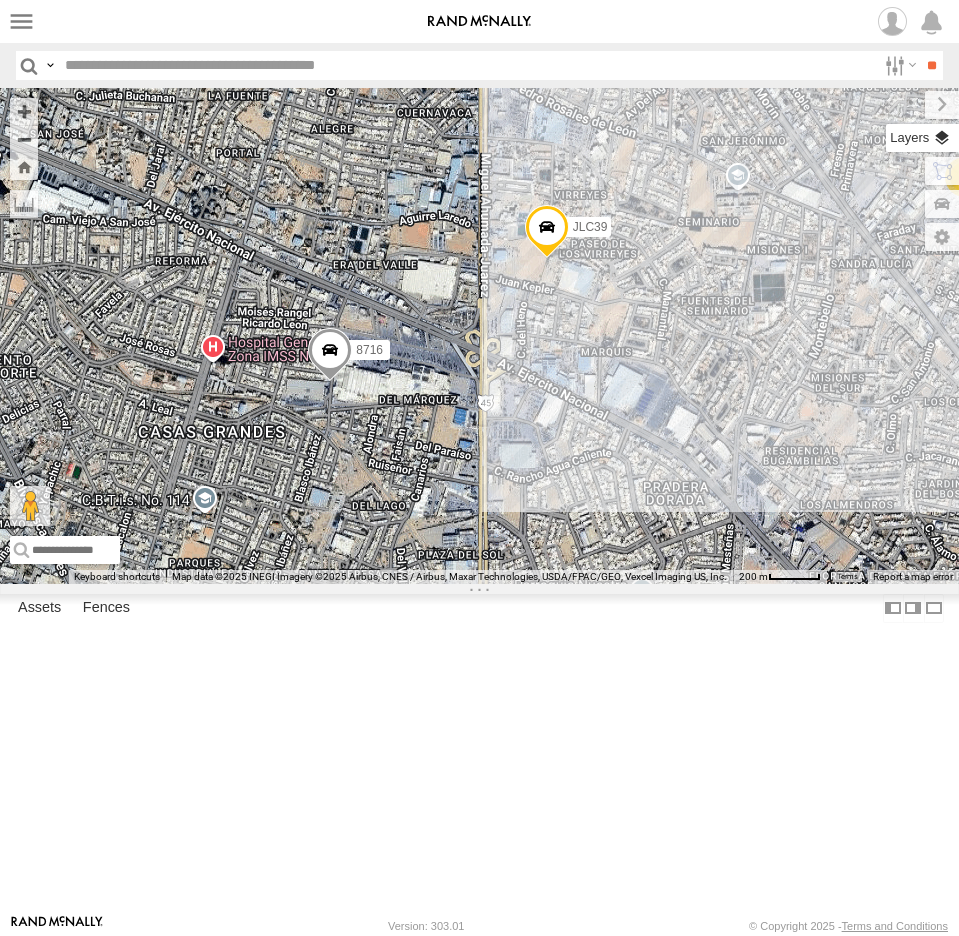 drag, startPoint x: 953, startPoint y: 139, endPoint x: 931, endPoint y: 140, distance: 22.022715 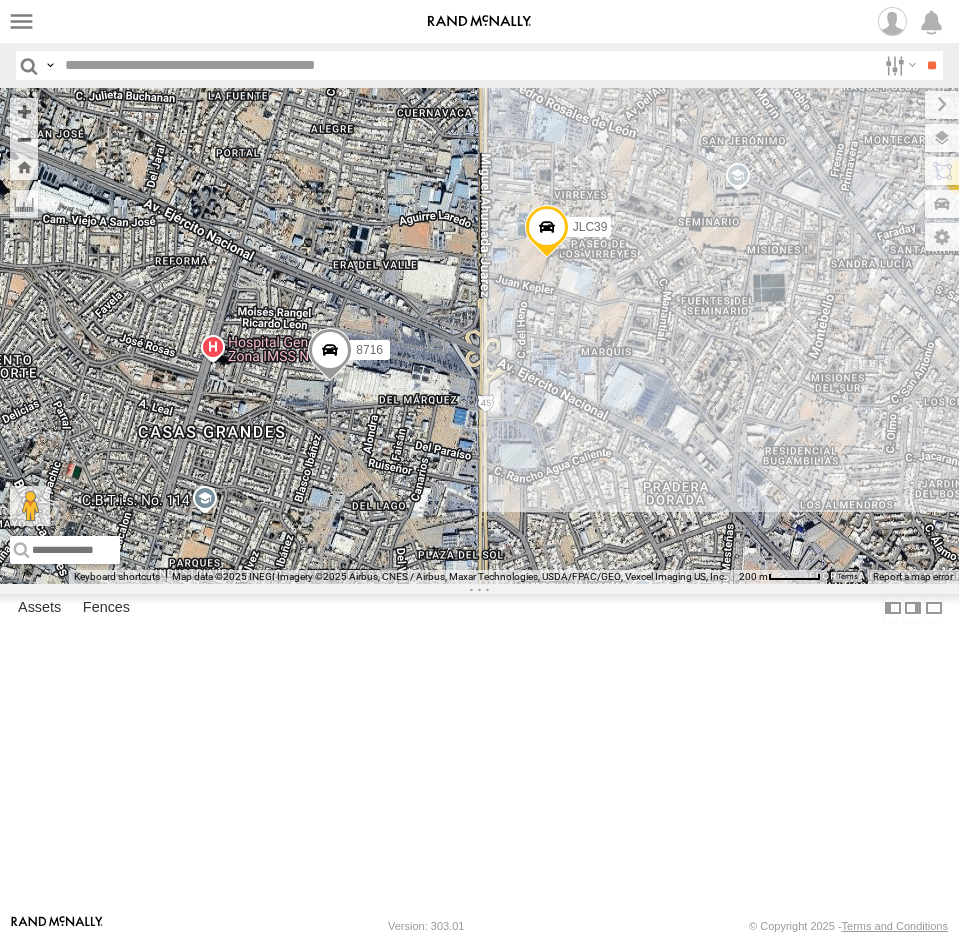 click on "Roadmap" at bounding box center (0, 0) 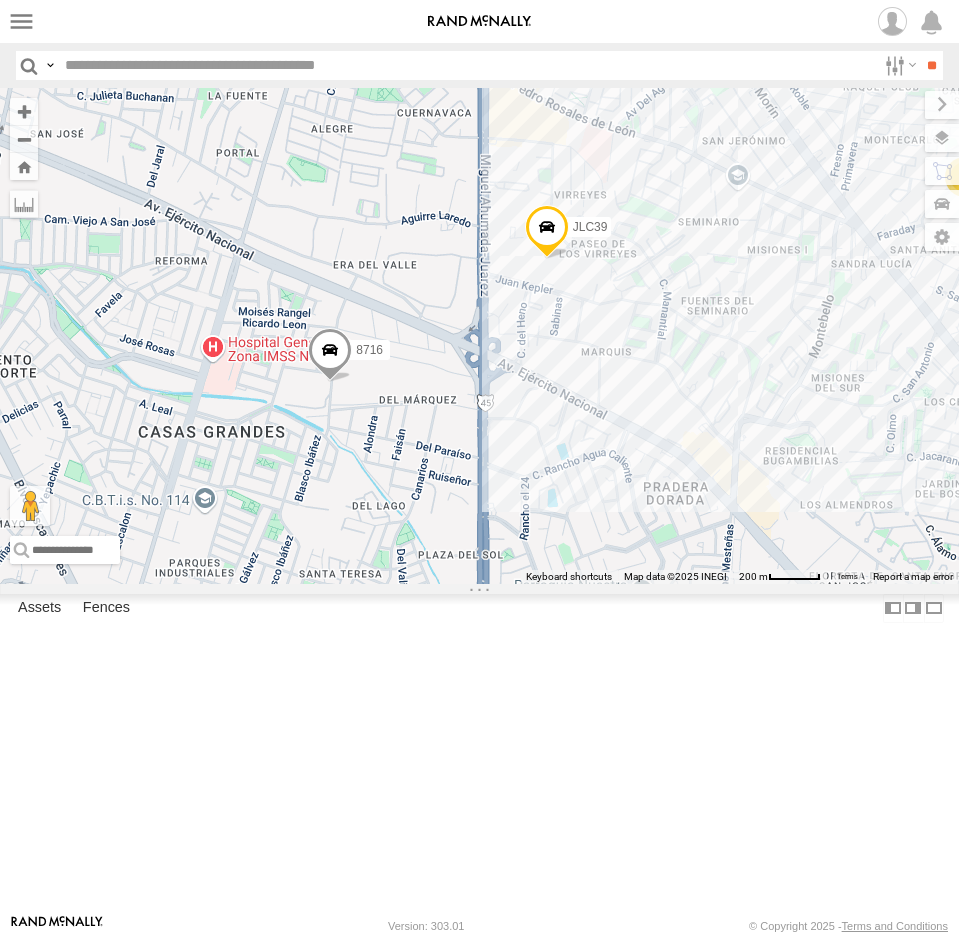 drag, startPoint x: 138, startPoint y: 64, endPoint x: 146, endPoint y: 97, distance: 33.955853 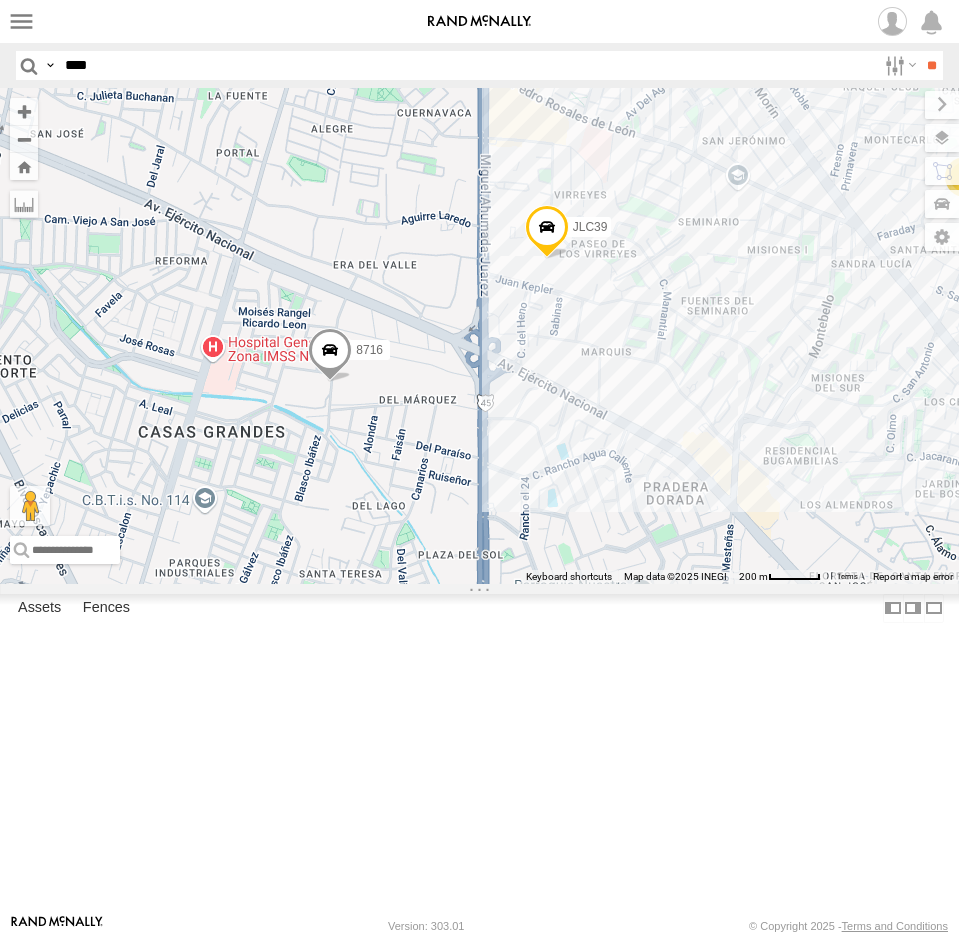 click on "**" at bounding box center (931, 65) 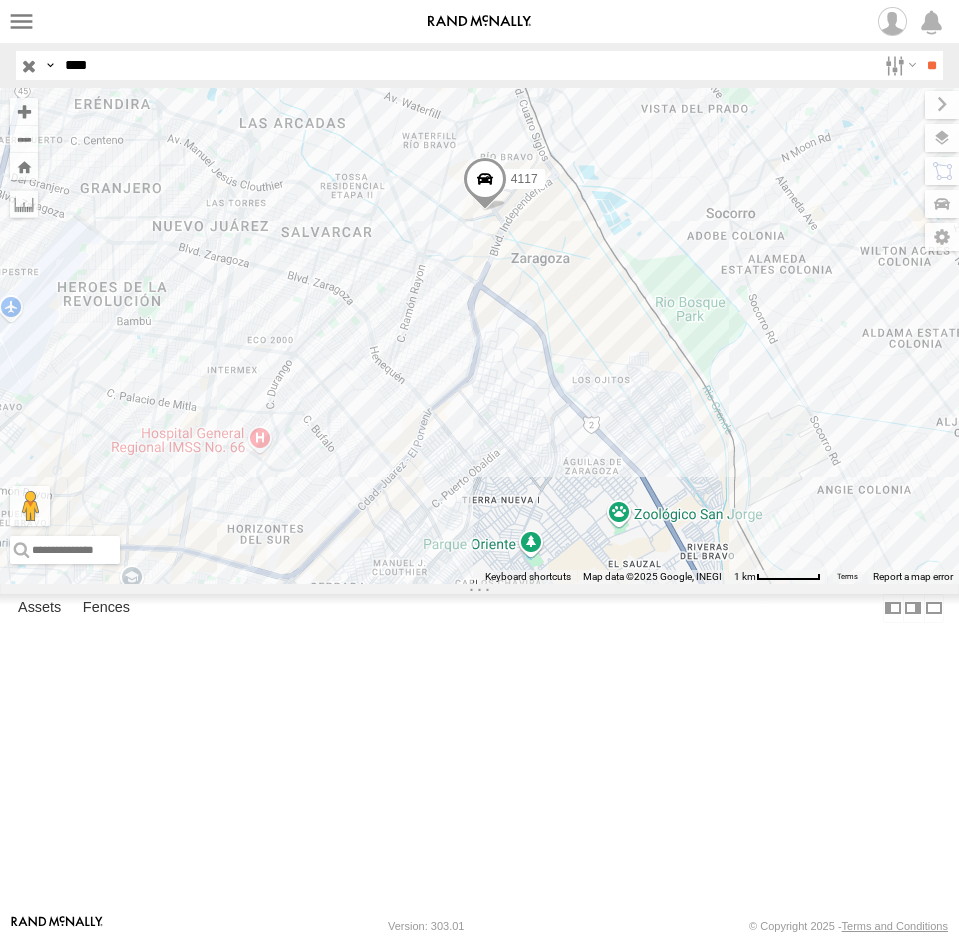 drag, startPoint x: 559, startPoint y: 271, endPoint x: 386, endPoint y: 415, distance: 225.08887 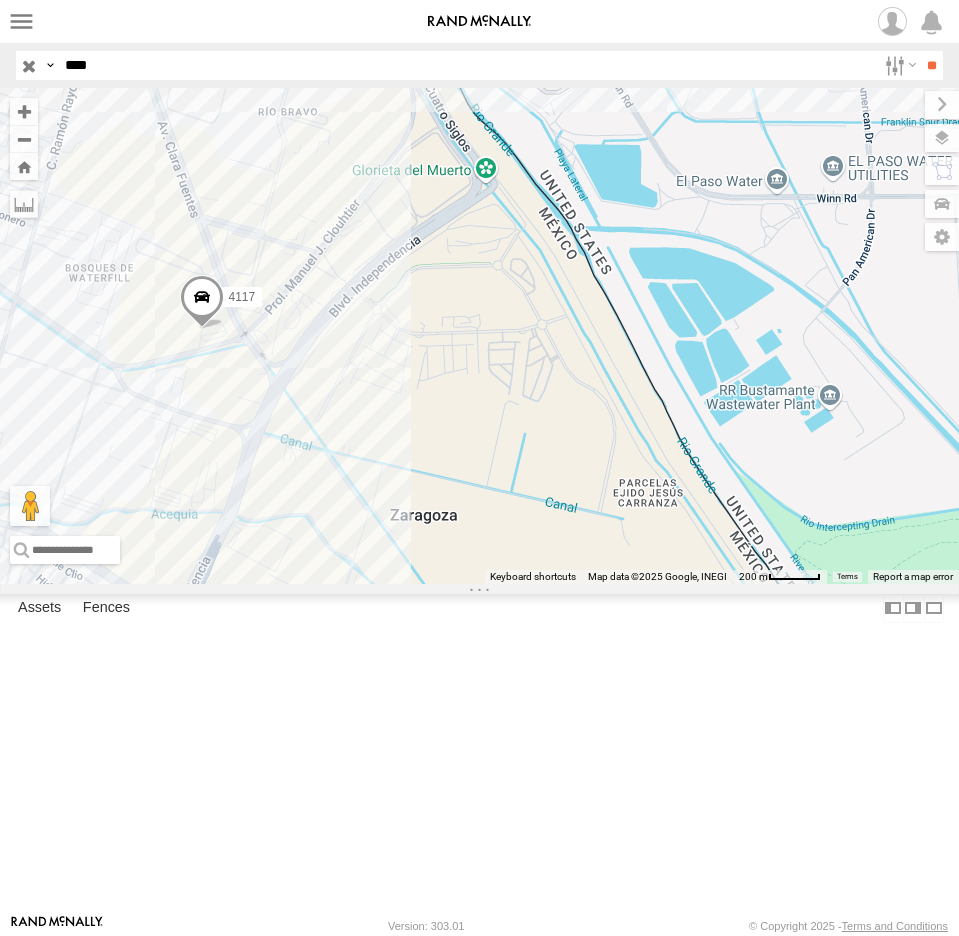 click at bounding box center (202, 302) 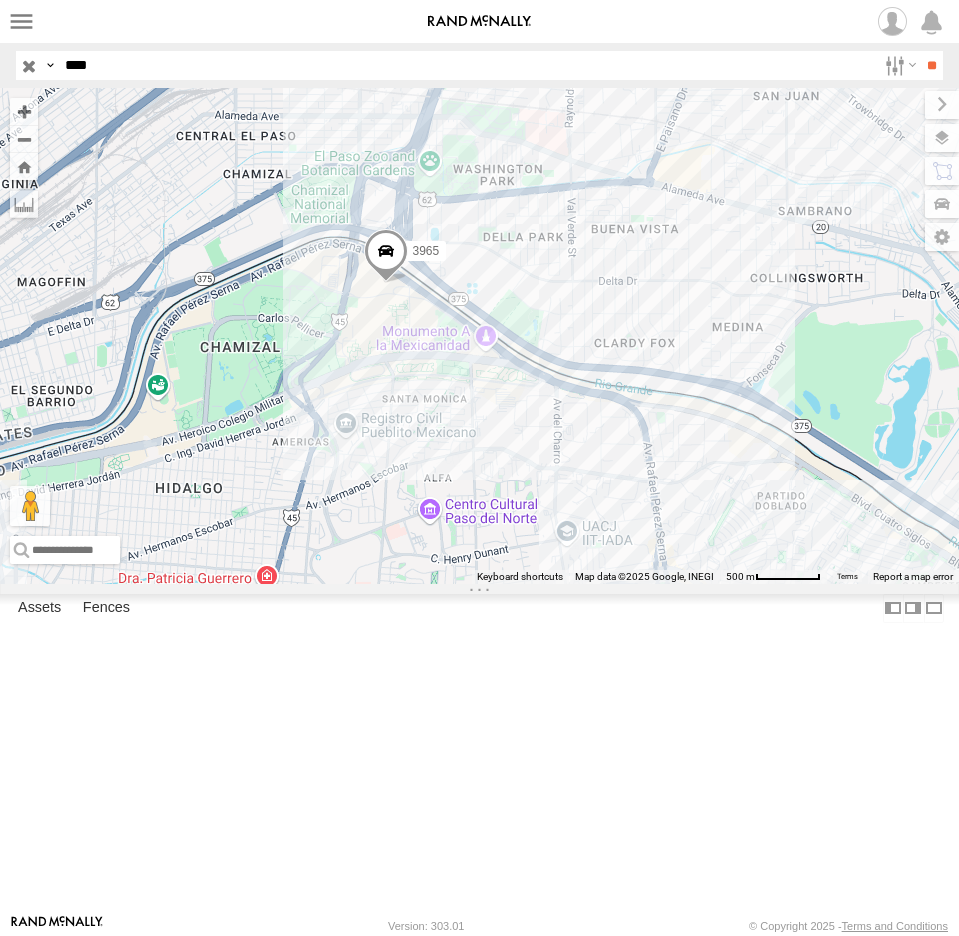 drag, startPoint x: 153, startPoint y: 61, endPoint x: 16, endPoint y: 86, distance: 139.26234 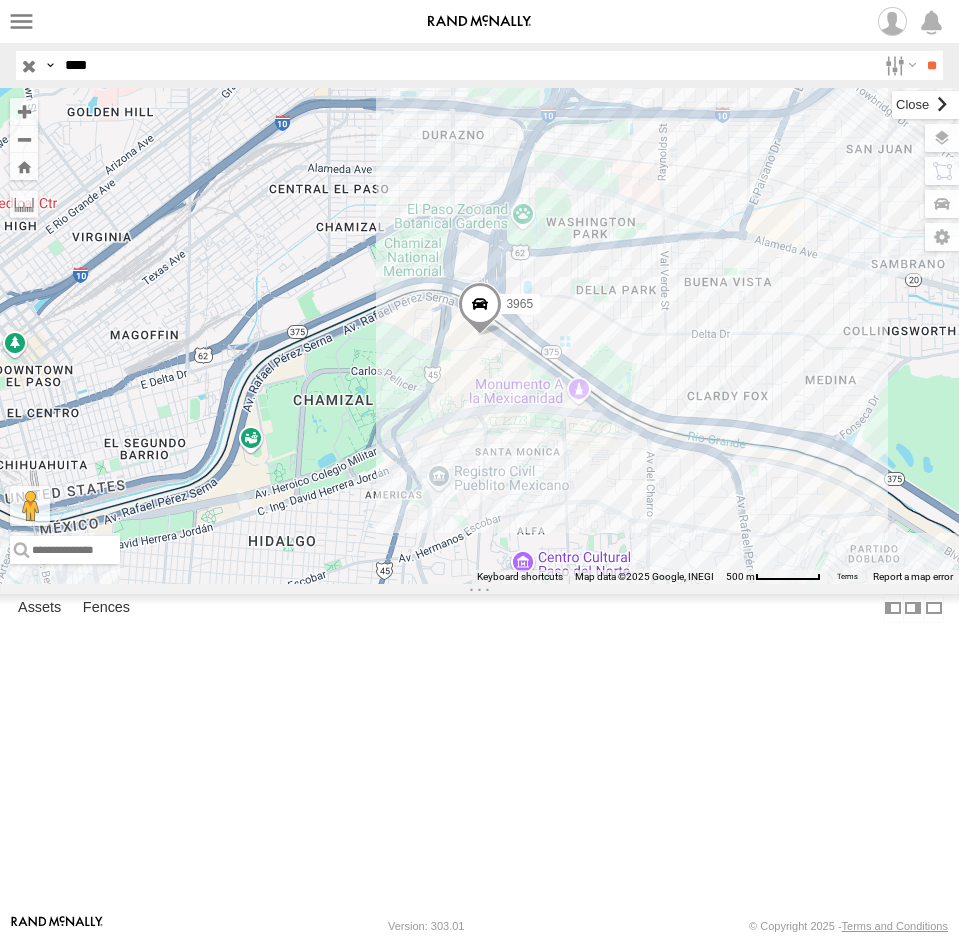 click at bounding box center (925, 105) 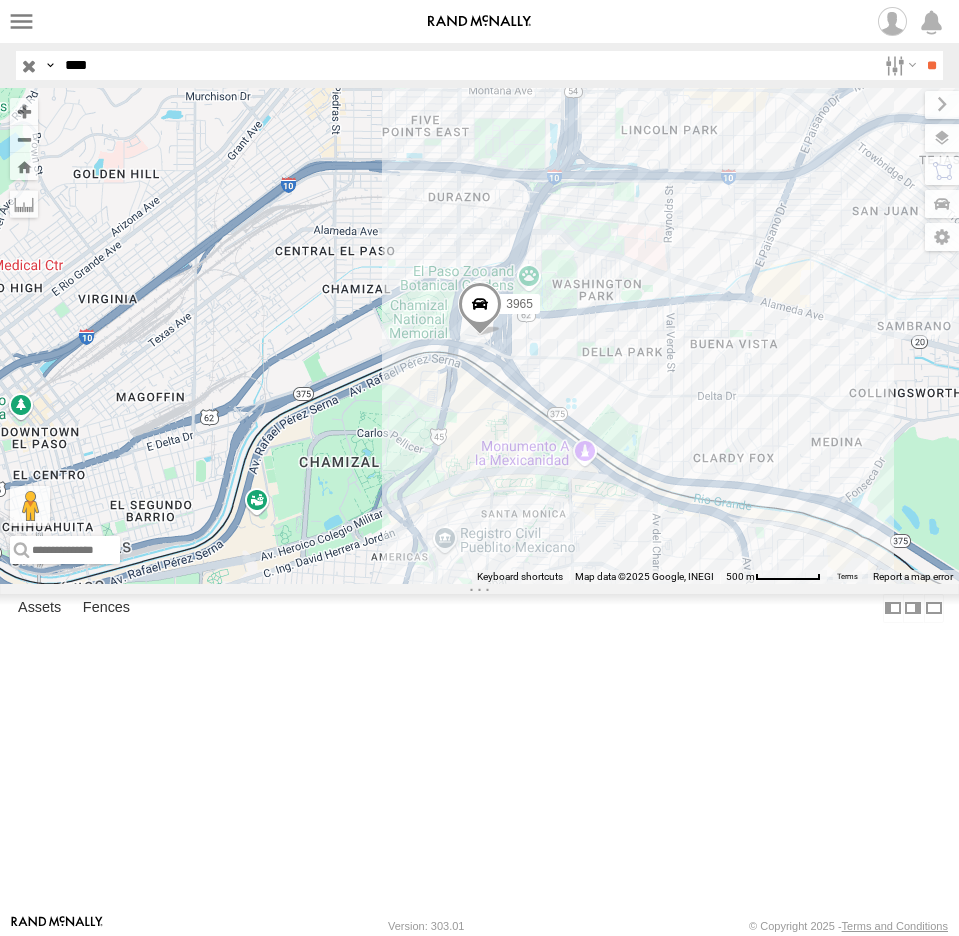 drag, startPoint x: 137, startPoint y: 69, endPoint x: -17, endPoint y: 69, distance: 154 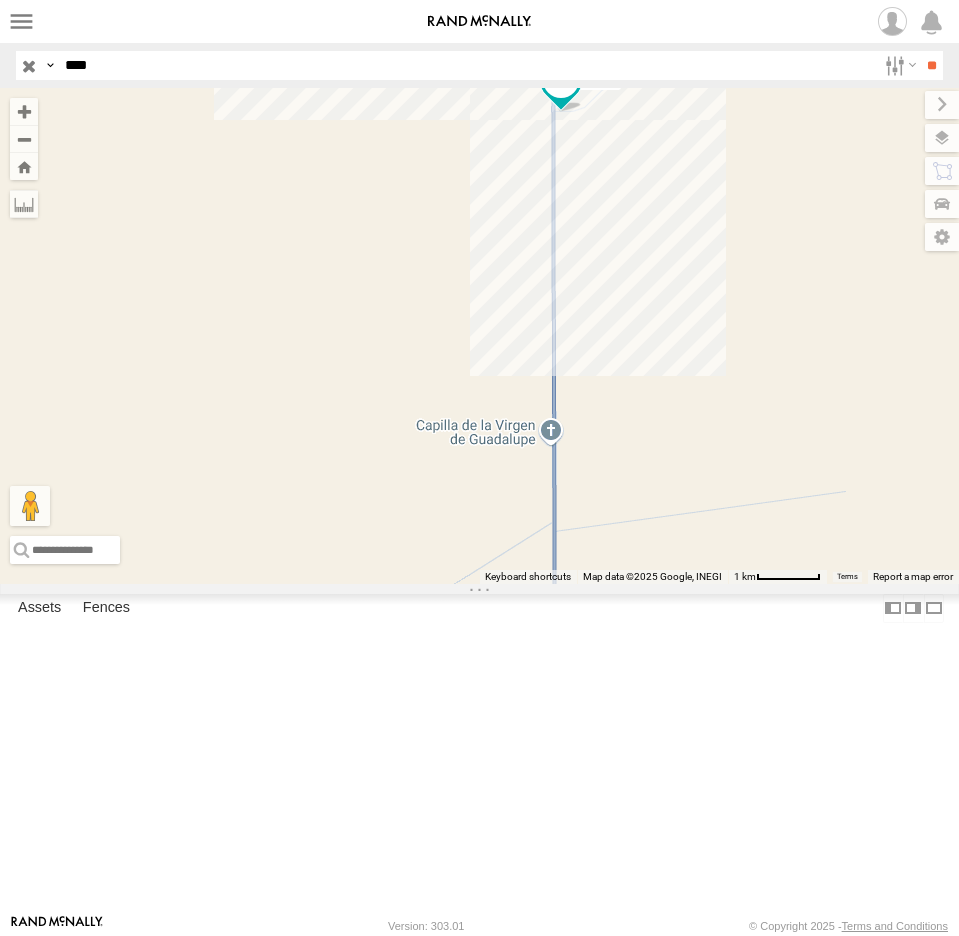 drag, startPoint x: 116, startPoint y: 65, endPoint x: 5, endPoint y: 73, distance: 111.28792 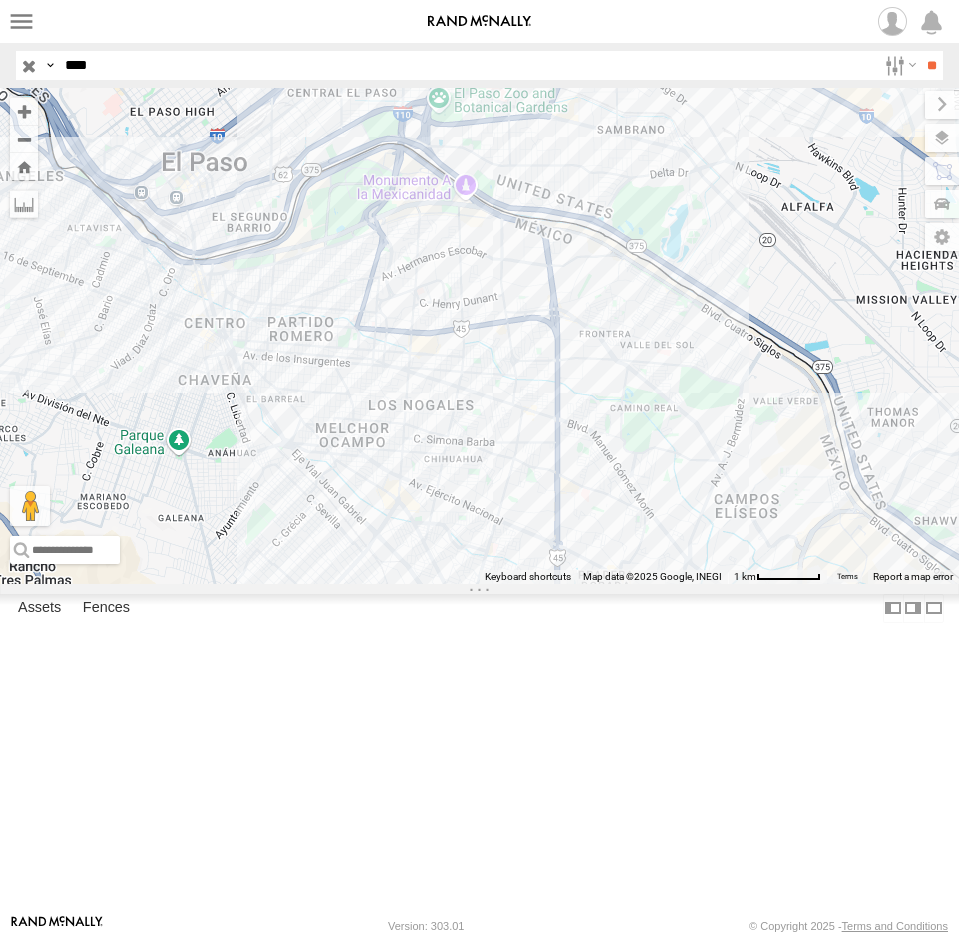 drag, startPoint x: 486, startPoint y: 282, endPoint x: 496, endPoint y: 301, distance: 21.470911 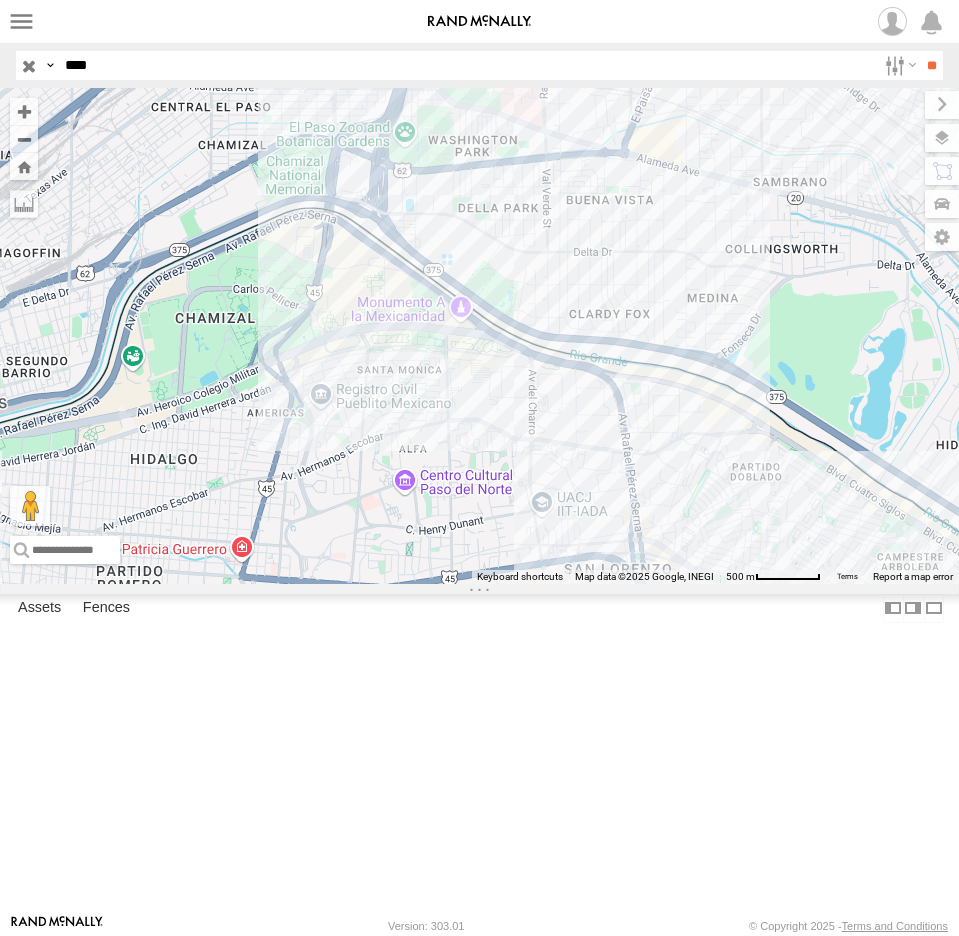 click at bounding box center (410, 34) 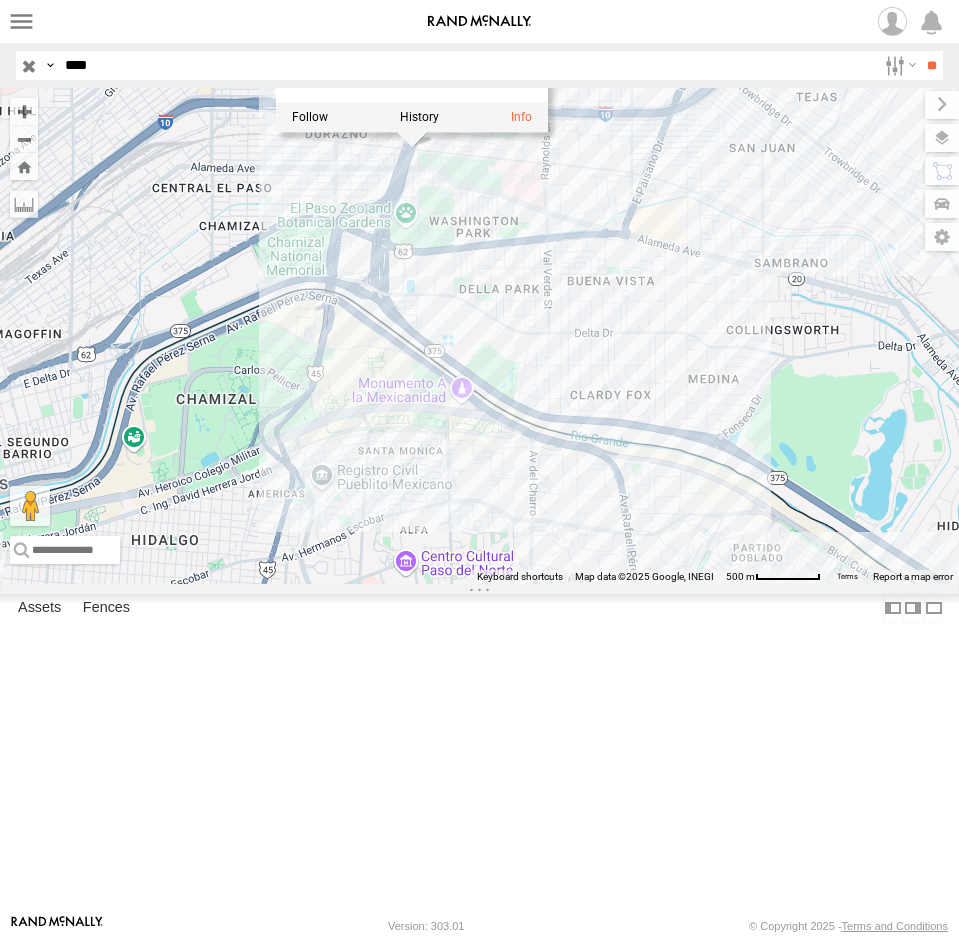 drag, startPoint x: 554, startPoint y: 283, endPoint x: 562, endPoint y: 408, distance: 125.25574 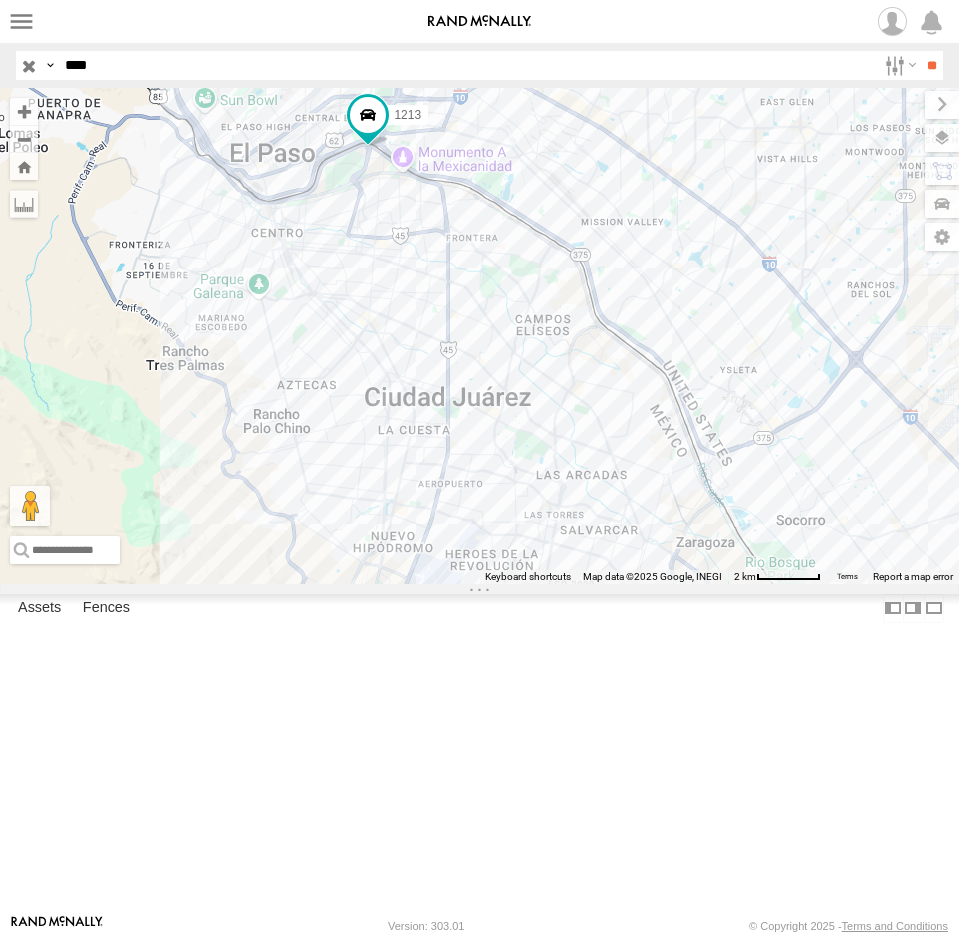 drag, startPoint x: 329, startPoint y: 318, endPoint x: 240, endPoint y: 496, distance: 199.01006 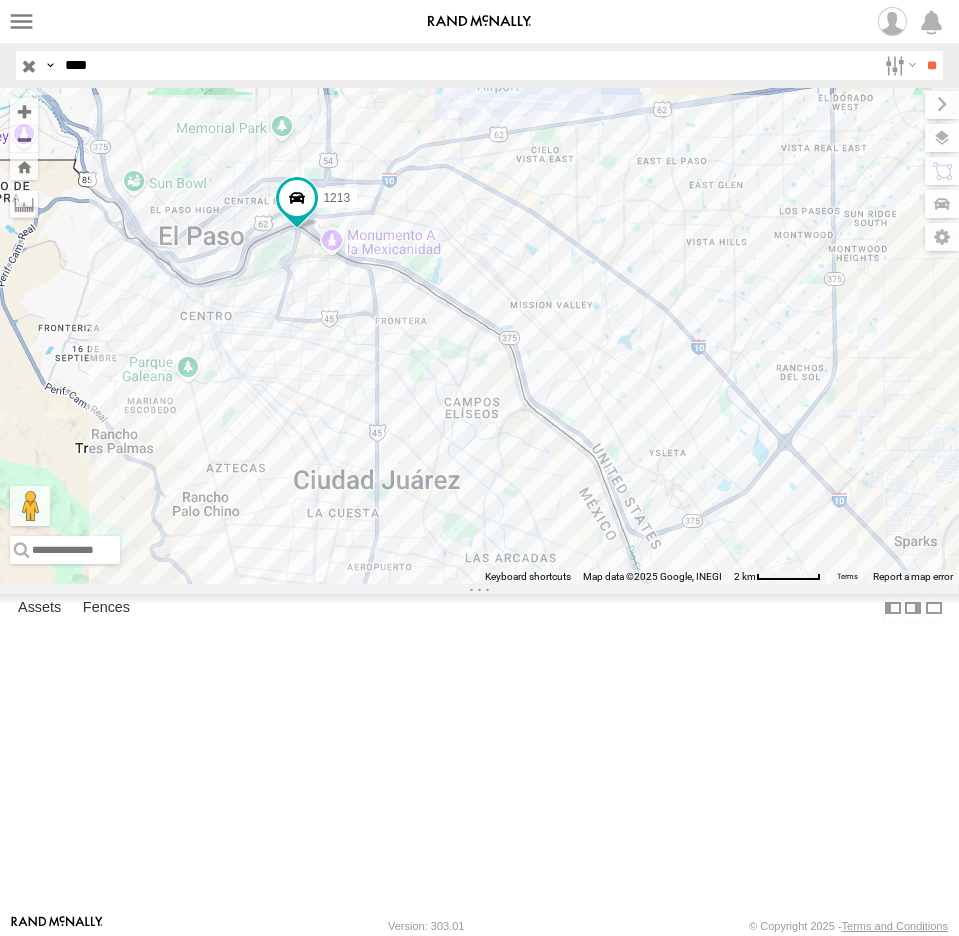 click at bounding box center [29, 65] 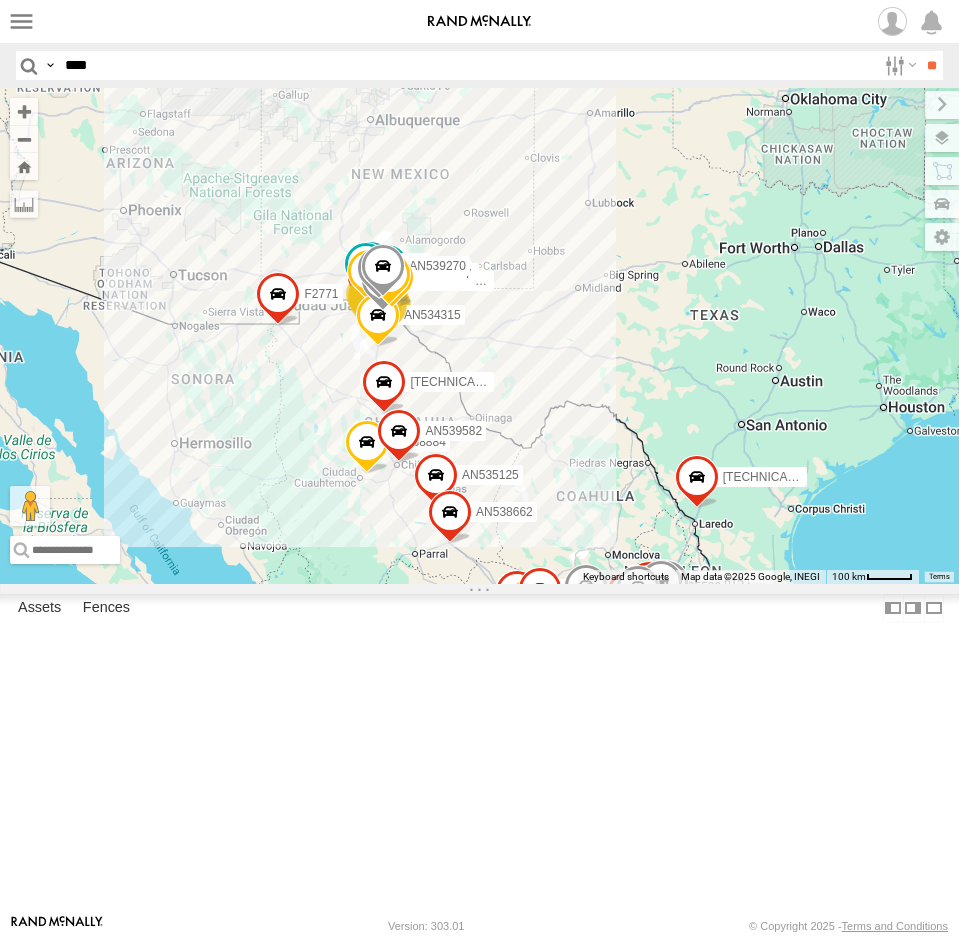 drag, startPoint x: 345, startPoint y: 346, endPoint x: 362, endPoint y: 635, distance: 289.49957 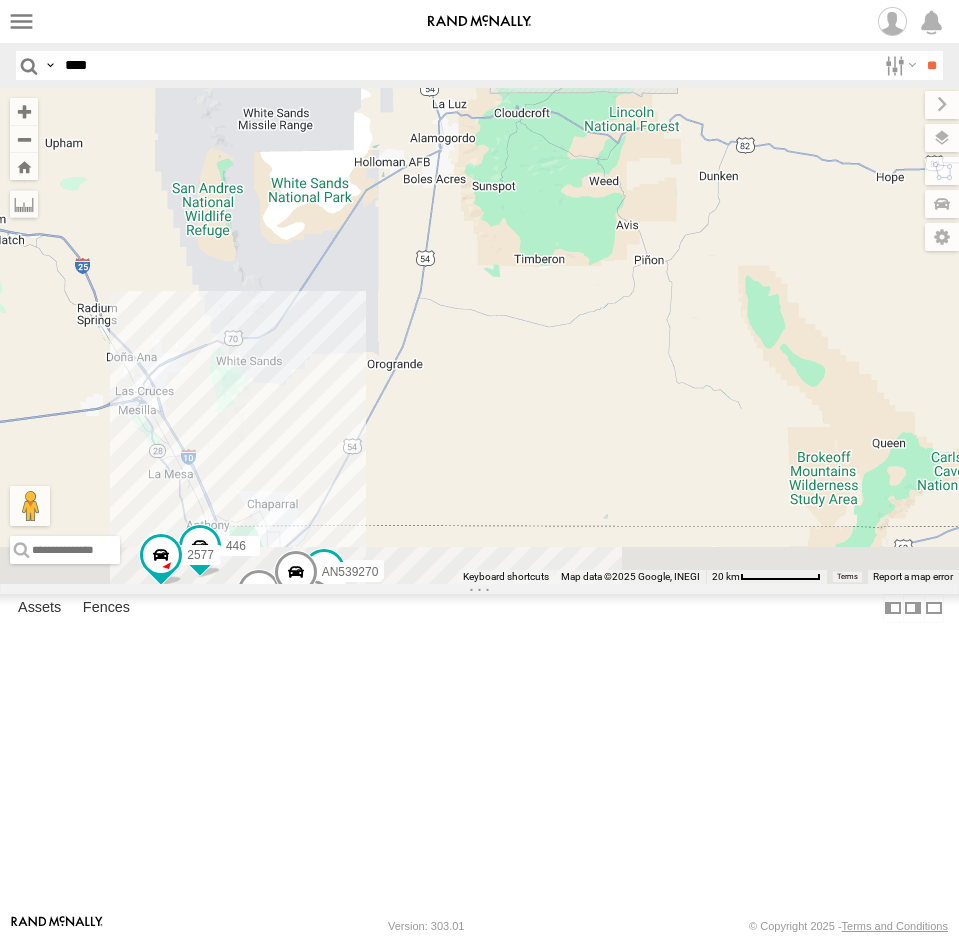 drag, startPoint x: 401, startPoint y: 506, endPoint x: 439, endPoint y: 216, distance: 292.47906 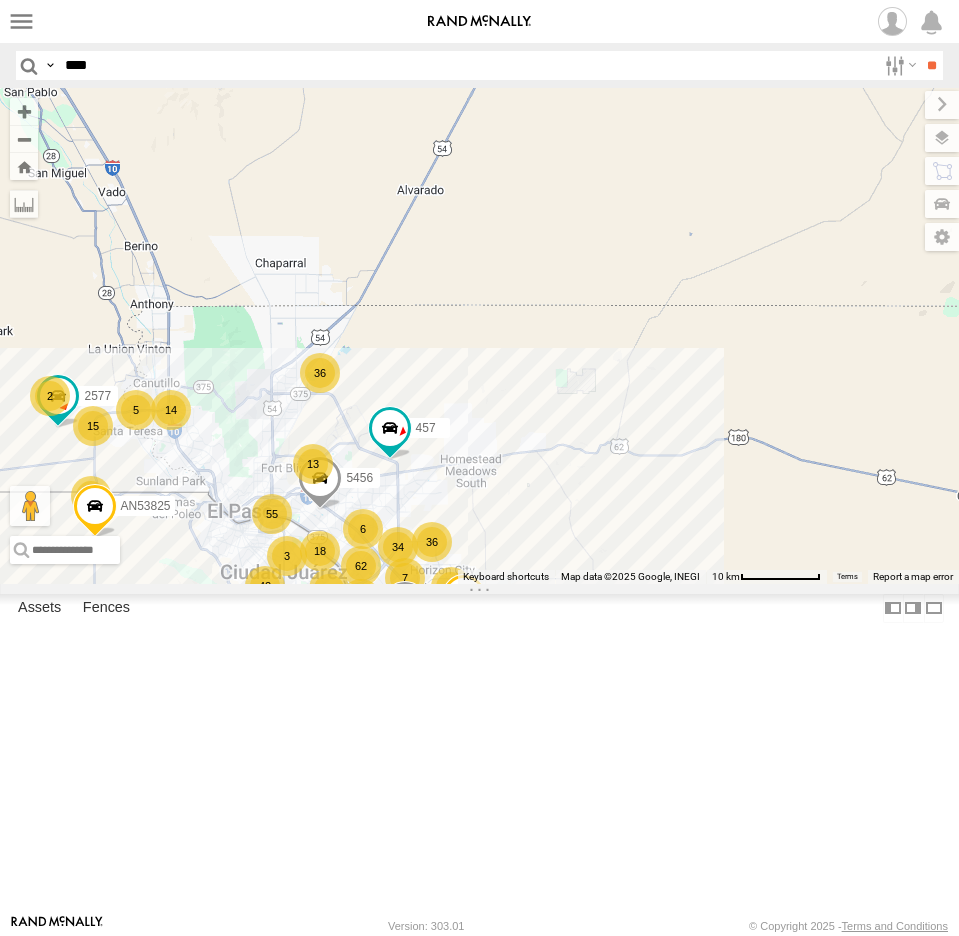 drag, startPoint x: 313, startPoint y: 572, endPoint x: 350, endPoint y: 473, distance: 105.68822 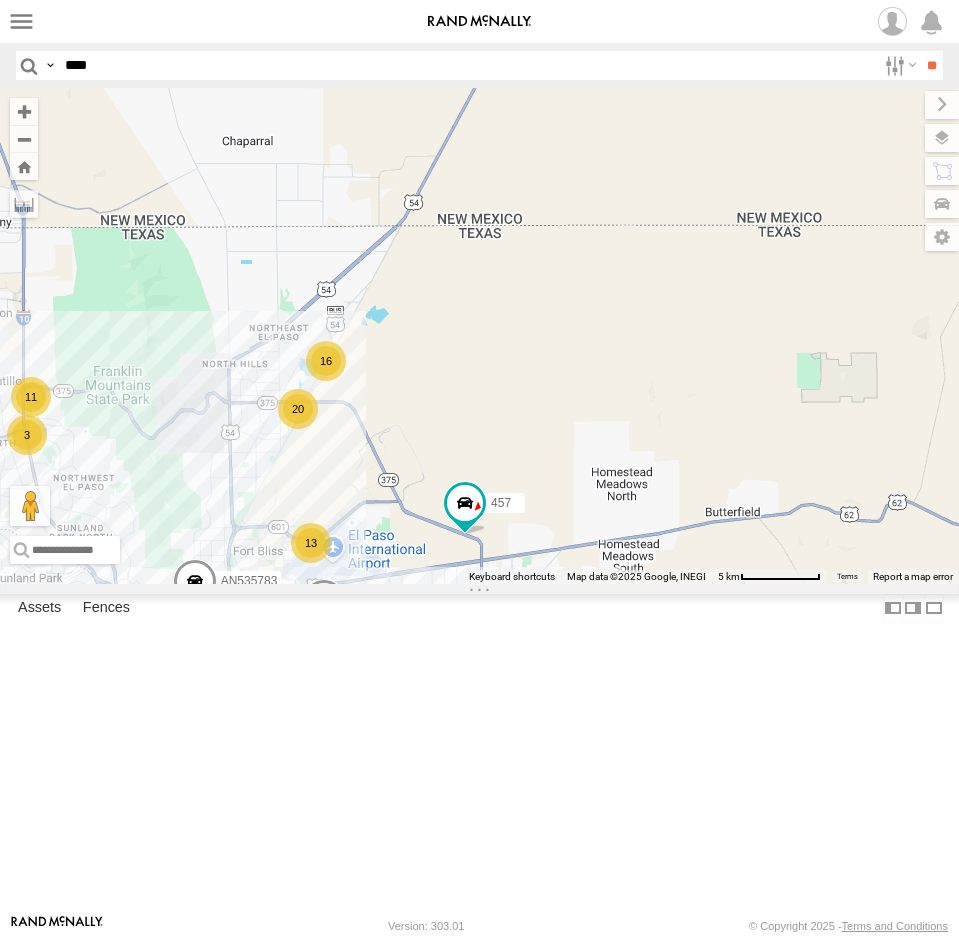 drag, startPoint x: 242, startPoint y: 438, endPoint x: 309, endPoint y: 236, distance: 212.82152 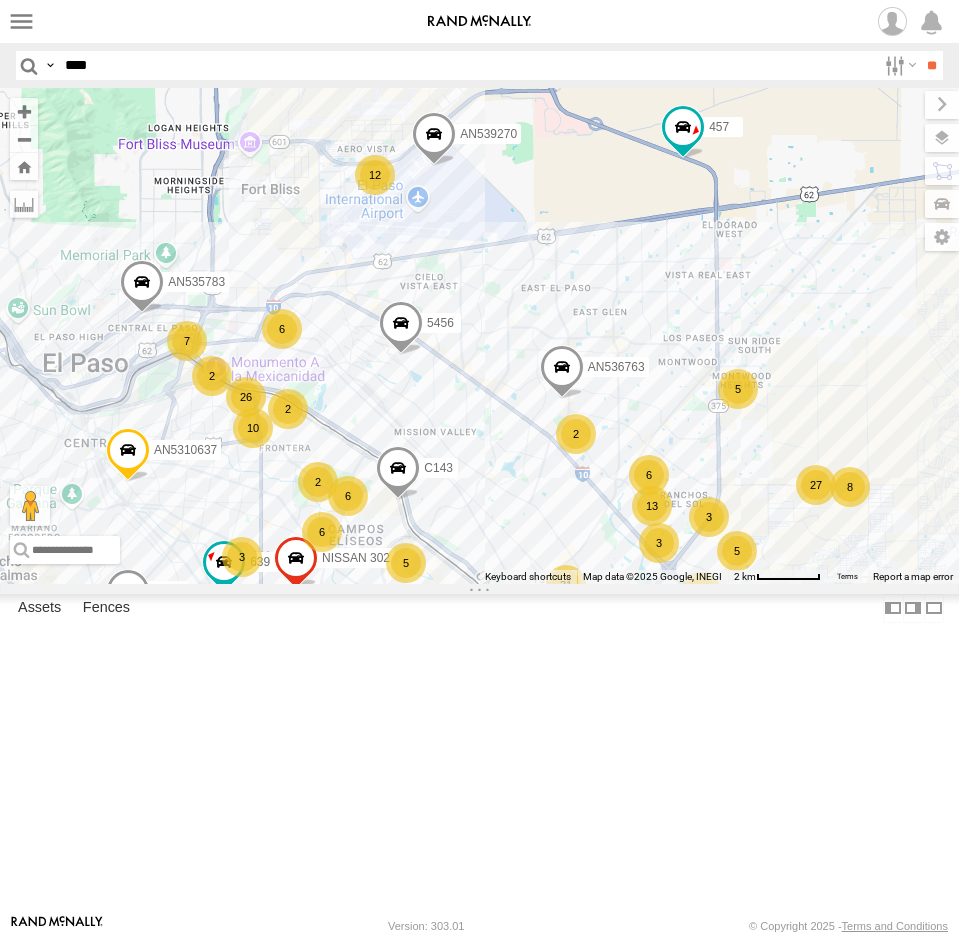 drag, startPoint x: 449, startPoint y: 490, endPoint x: 517, endPoint y: 348, distance: 157.44205 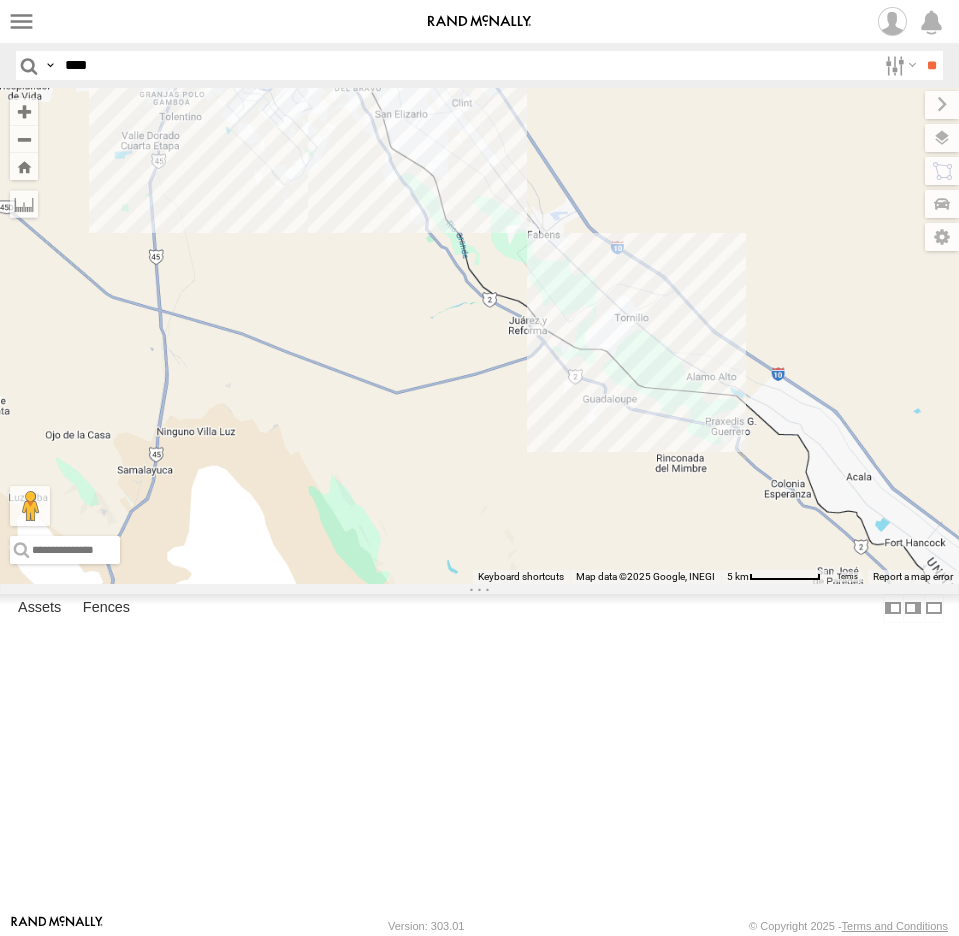 drag, startPoint x: 361, startPoint y: 318, endPoint x: 377, endPoint y: 361, distance: 45.88028 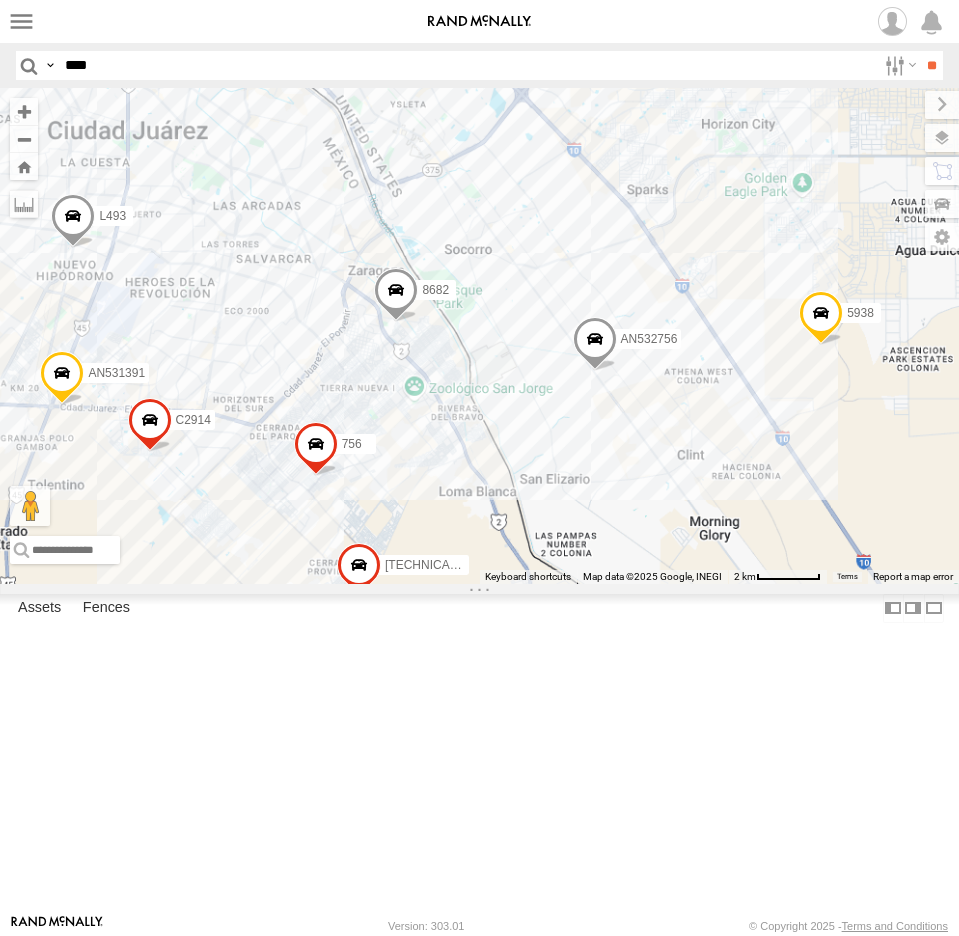 drag, startPoint x: 306, startPoint y: 151, endPoint x: 397, endPoint y: 474, distance: 335.57413 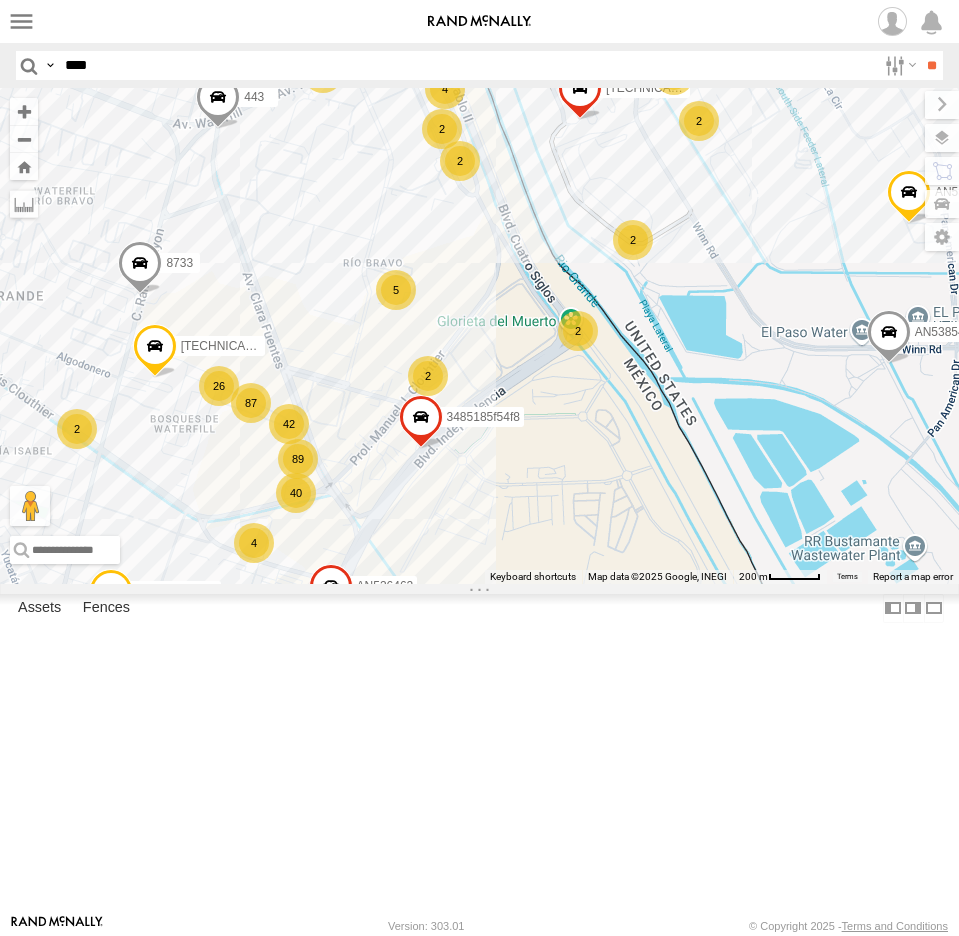 click on "****" at bounding box center (466, 65) 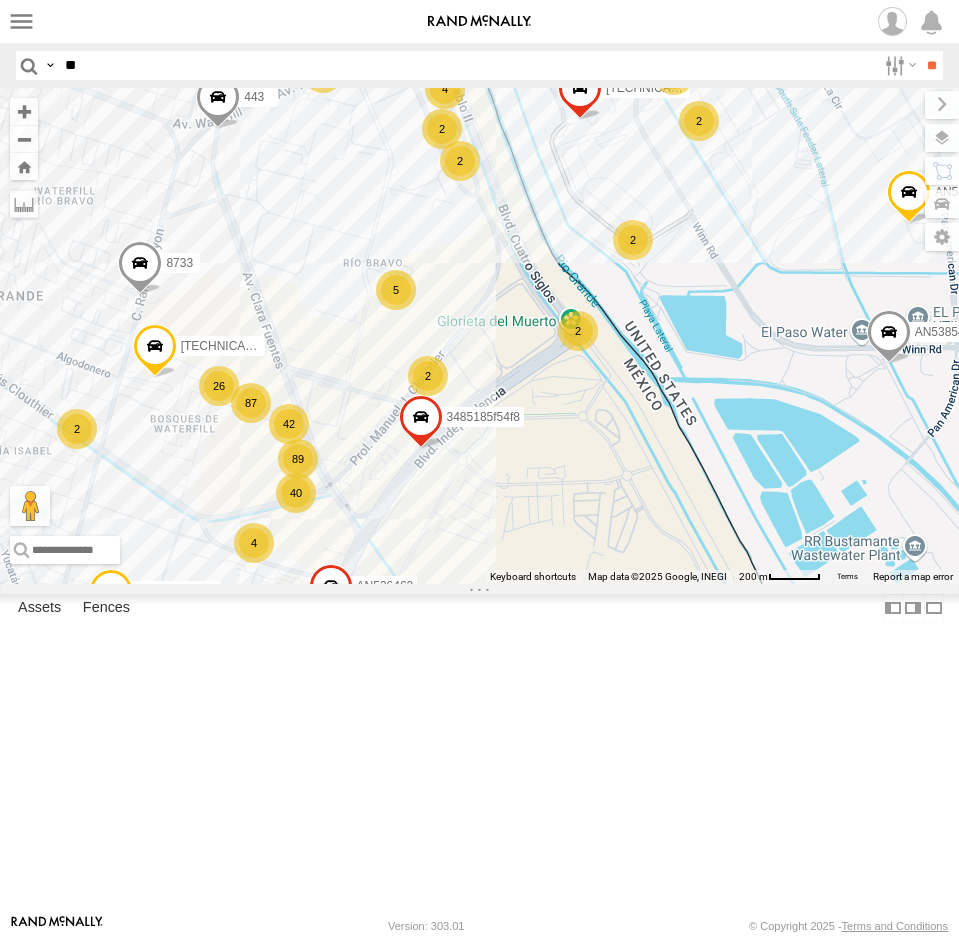 click on "**" at bounding box center [931, 65] 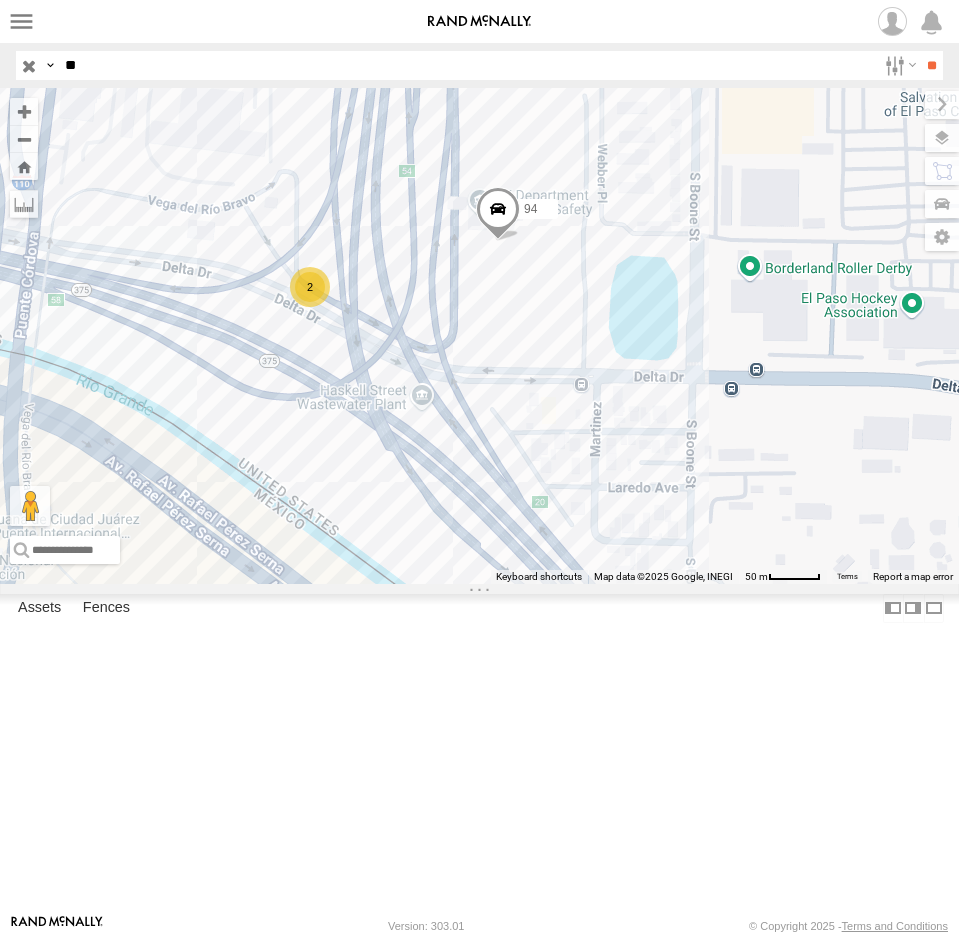 drag, startPoint x: 306, startPoint y: 70, endPoint x: -43, endPoint y: 69, distance: 349.00143 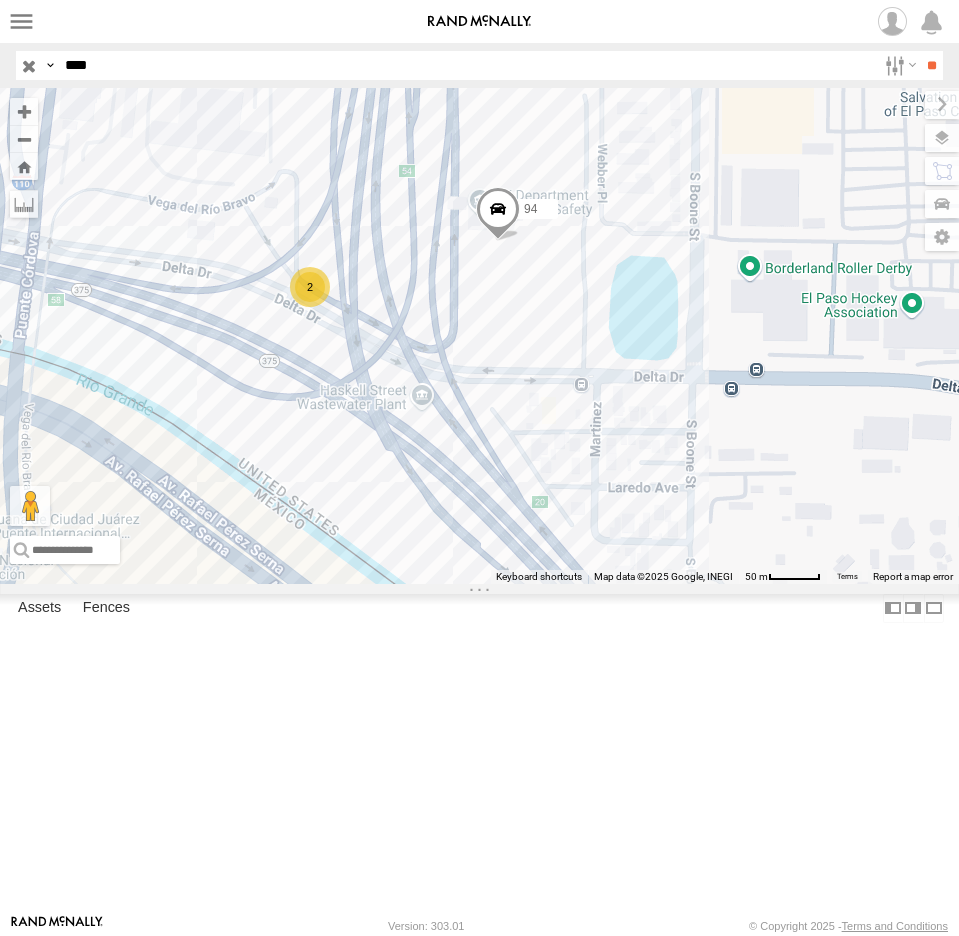 type on "****" 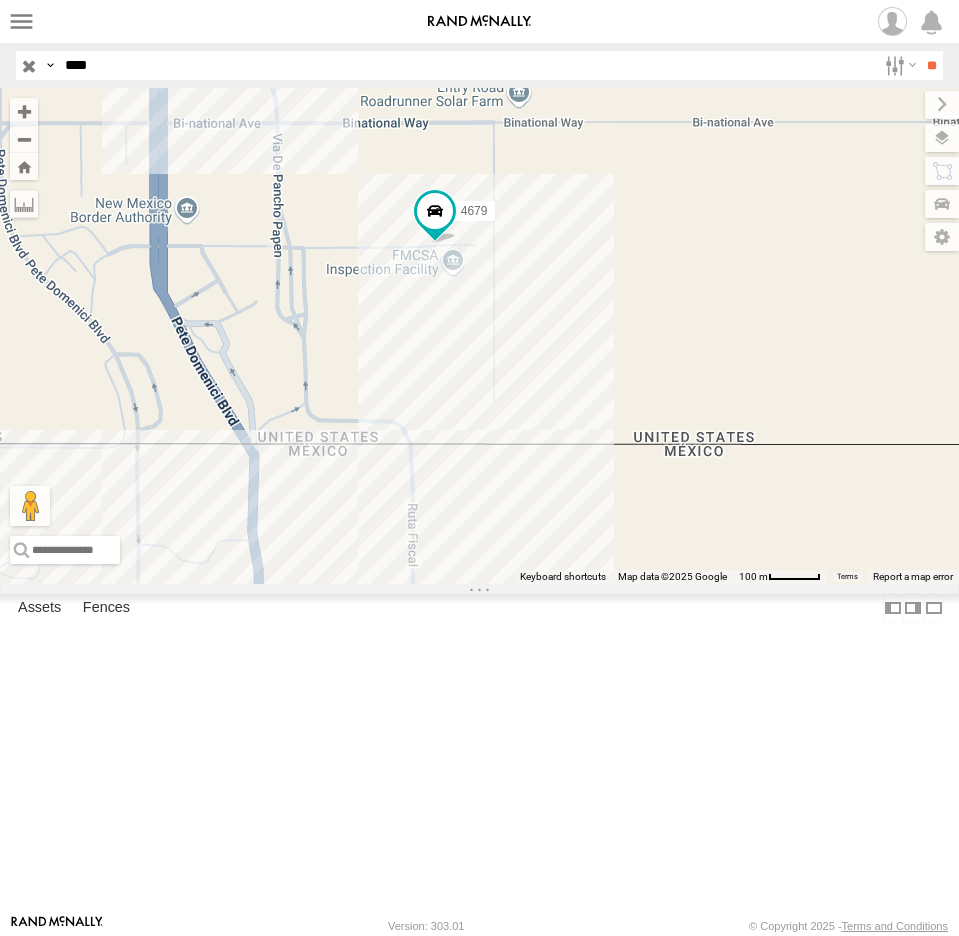 drag, startPoint x: 419, startPoint y: 827, endPoint x: 374, endPoint y: 633, distance: 199.1507 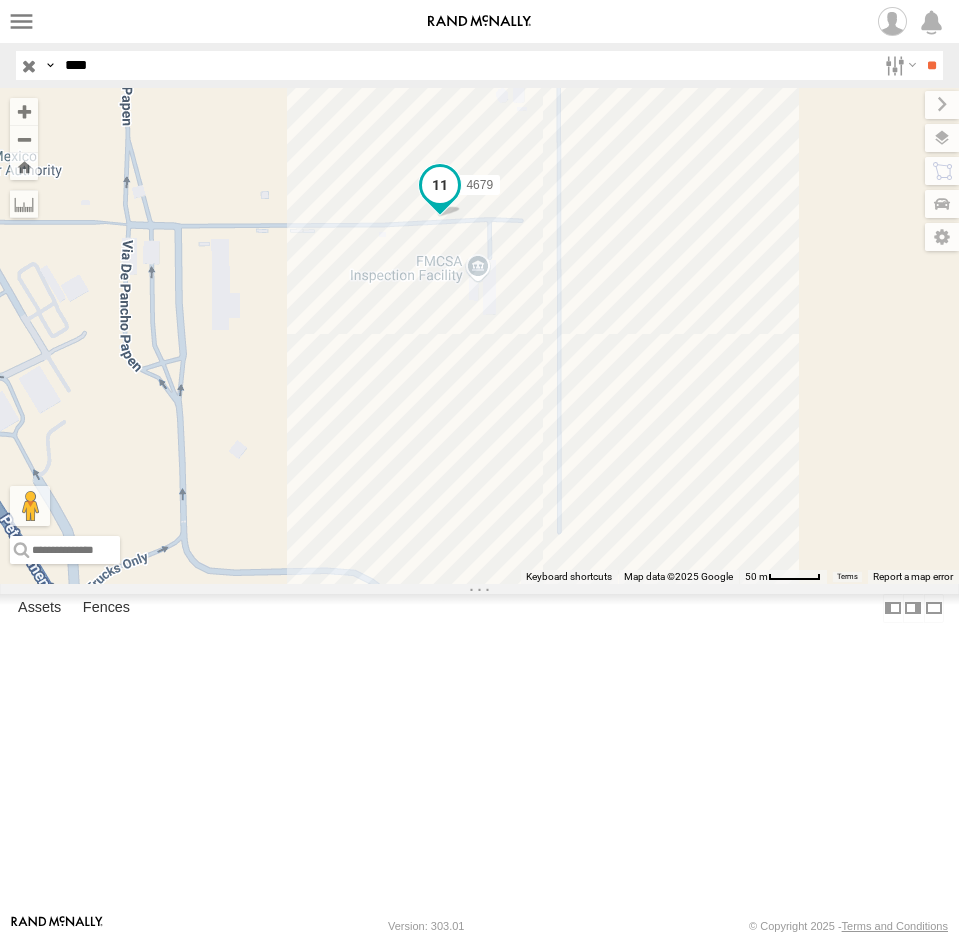 click at bounding box center (440, 185) 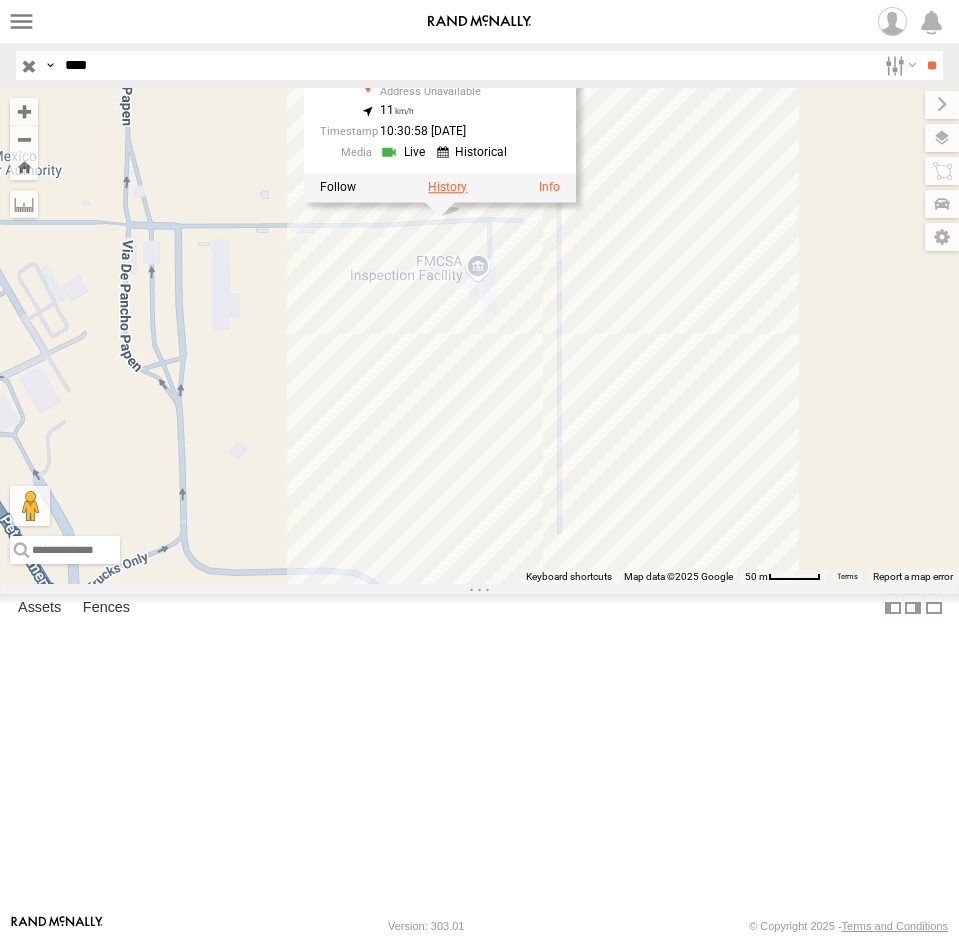 click at bounding box center [447, 187] 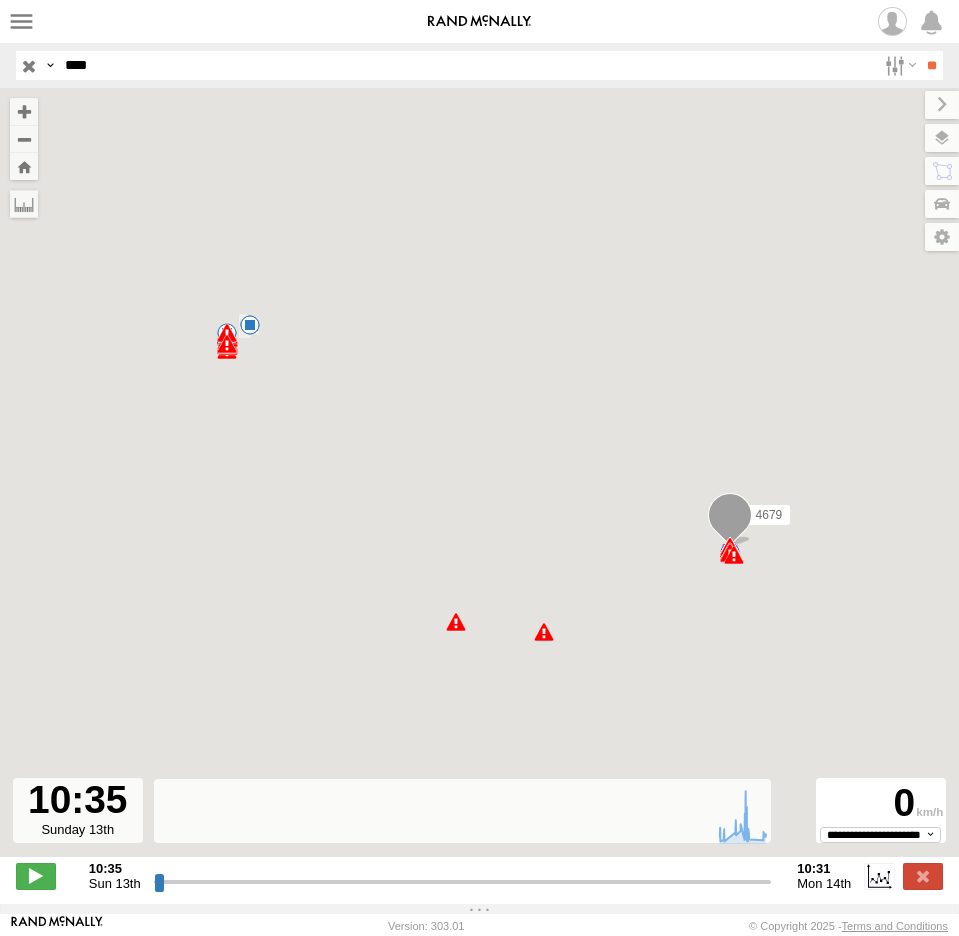 type on "**********" 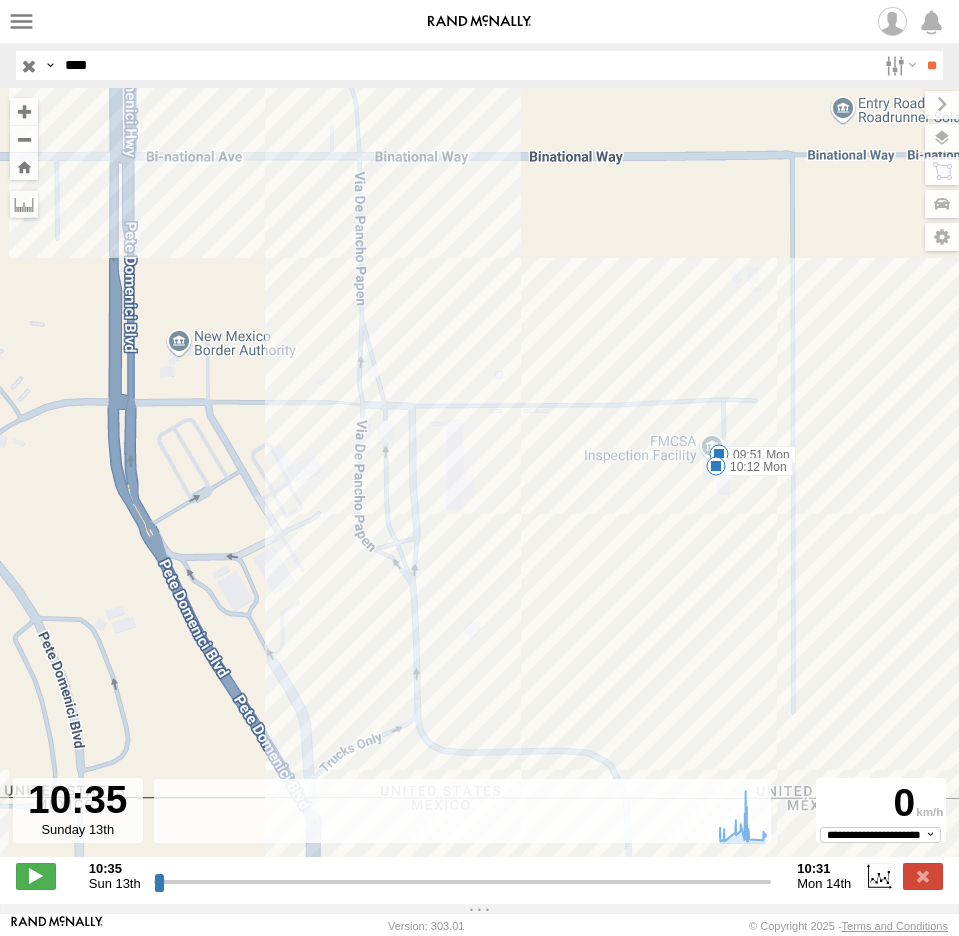 drag, startPoint x: 756, startPoint y: 454, endPoint x: 628, endPoint y: 482, distance: 131.02672 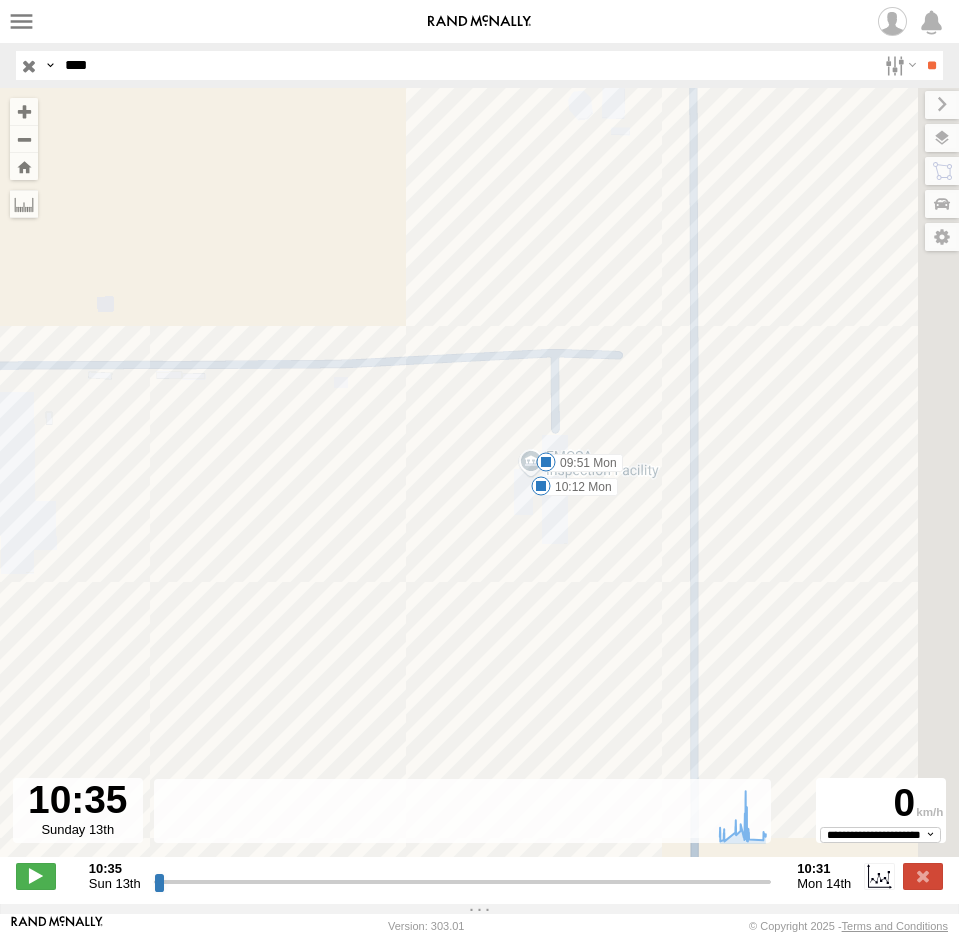 drag, startPoint x: 823, startPoint y: 518, endPoint x: 723, endPoint y: 523, distance: 100.12492 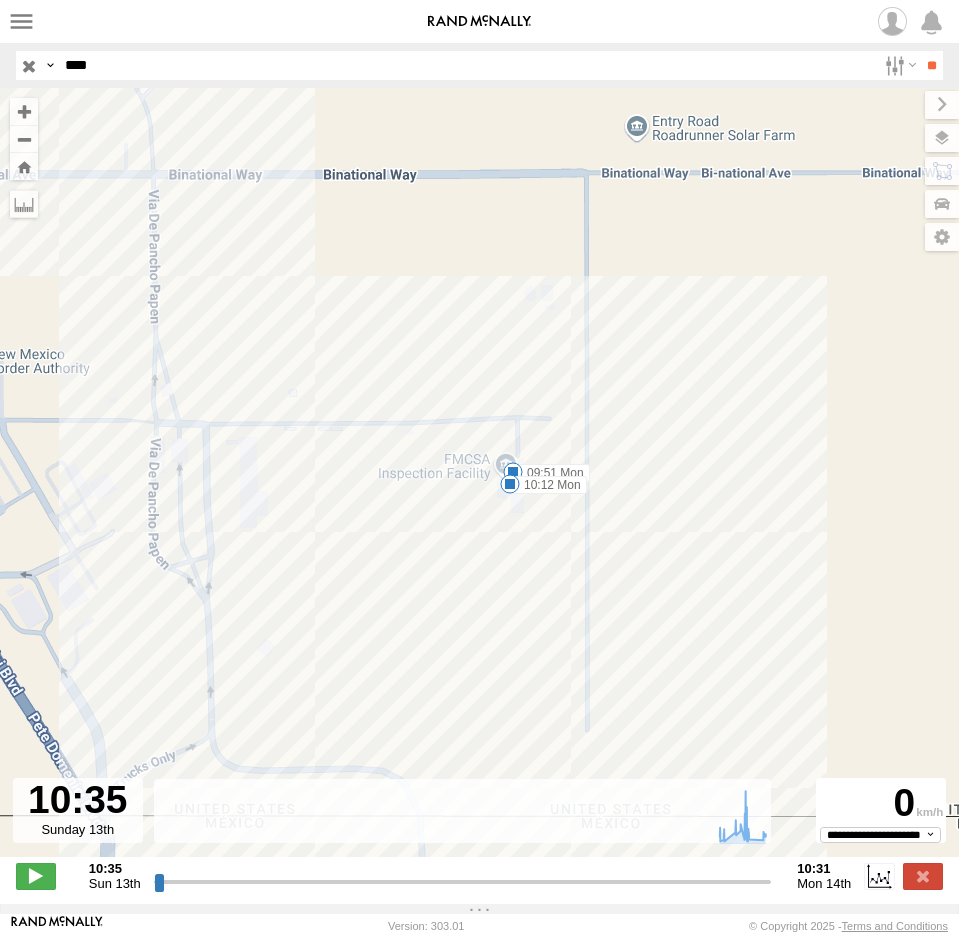 drag, startPoint x: 210, startPoint y: 69, endPoint x: -94, endPoint y: 100, distance: 305.5765 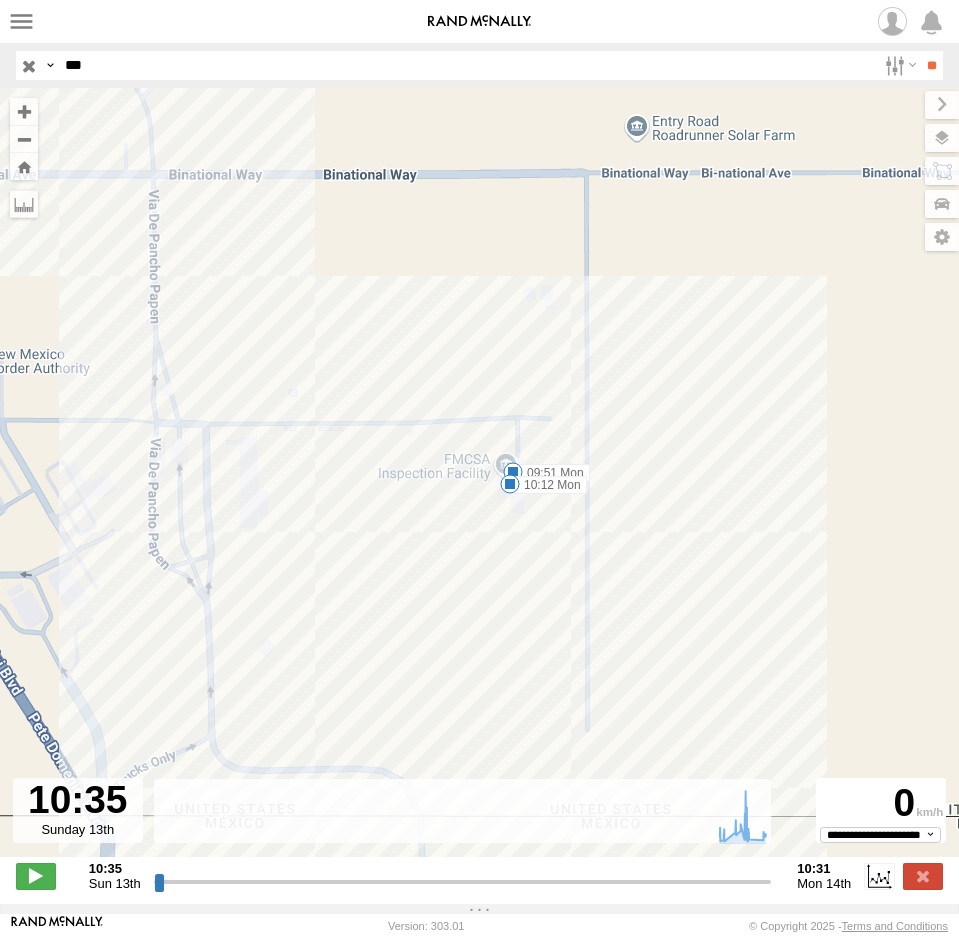 type on "***" 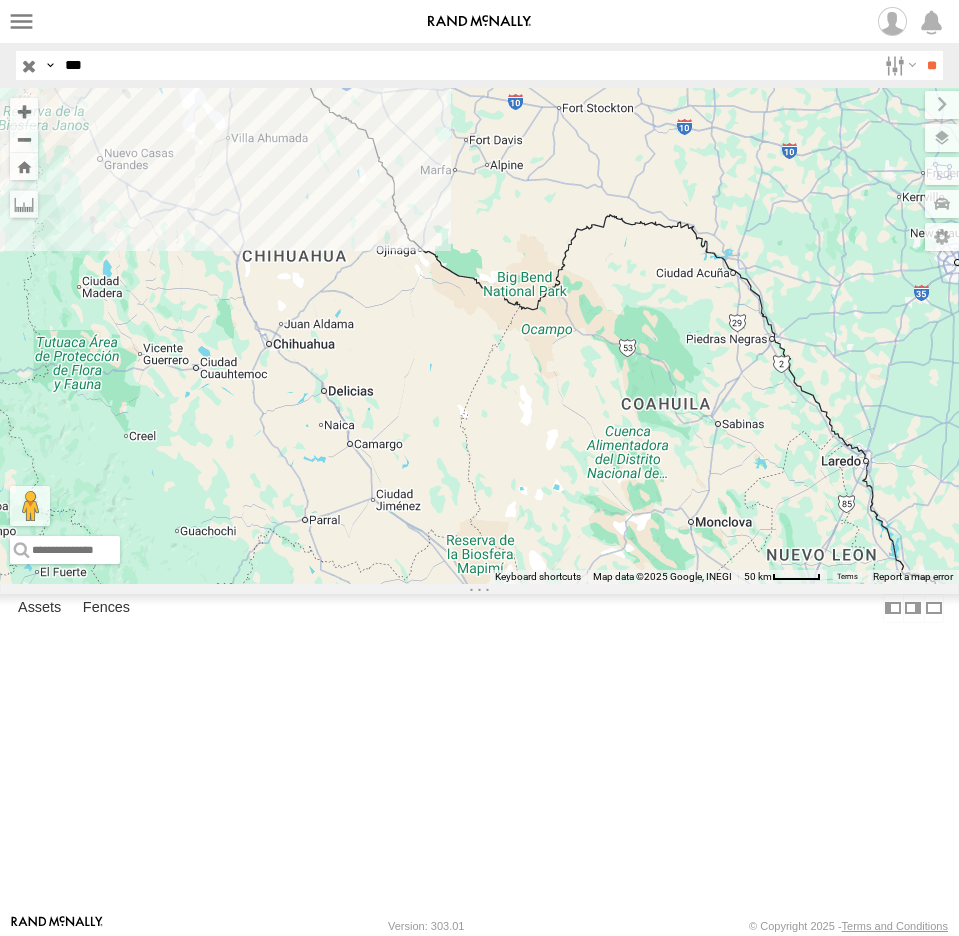 click on "***" at bounding box center (466, 65) 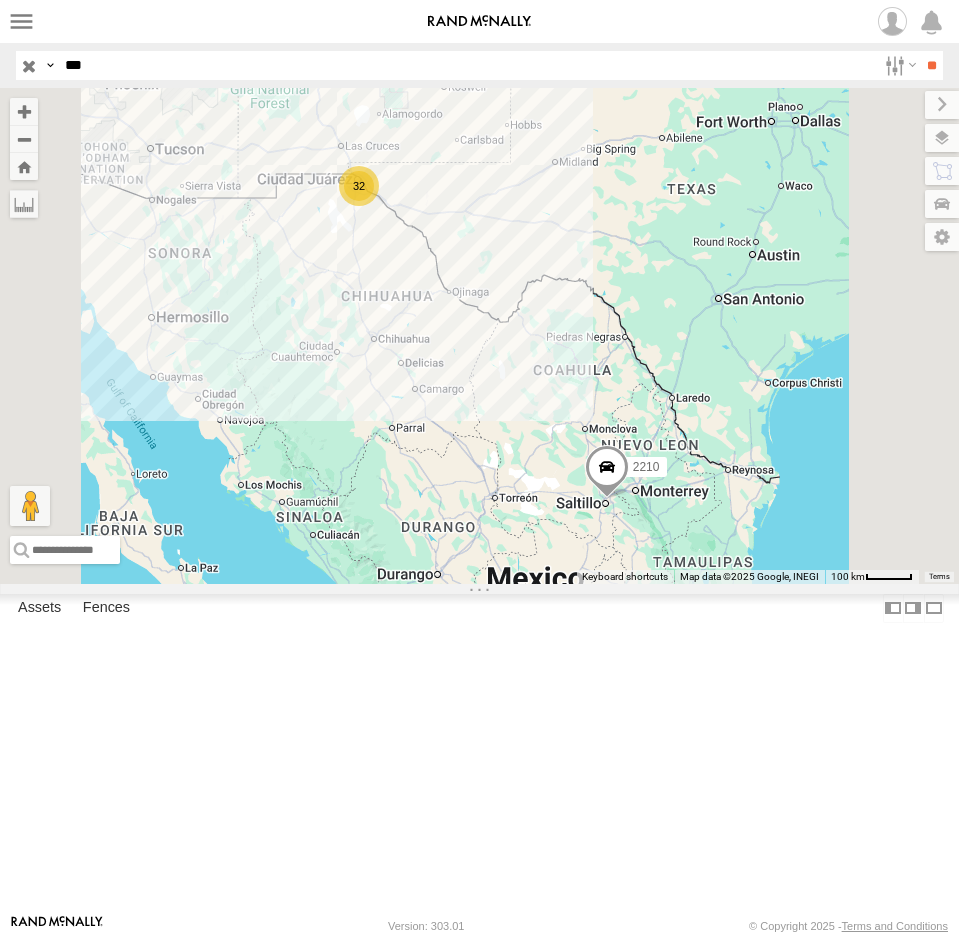 click at bounding box center [0, 0] 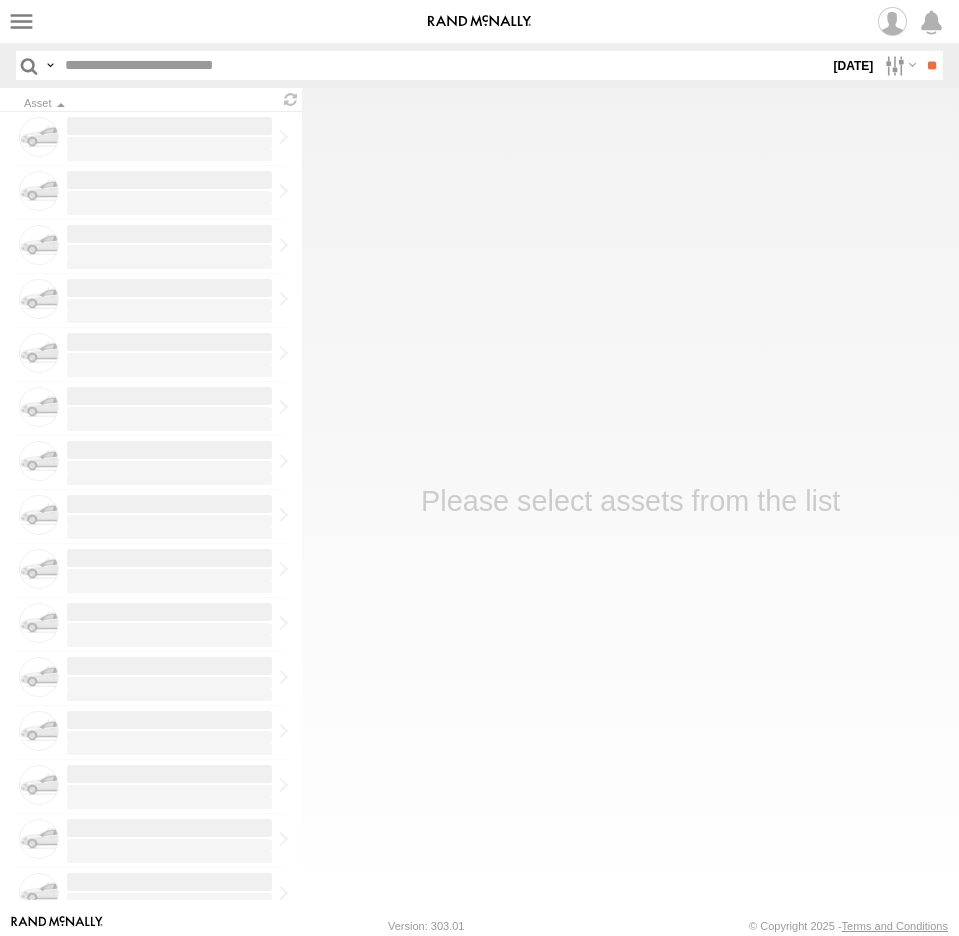scroll, scrollTop: 0, scrollLeft: 0, axis: both 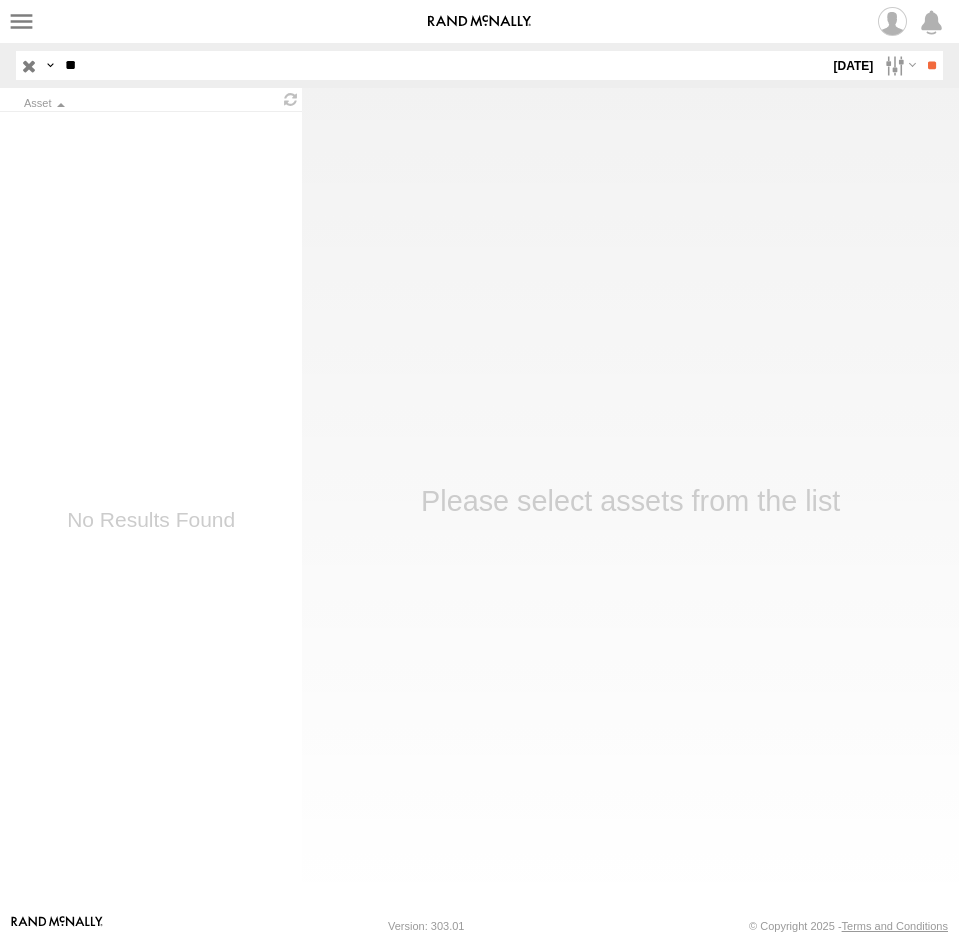 type on "*" 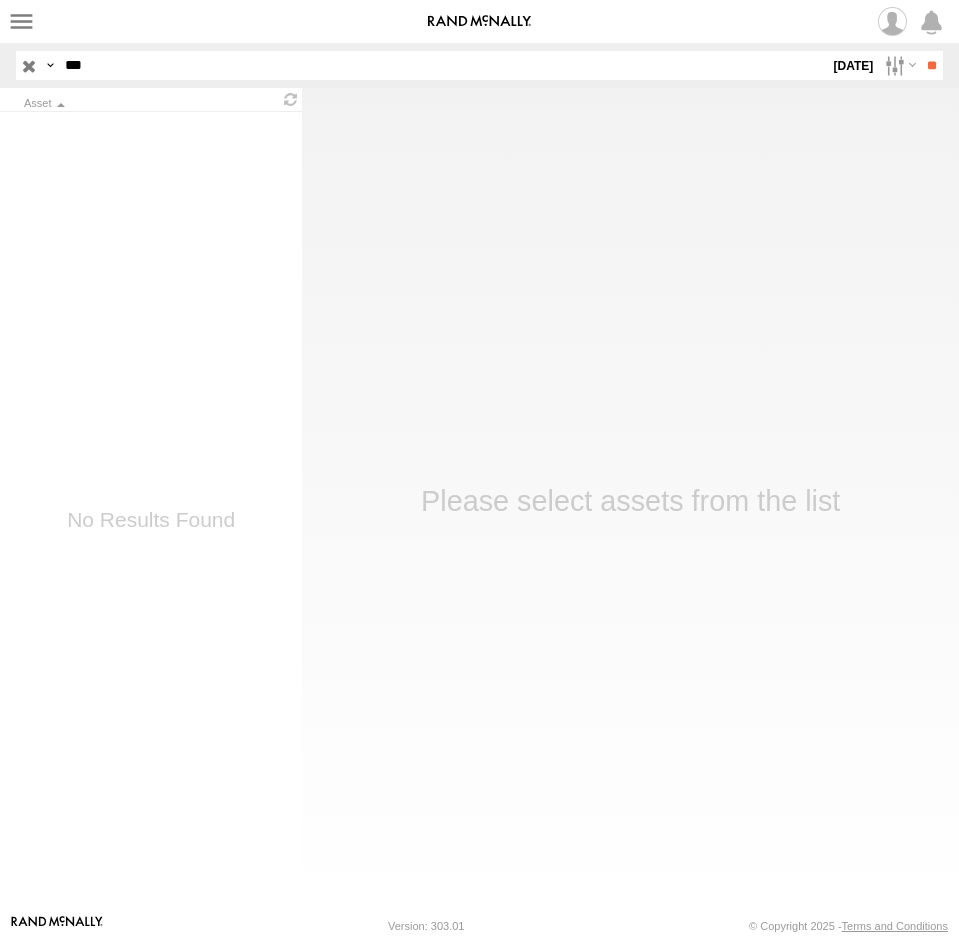 type on "***" 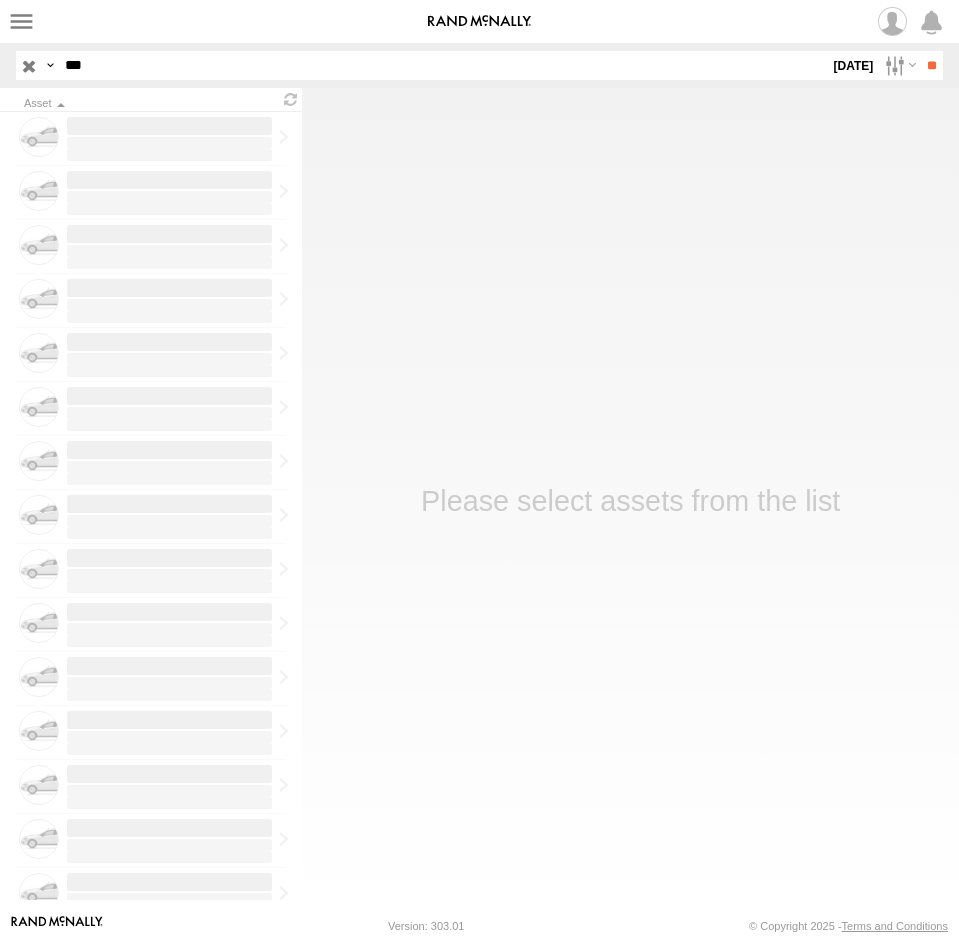 click on "14 Jul 25" at bounding box center (853, 65) 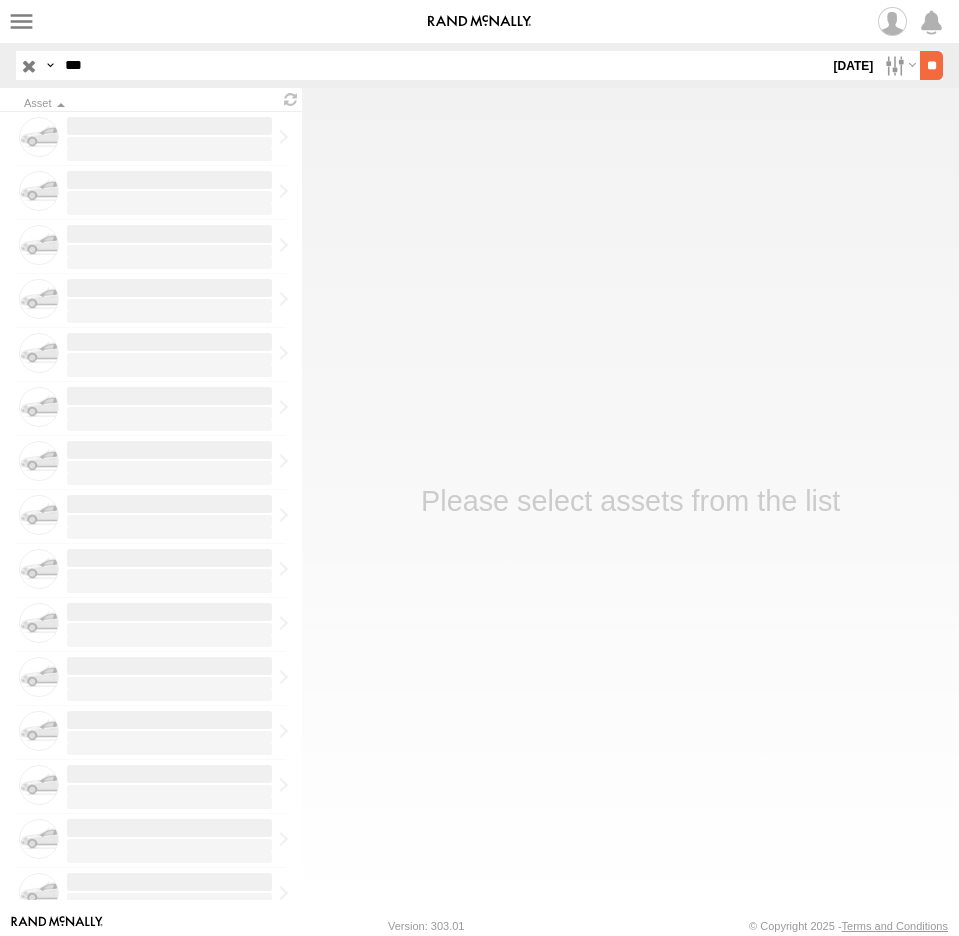 click on "**" at bounding box center [931, 65] 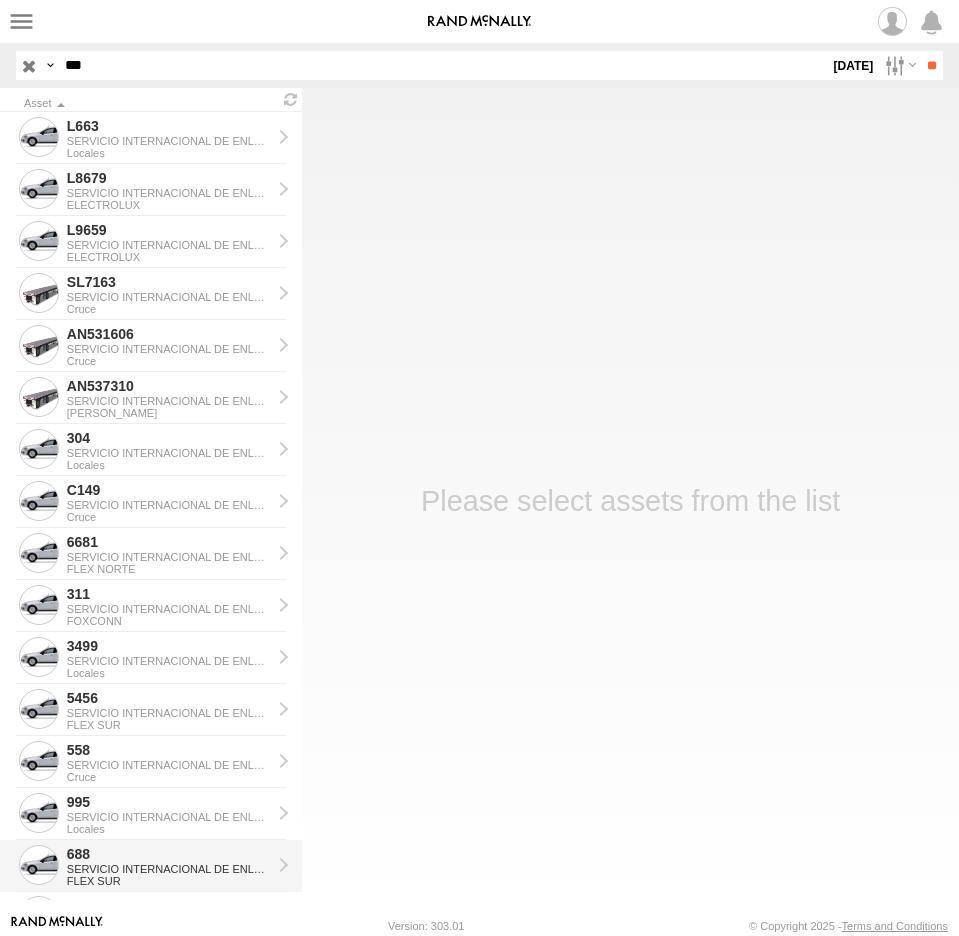 click on "SERVICIO INTERNACIONAL DE ENLACE TERRESTRE SA" at bounding box center [169, 869] 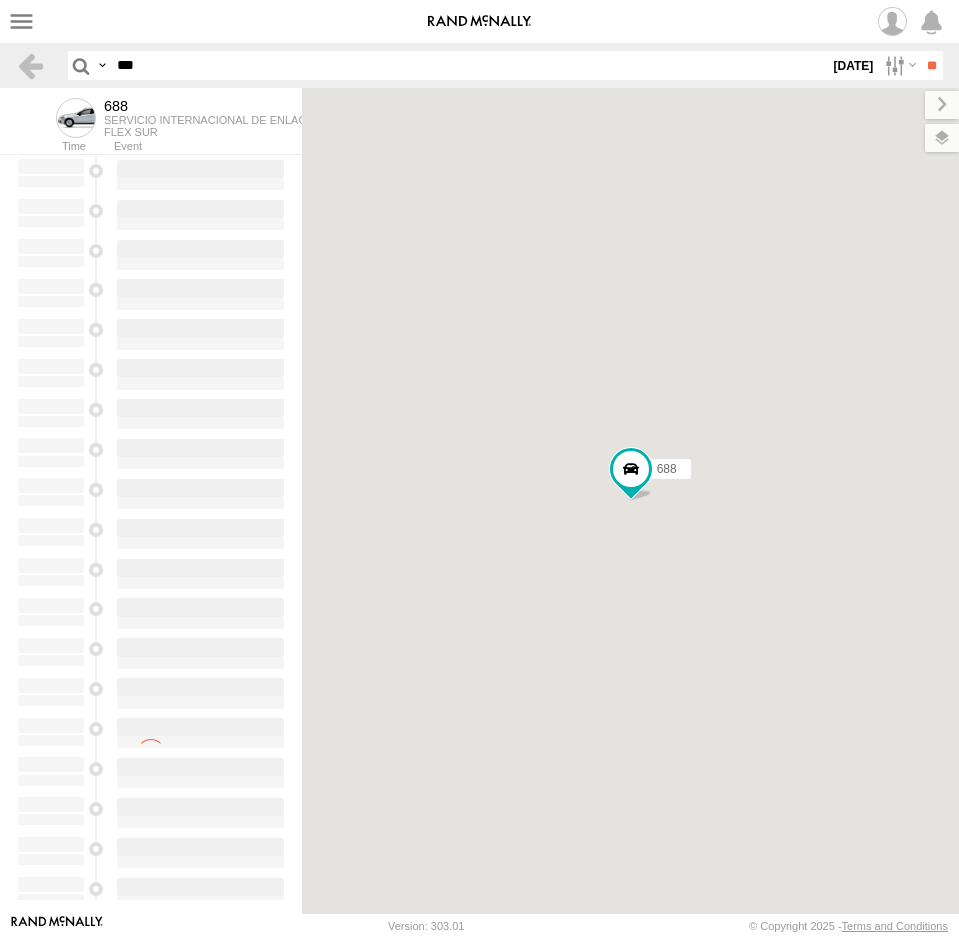 scroll, scrollTop: 0, scrollLeft: 0, axis: both 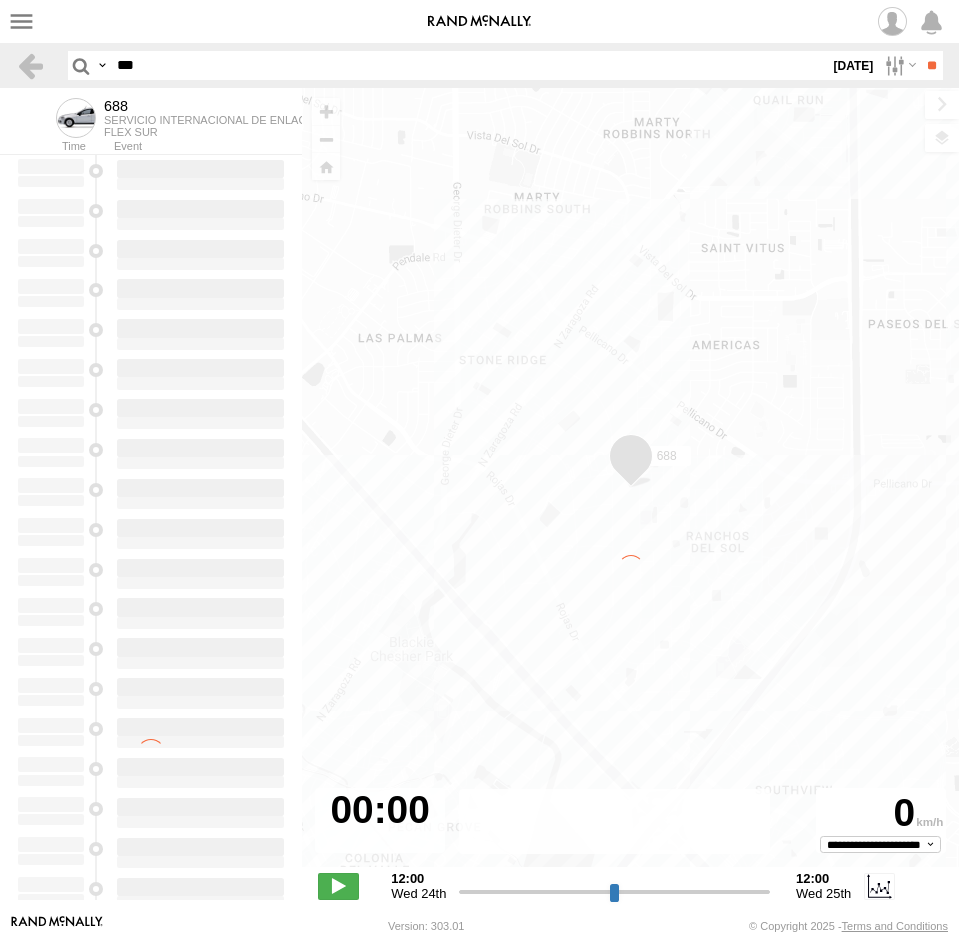 type on "**********" 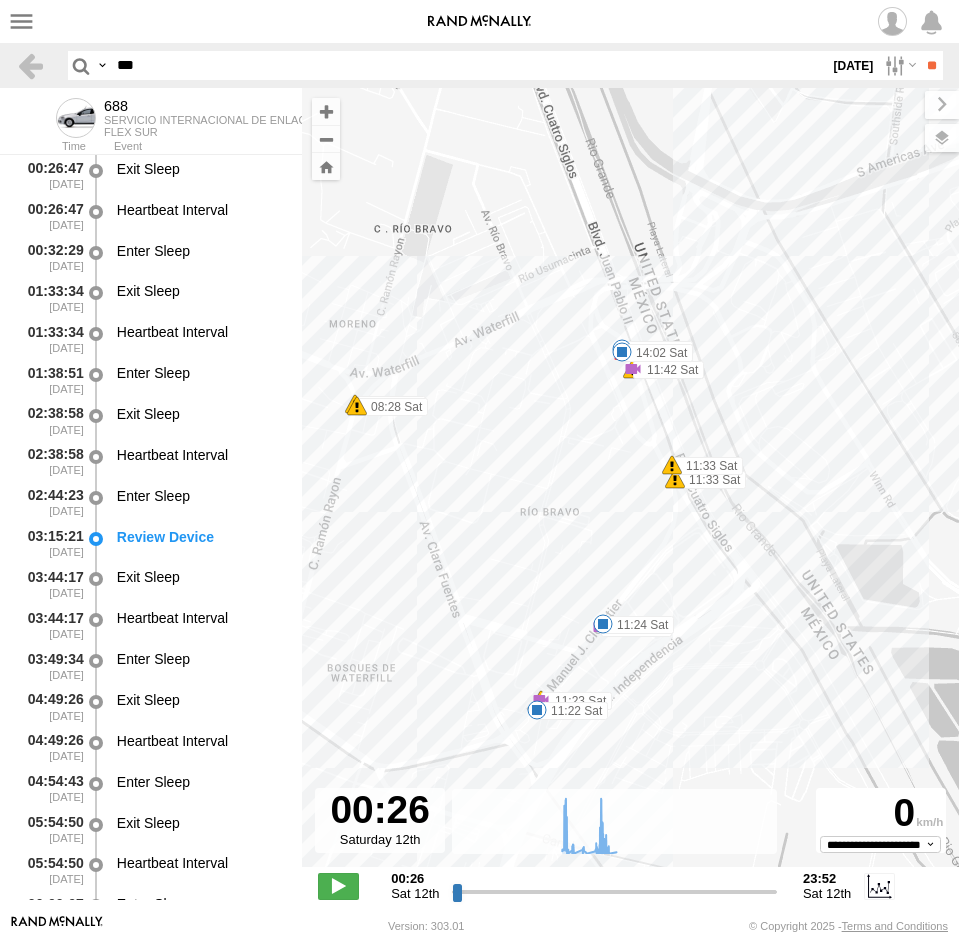 drag, startPoint x: 755, startPoint y: 414, endPoint x: 761, endPoint y: 435, distance: 21.84033 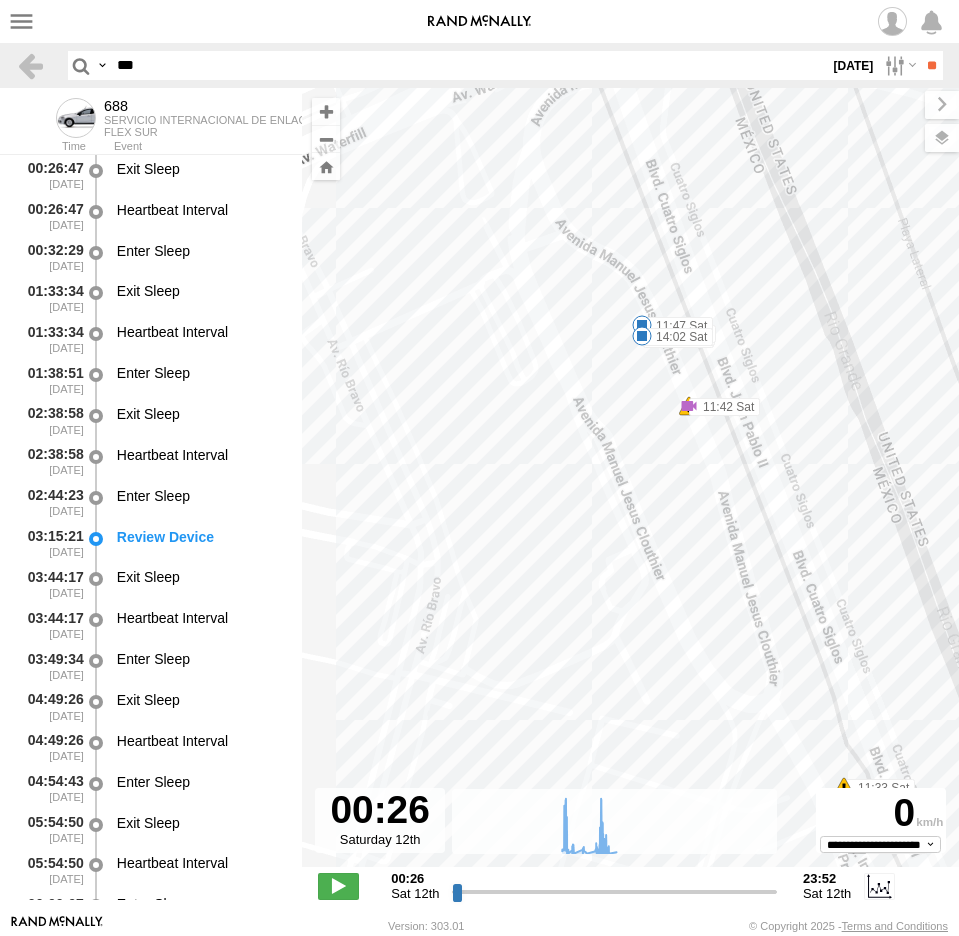 drag, startPoint x: 623, startPoint y: 351, endPoint x: 655, endPoint y: 515, distance: 167.09279 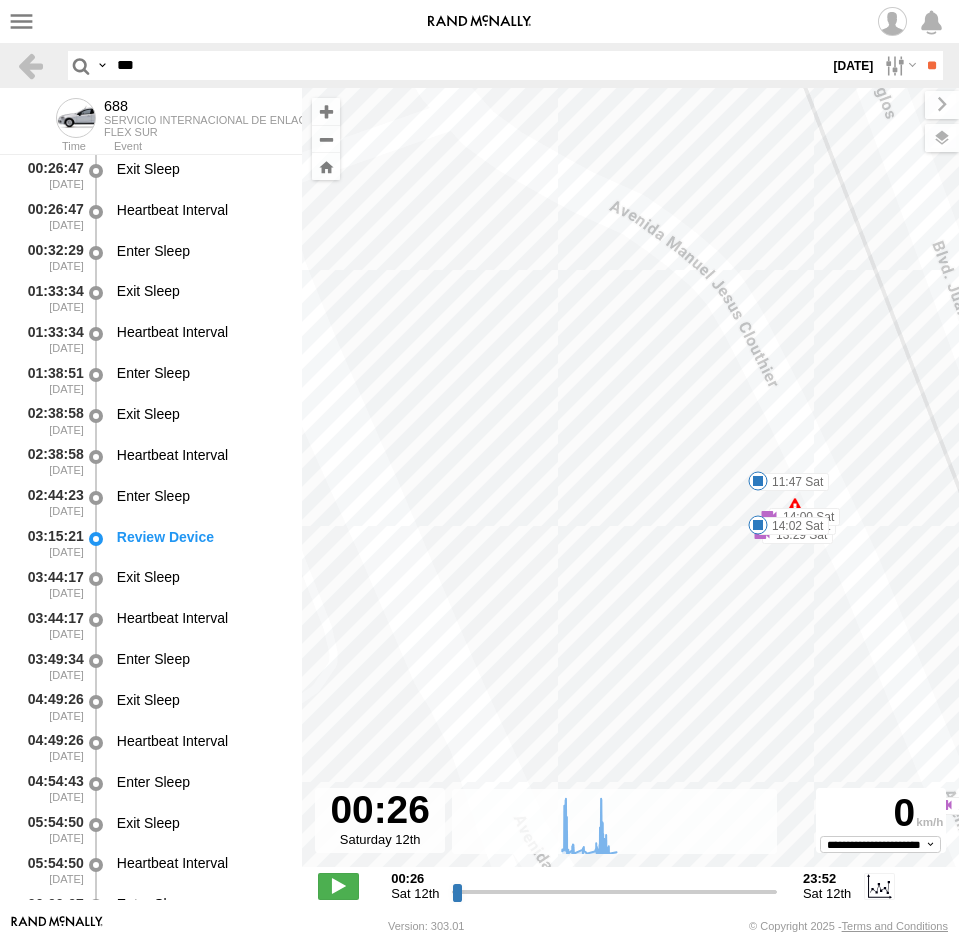 drag, startPoint x: 666, startPoint y: 527, endPoint x: 622, endPoint y: 426, distance: 110.16805 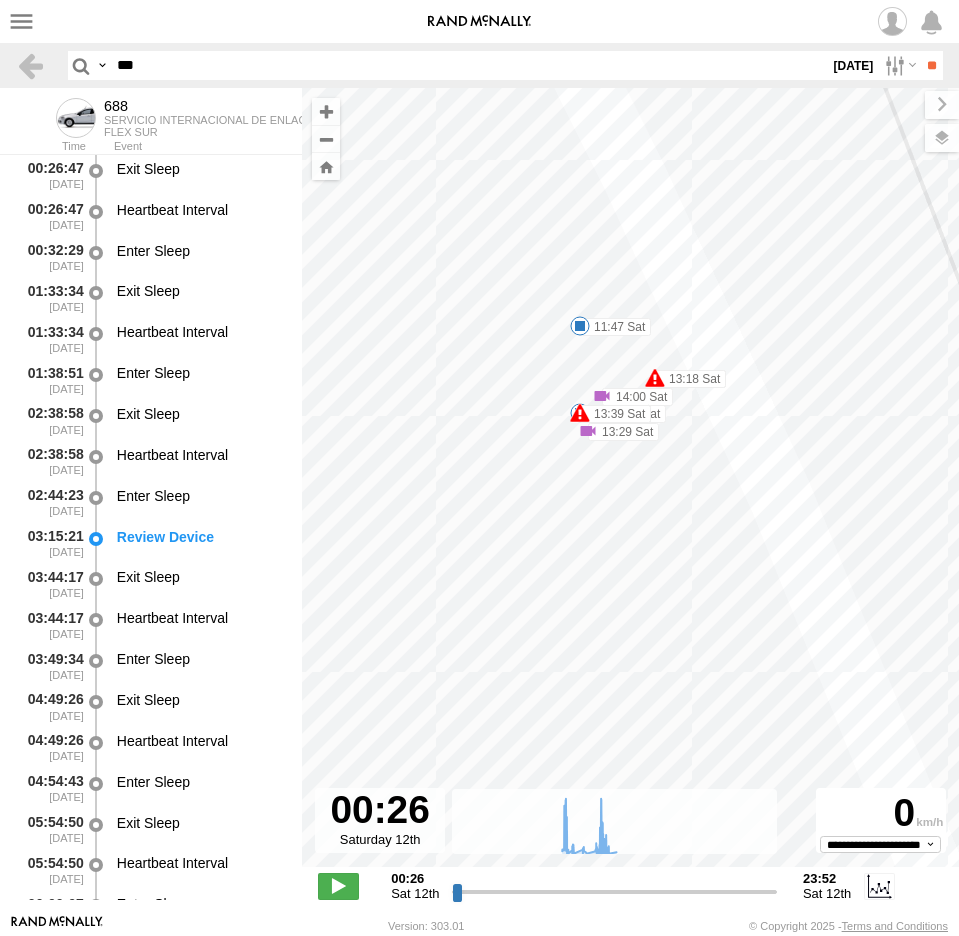 click at bounding box center [-17256, -1356] 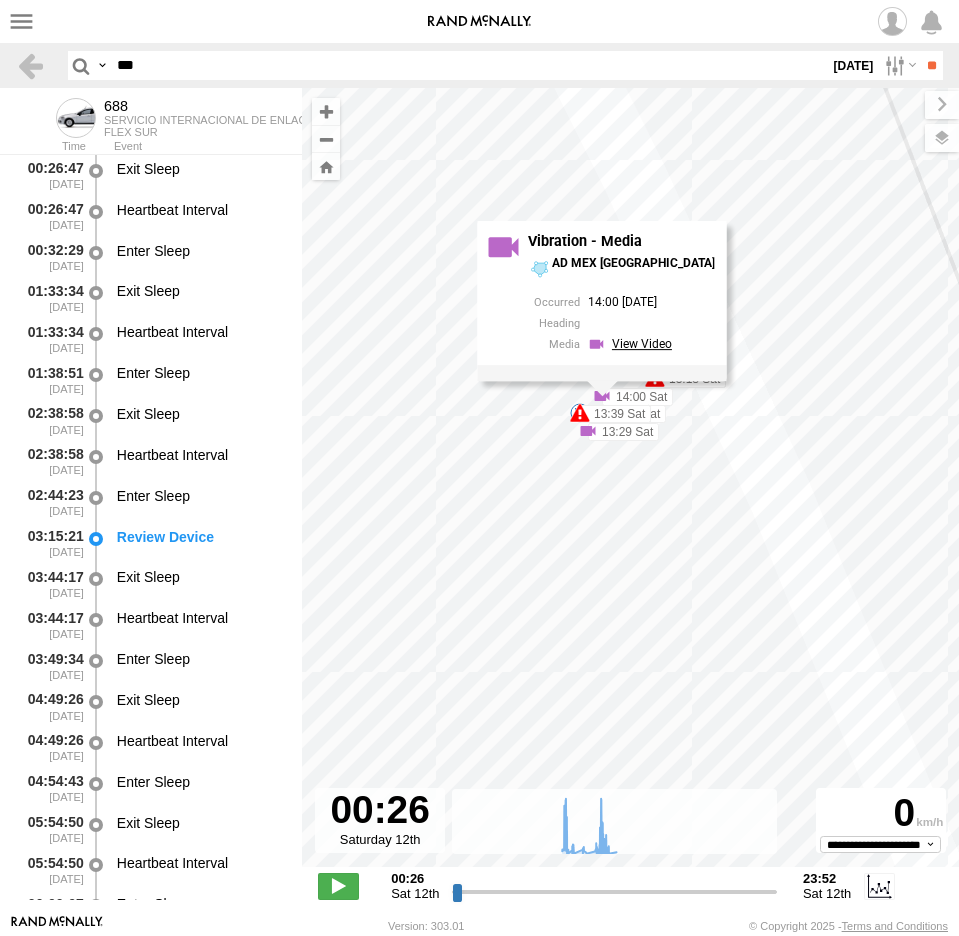 click at bounding box center [633, 343] 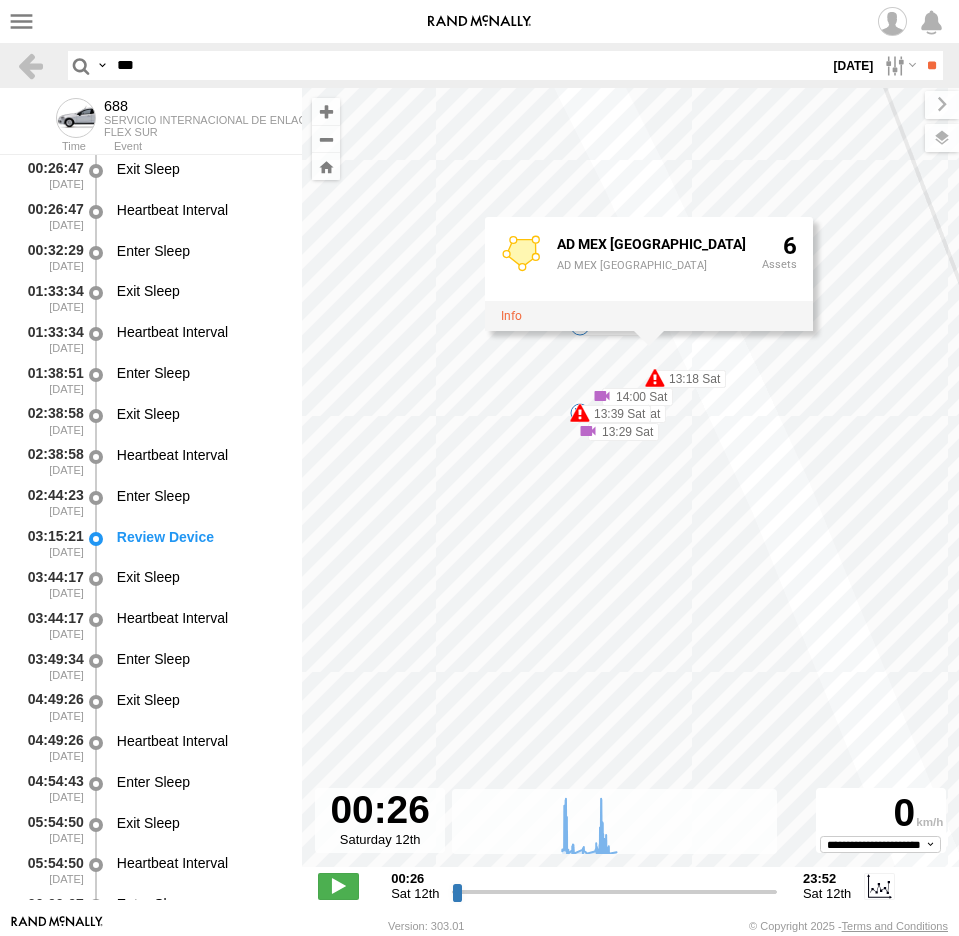 click at bounding box center [0, 0] 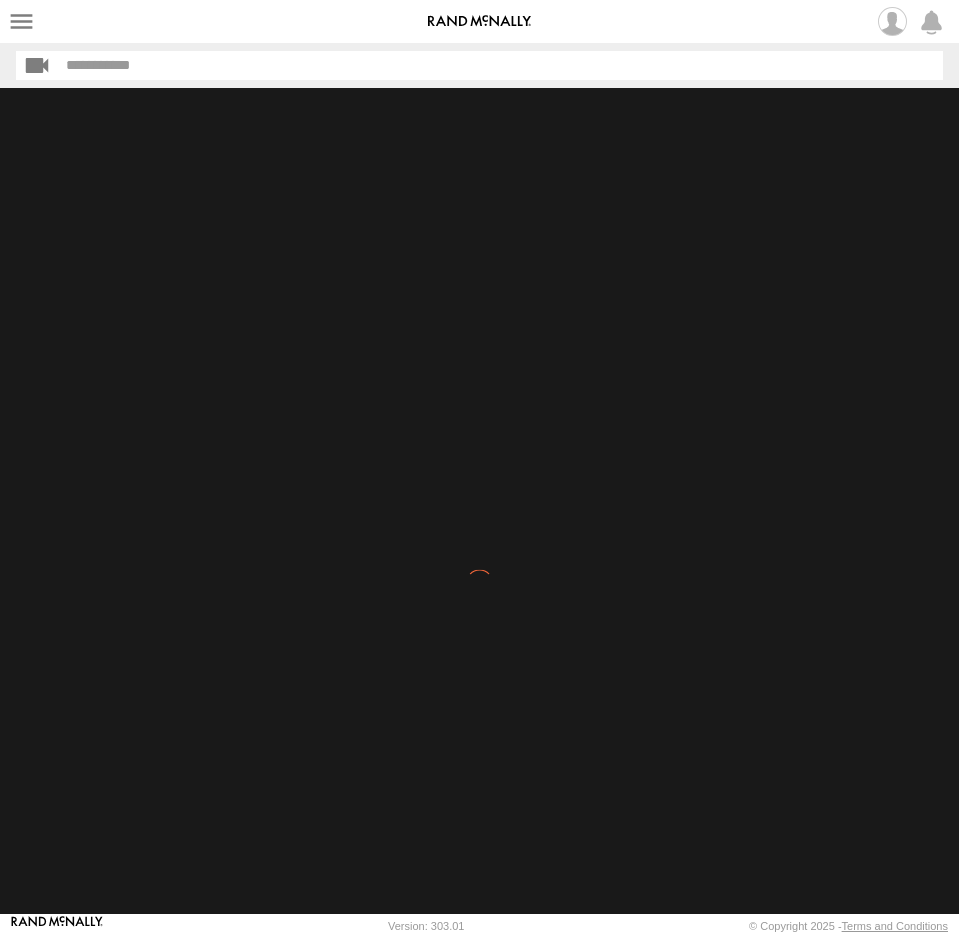 scroll, scrollTop: 0, scrollLeft: 0, axis: both 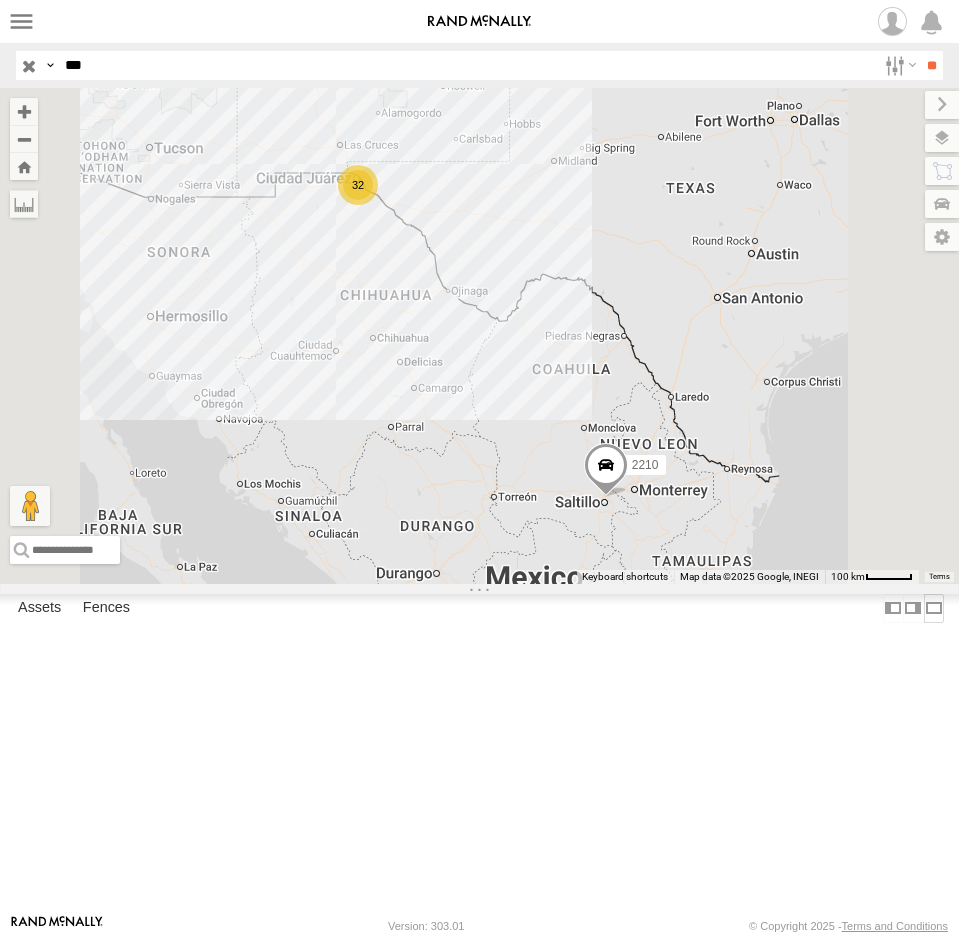 click at bounding box center (934, 608) 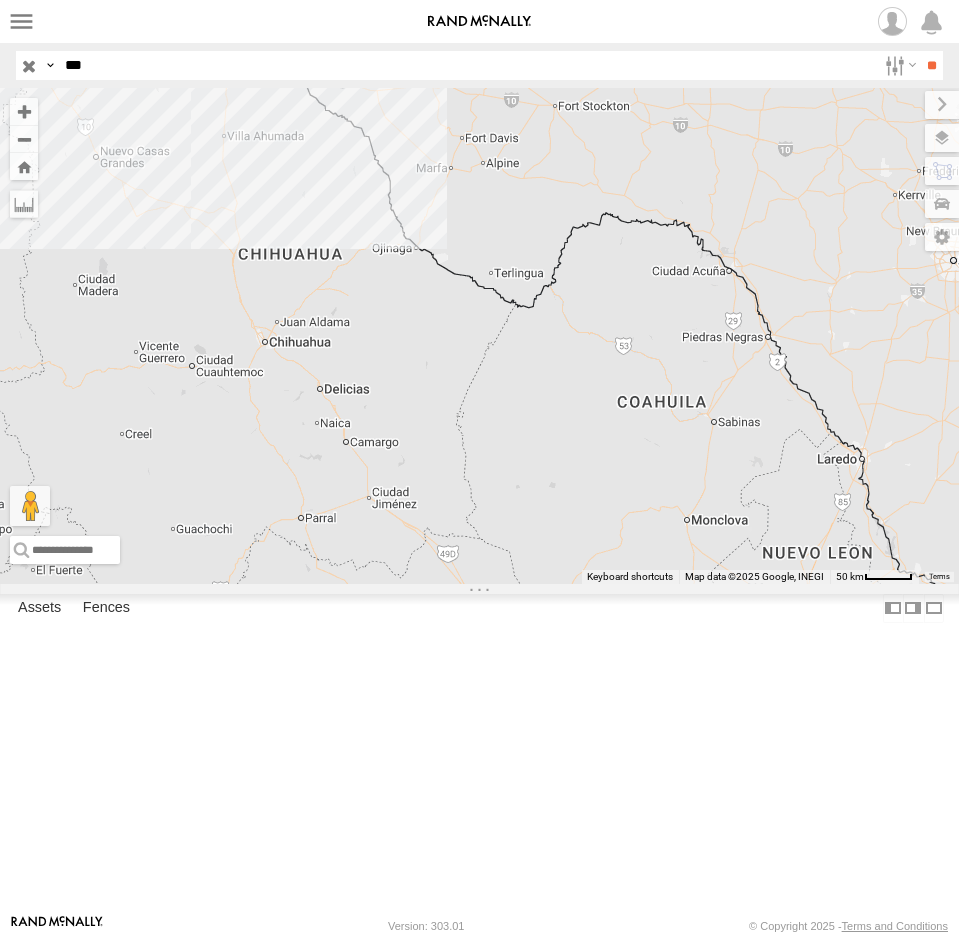click at bounding box center (29, 65) 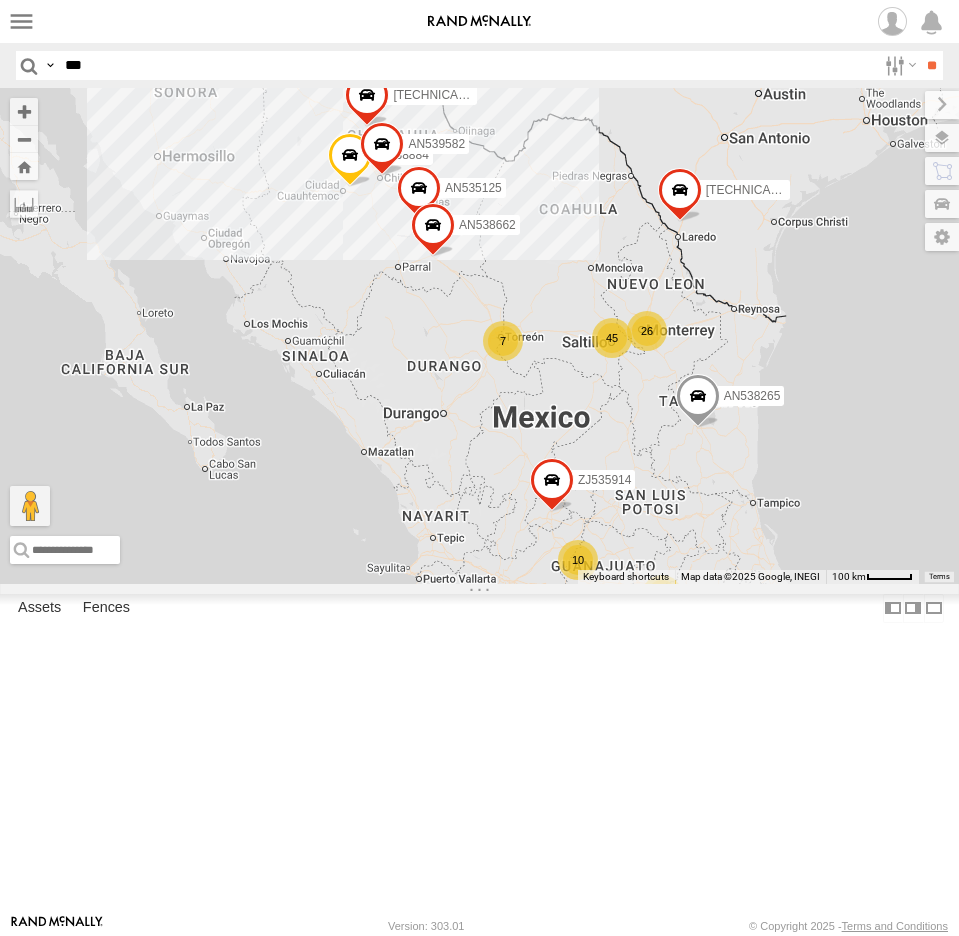 click on "***" at bounding box center [466, 65] 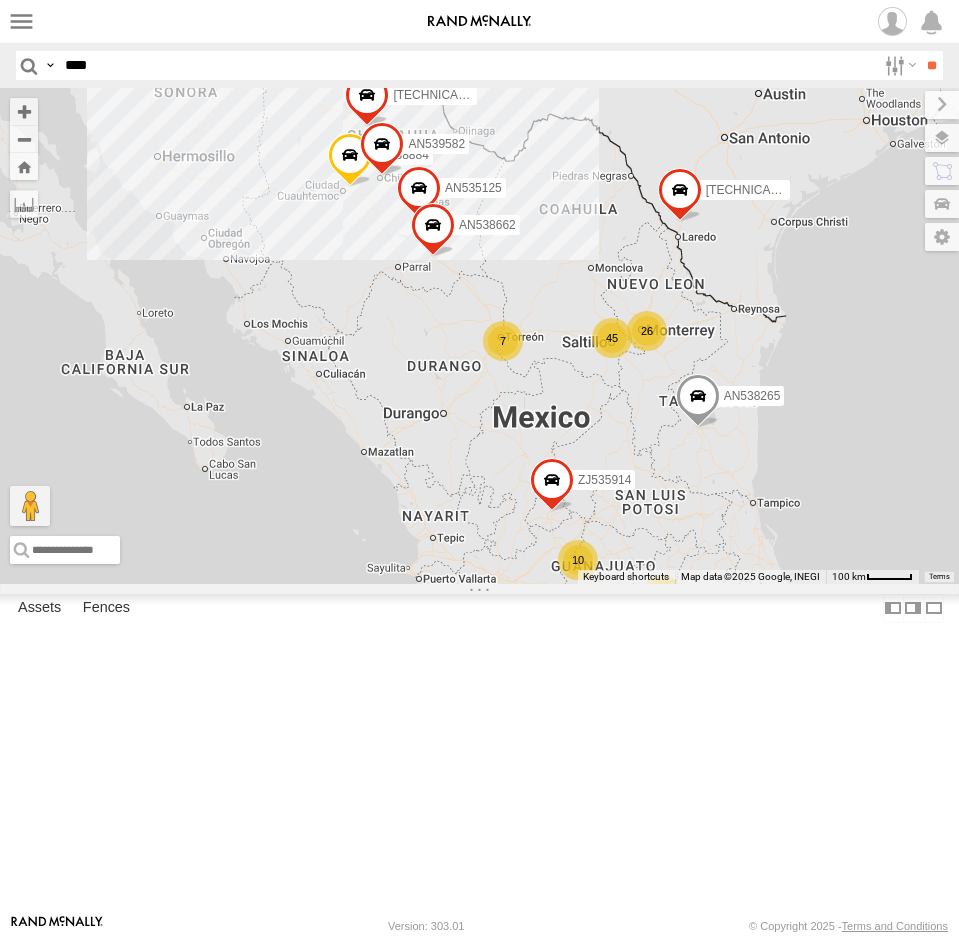 click on "**" at bounding box center (931, 65) 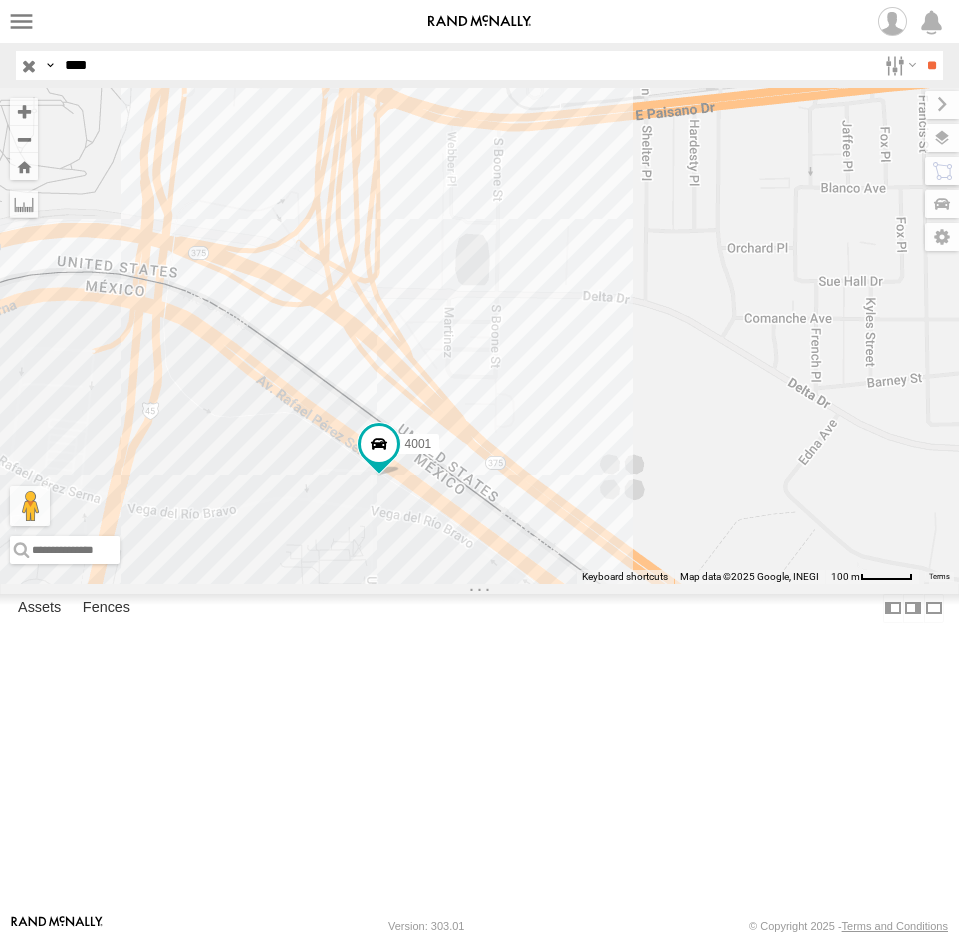 drag, startPoint x: 493, startPoint y: 578, endPoint x: 503, endPoint y: 523, distance: 55.9017 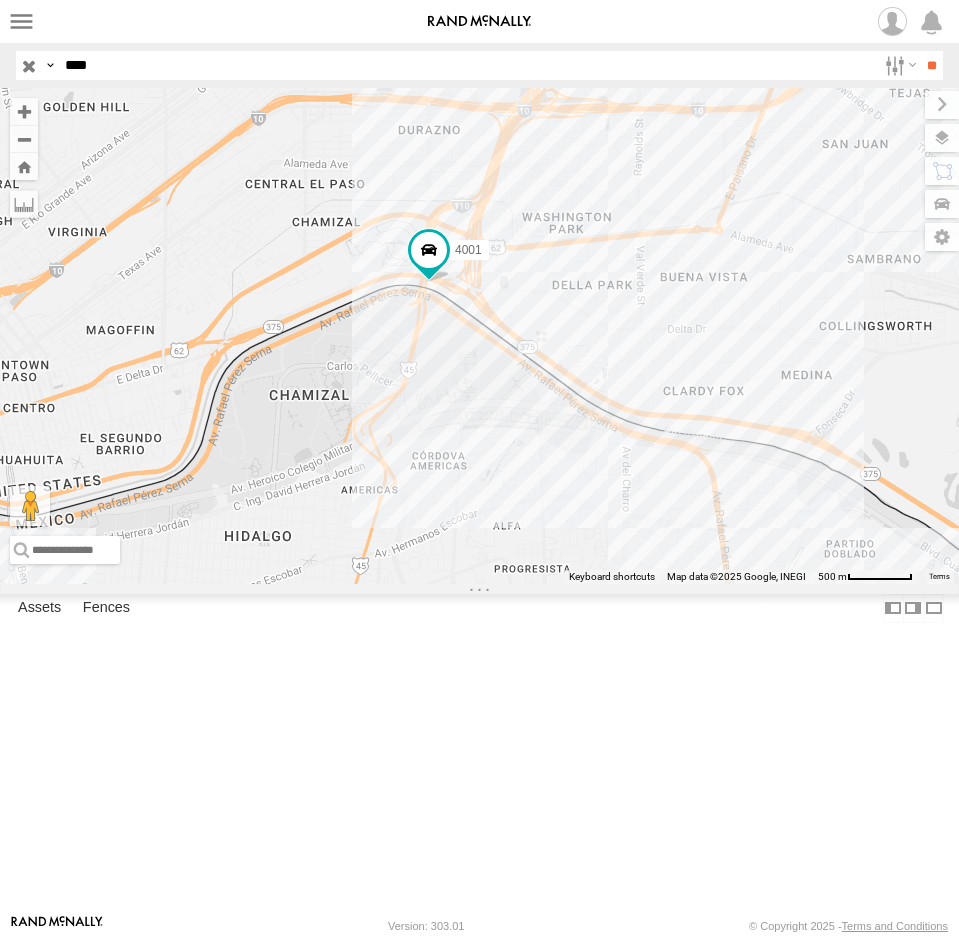 drag, startPoint x: 193, startPoint y: 70, endPoint x: 1, endPoint y: 68, distance: 192.01042 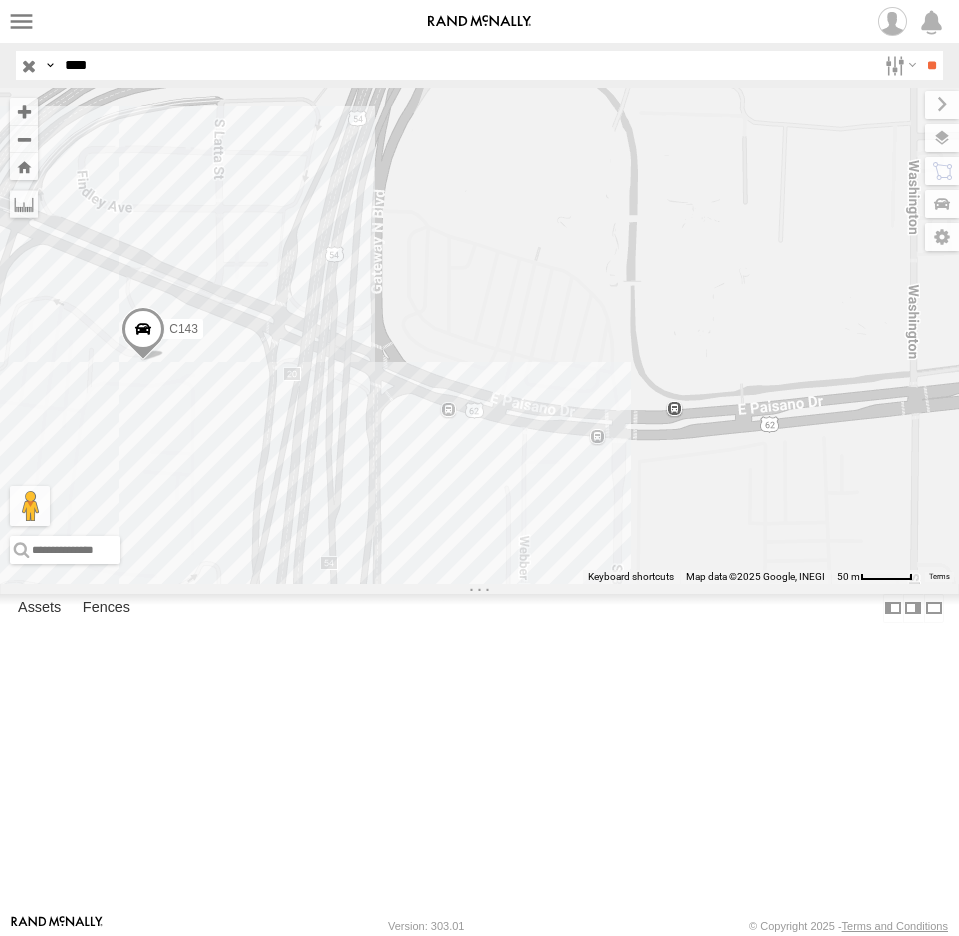 drag, startPoint x: 82, startPoint y: 66, endPoint x: -100, endPoint y: 98, distance: 184.79178 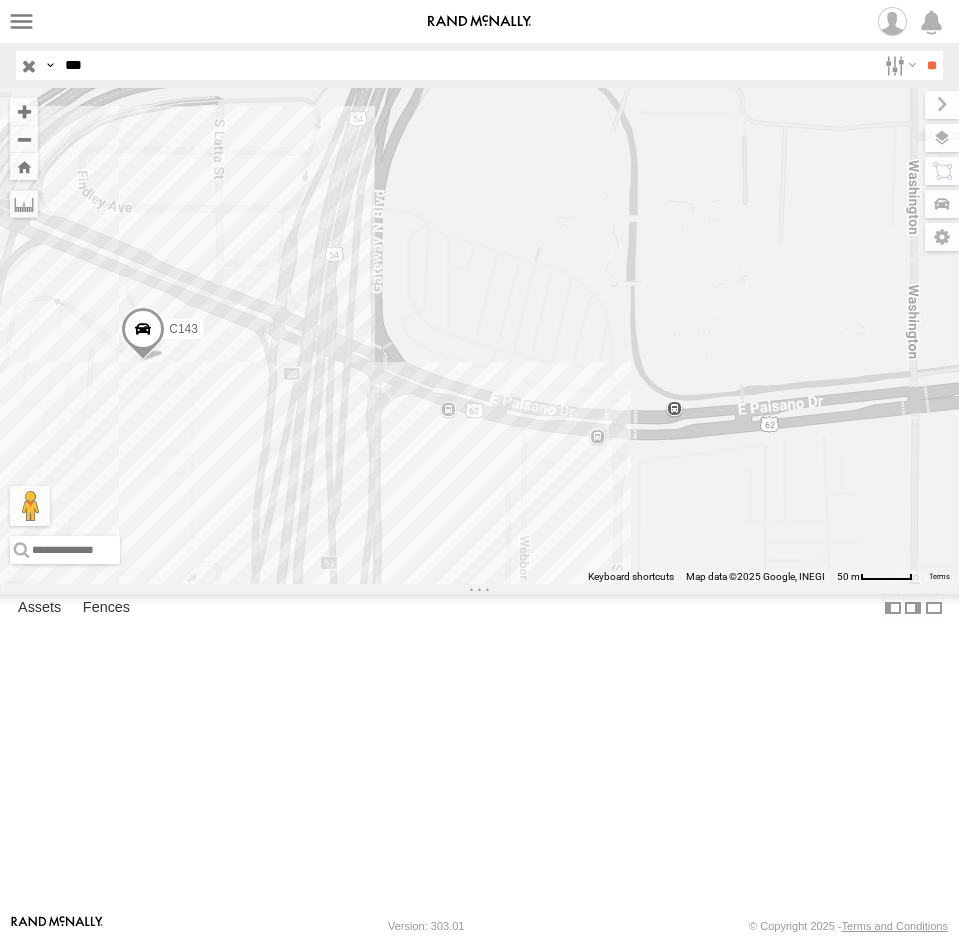 click on "**" at bounding box center [931, 65] 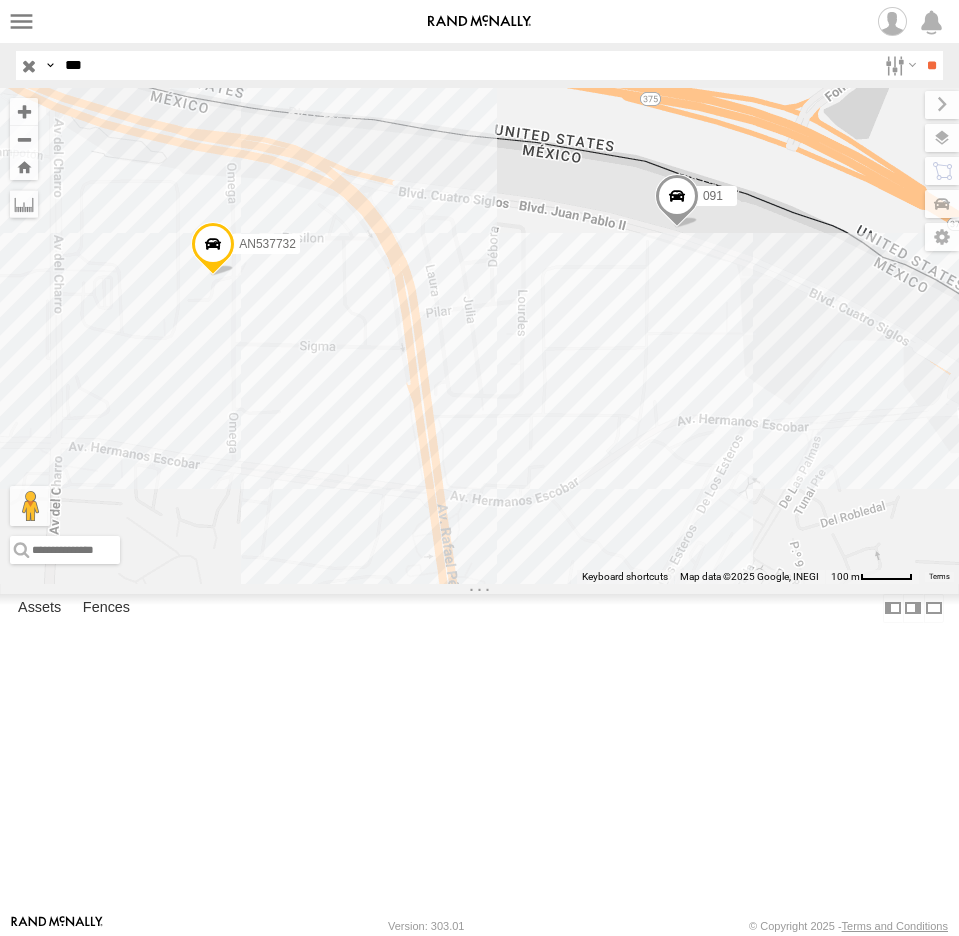 click at bounding box center (676, 201) 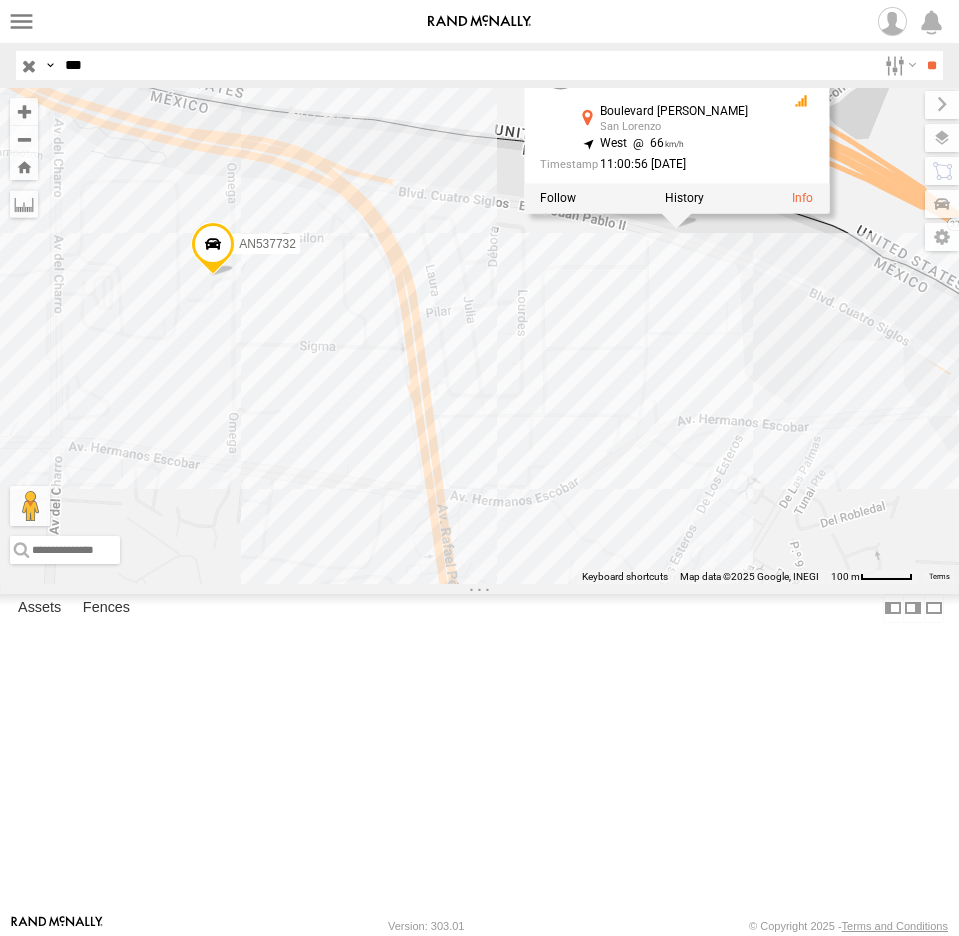 drag, startPoint x: 2, startPoint y: 69, endPoint x: -132, endPoint y: 57, distance: 134.53624 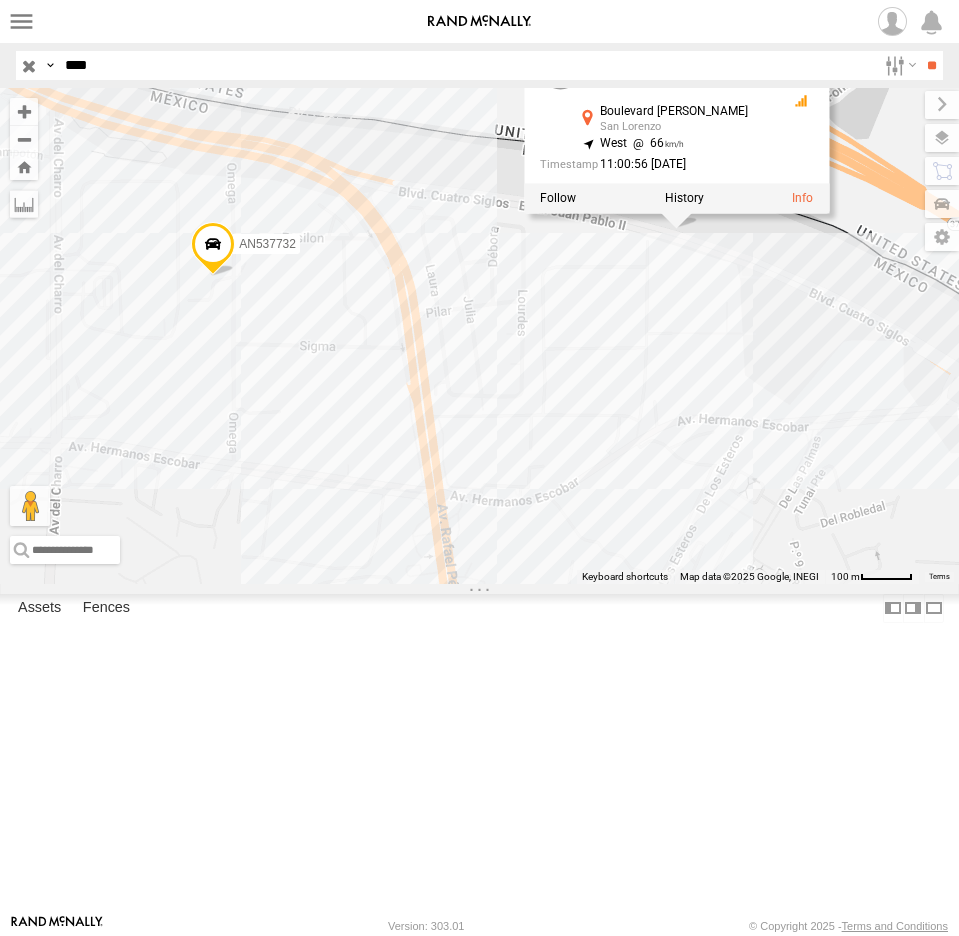 click on "**" at bounding box center (931, 65) 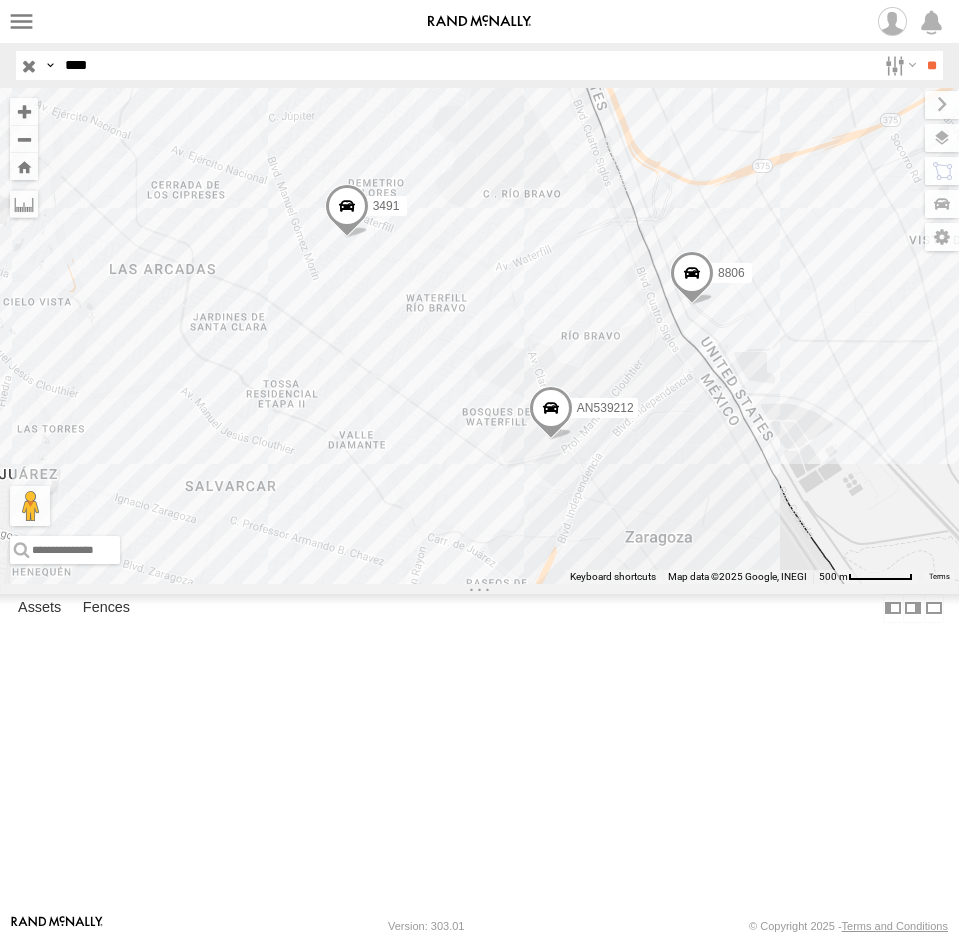 drag, startPoint x: 39, startPoint y: 68, endPoint x: -15, endPoint y: 70, distance: 54.037025 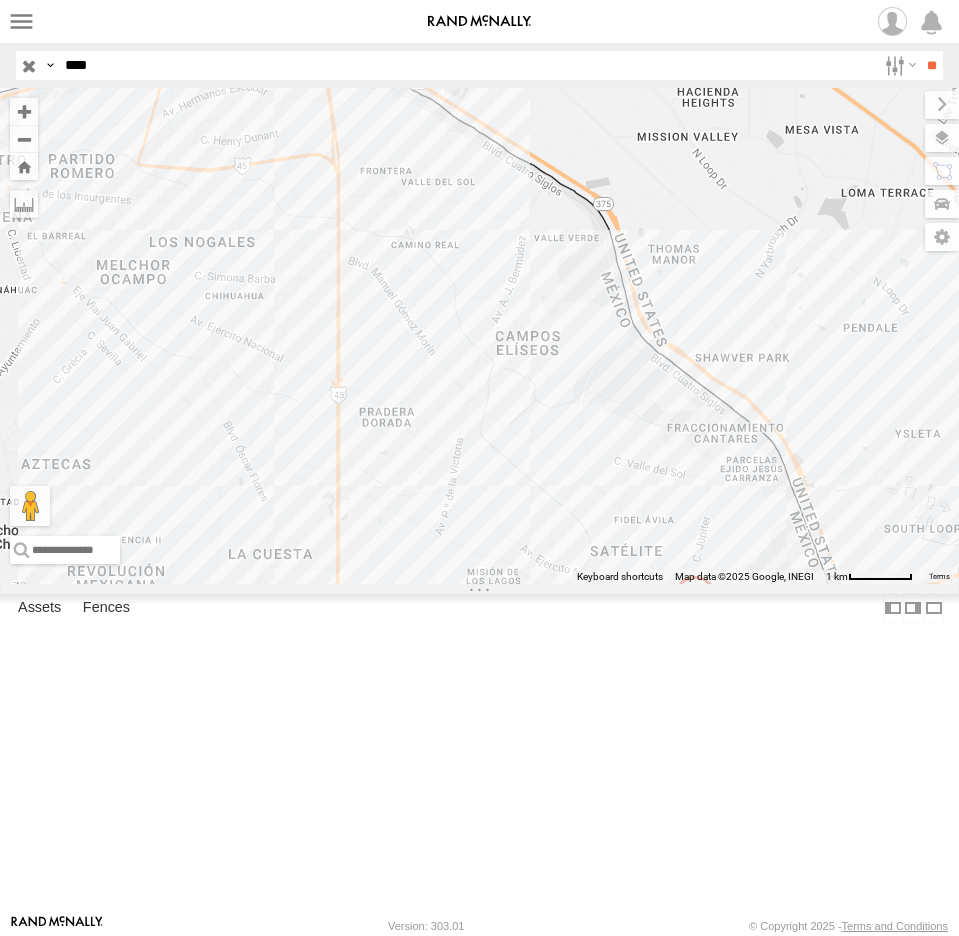 drag, startPoint x: 396, startPoint y: 286, endPoint x: 428, endPoint y: 325, distance: 50.447994 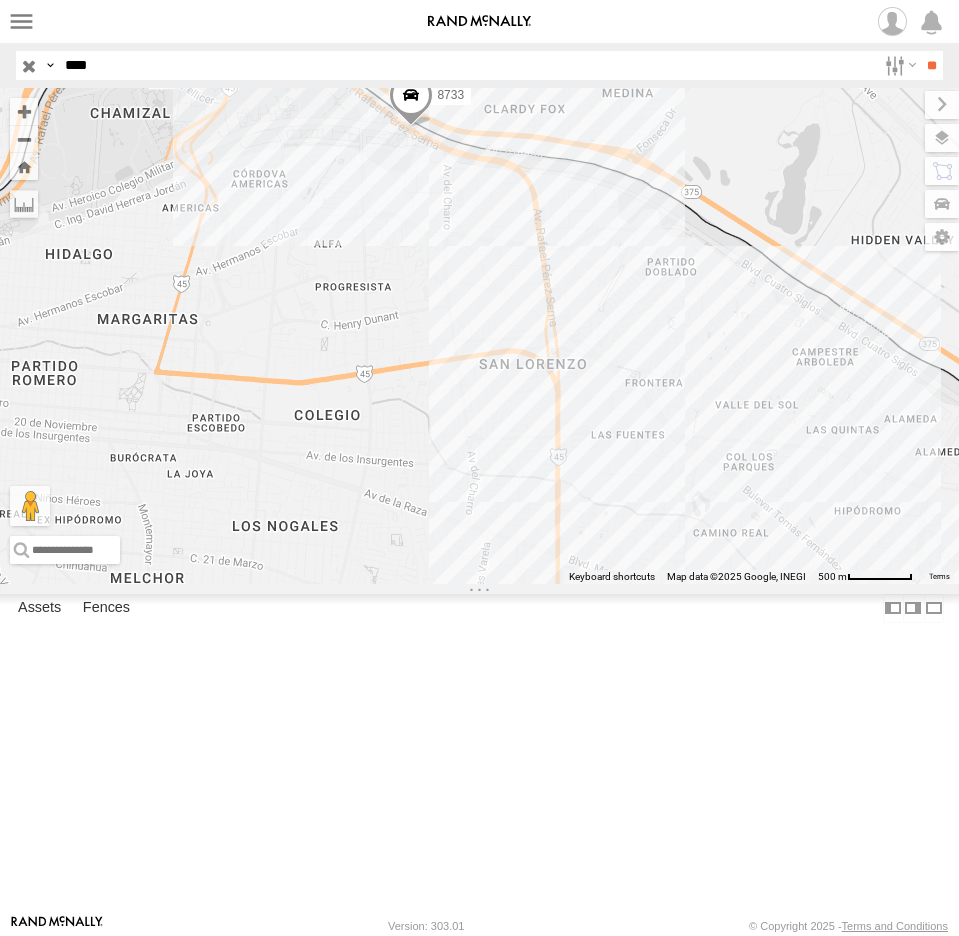 drag, startPoint x: 636, startPoint y: 520, endPoint x: 681, endPoint y: 424, distance: 106.02358 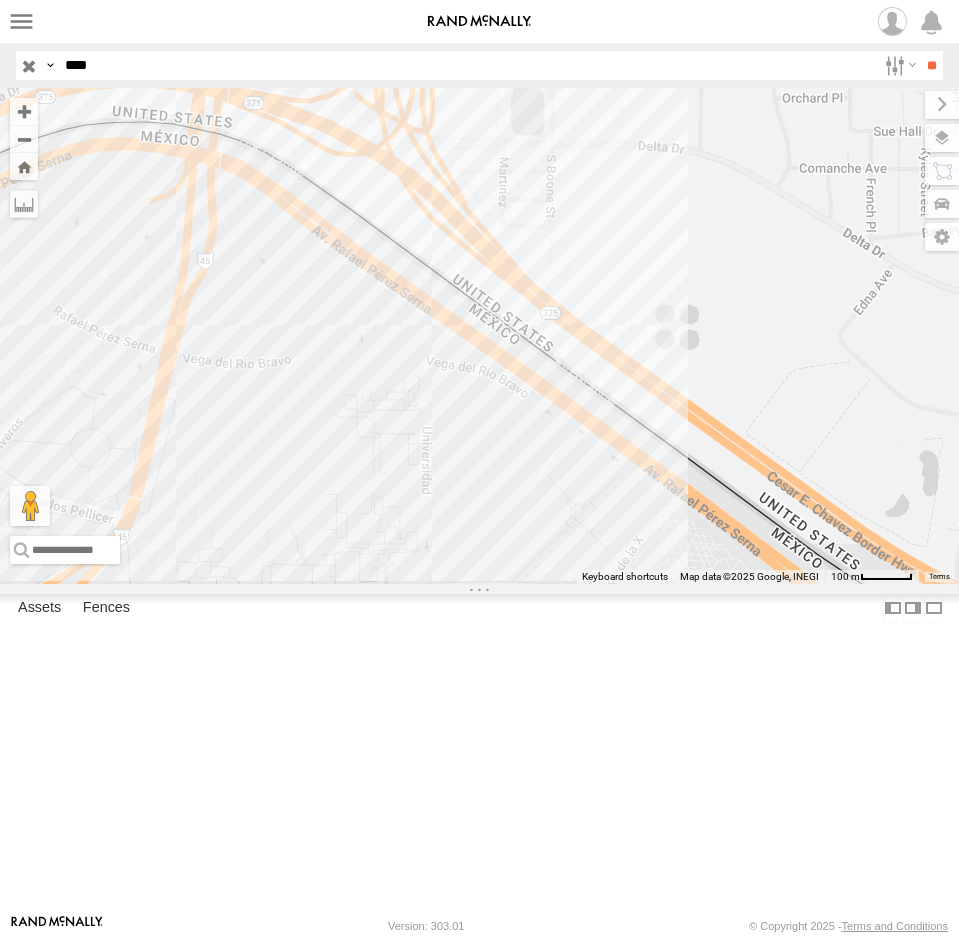 click at bounding box center (29, 65) 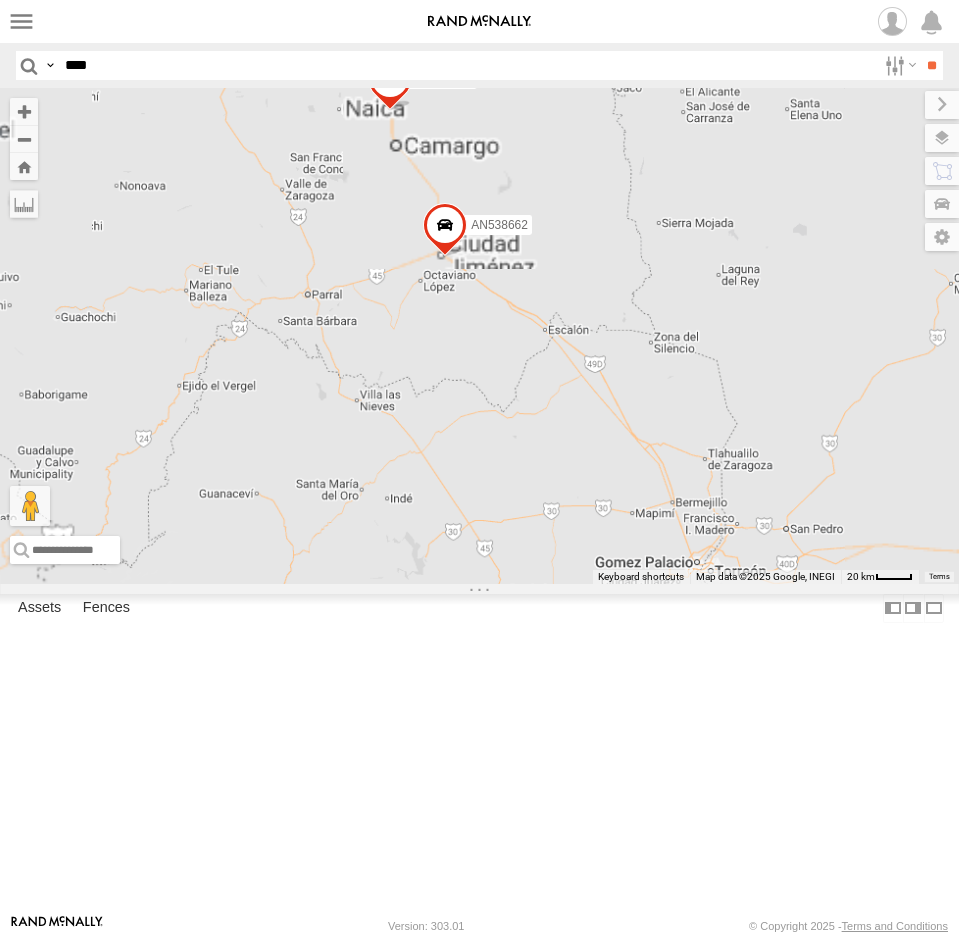 drag, startPoint x: 389, startPoint y: 357, endPoint x: 486, endPoint y: 677, distance: 334.37854 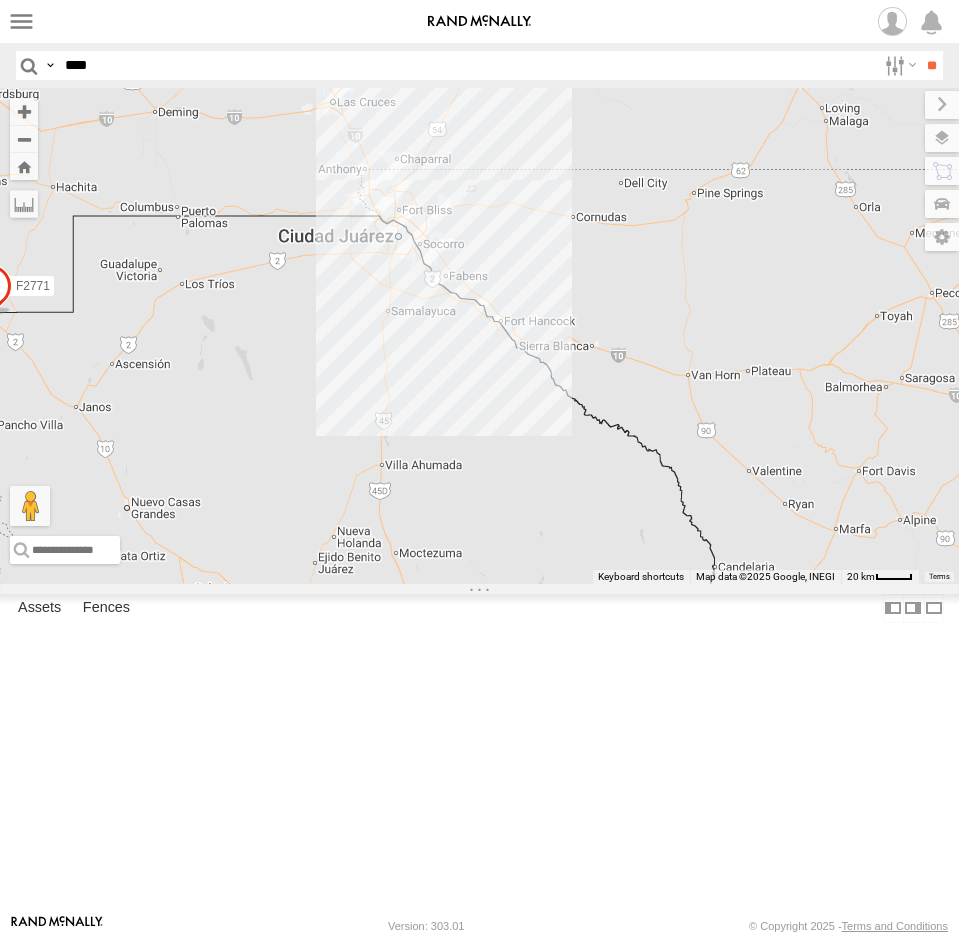 drag, startPoint x: 410, startPoint y: 359, endPoint x: 433, endPoint y: 601, distance: 243.09052 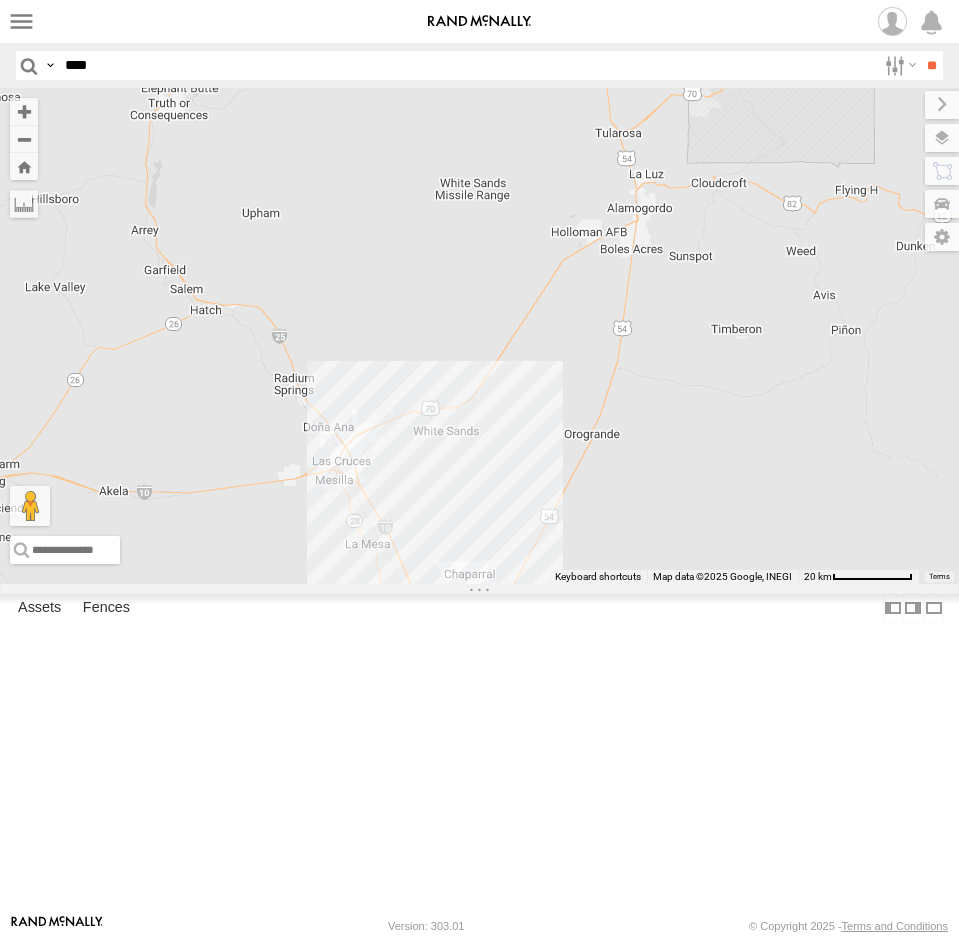 drag, startPoint x: 451, startPoint y: 635, endPoint x: 417, endPoint y: 431, distance: 206.81392 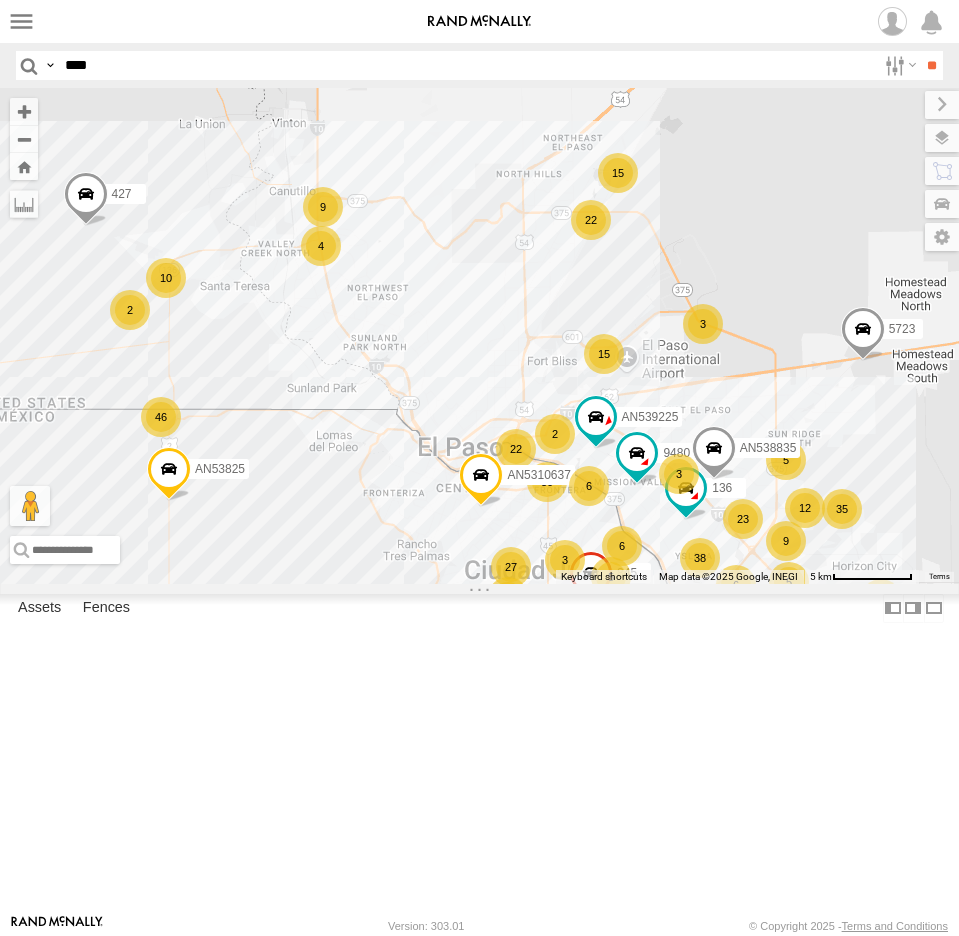drag, startPoint x: 551, startPoint y: 590, endPoint x: 430, endPoint y: 385, distance: 238.04622 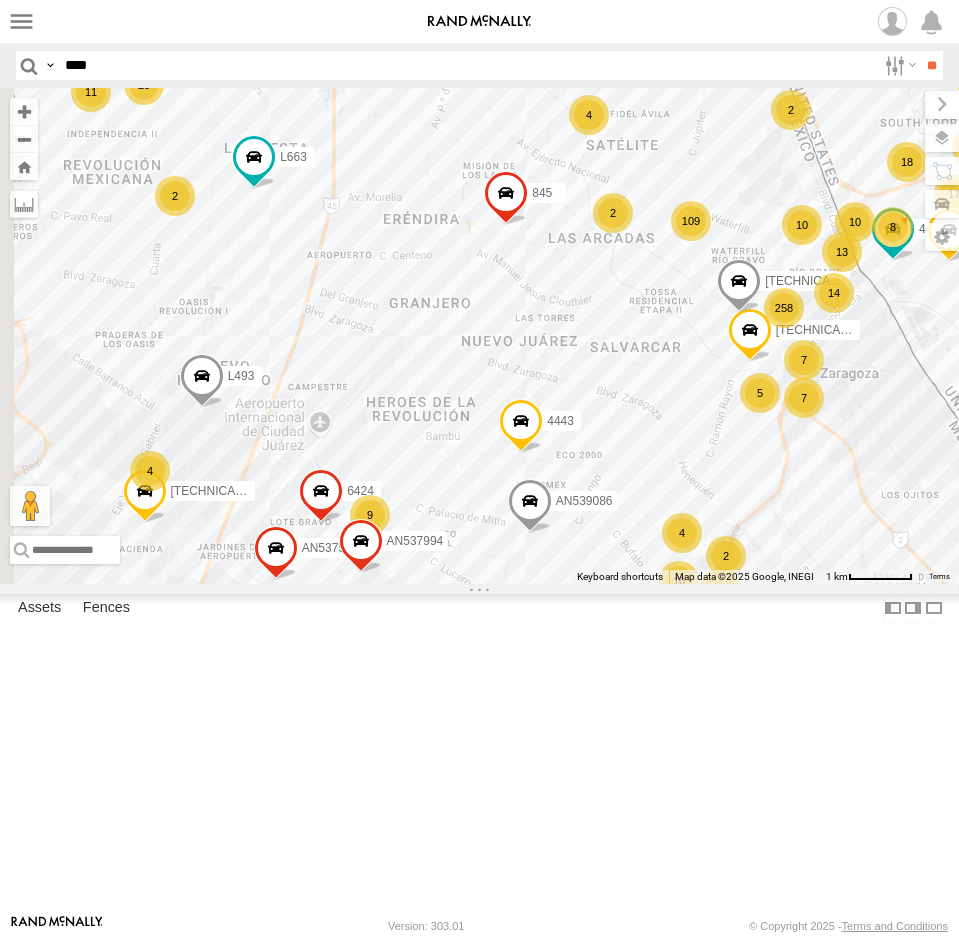 drag, startPoint x: 362, startPoint y: 604, endPoint x: 520, endPoint y: 490, distance: 194.83327 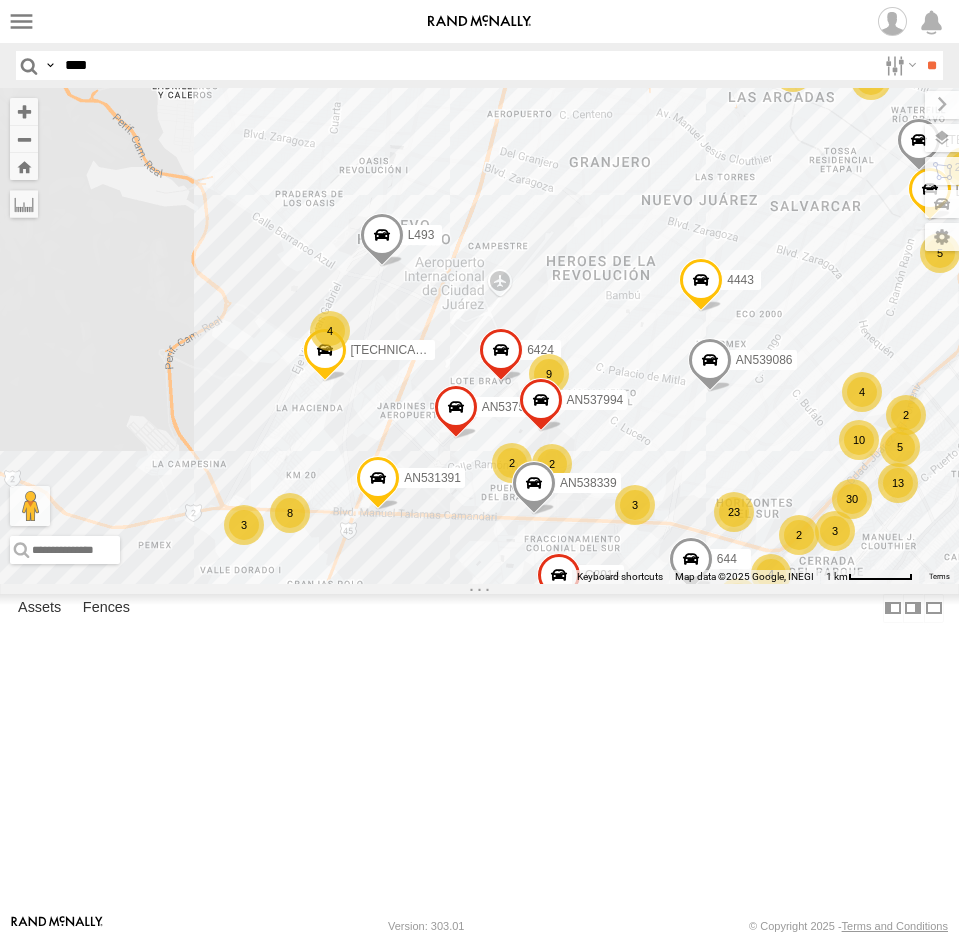 drag, startPoint x: 664, startPoint y: 711, endPoint x: 377, endPoint y: 816, distance: 305.6043 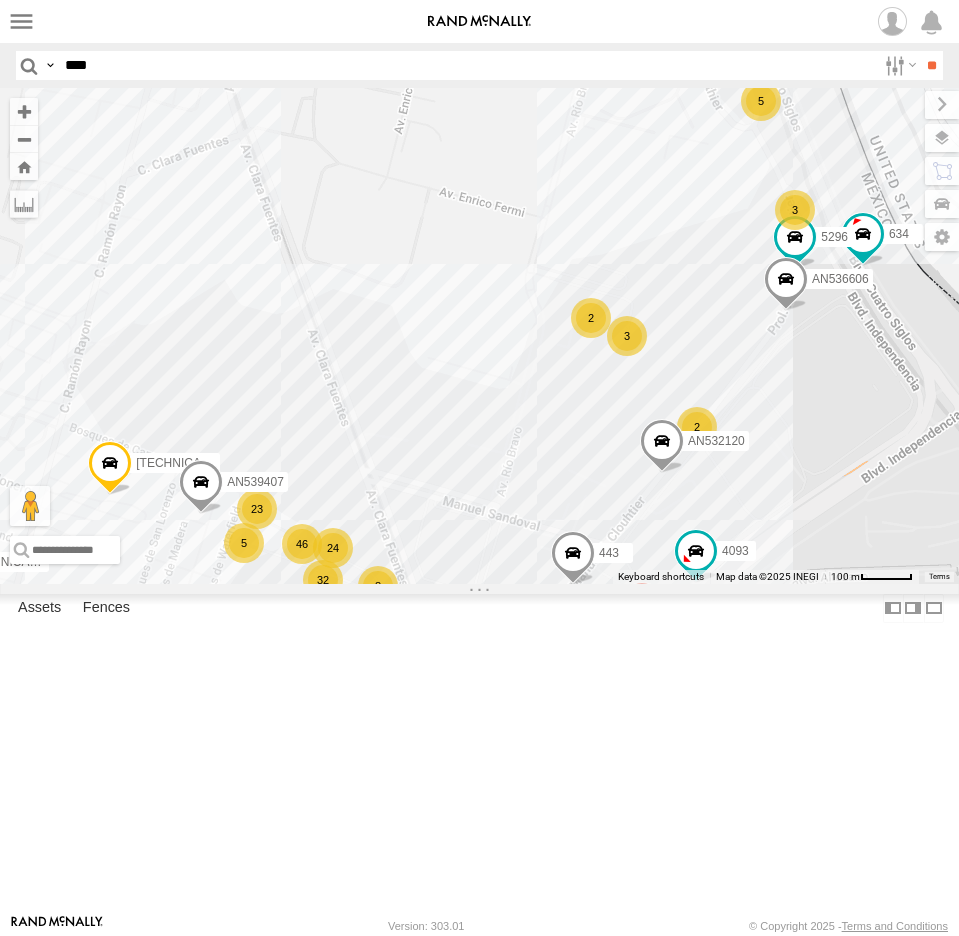 drag, startPoint x: 652, startPoint y: 430, endPoint x: 459, endPoint y: 443, distance: 193.43733 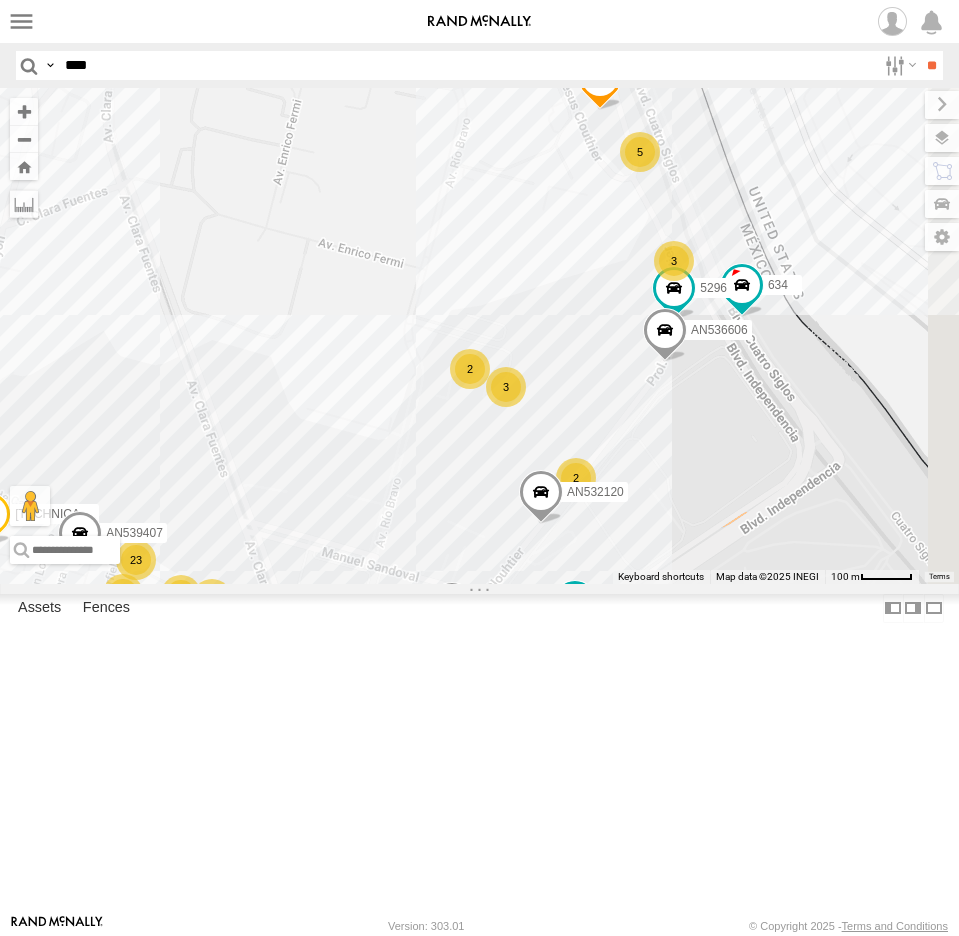 drag, startPoint x: 660, startPoint y: 491, endPoint x: 611, endPoint y: 549, distance: 75.9276 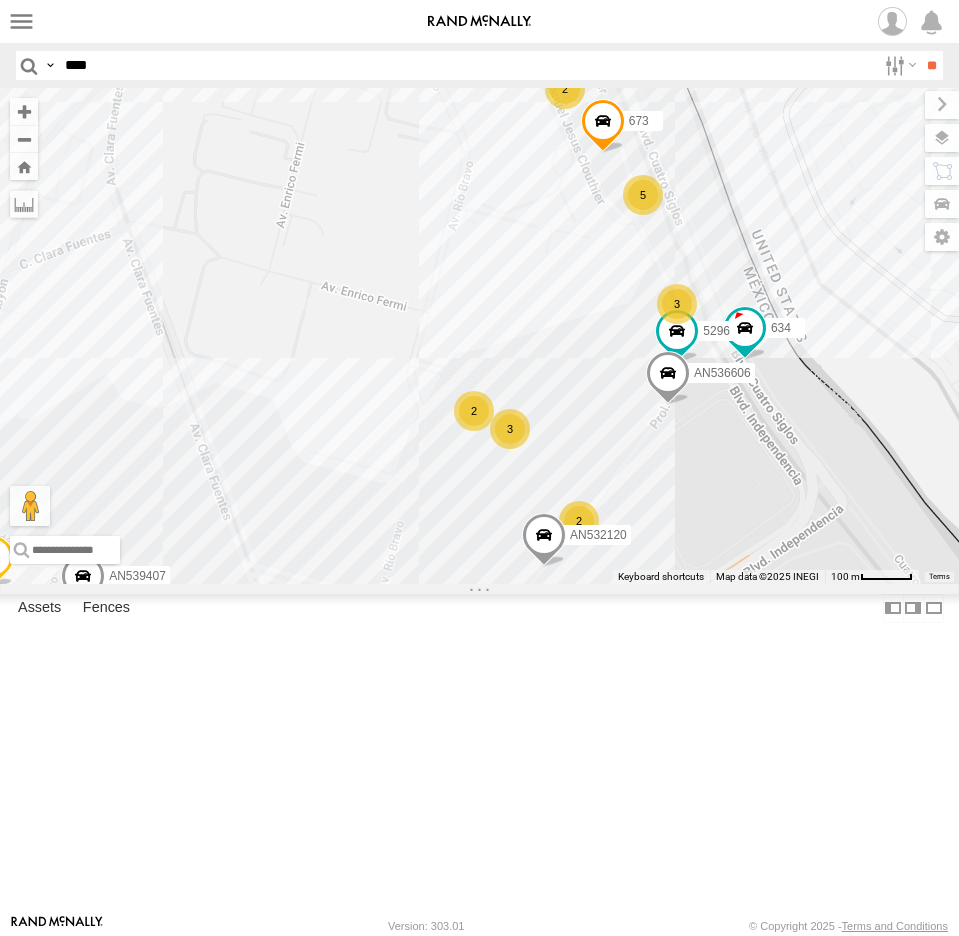 drag, startPoint x: 668, startPoint y: 550, endPoint x: 696, endPoint y: 612, distance: 68.0294 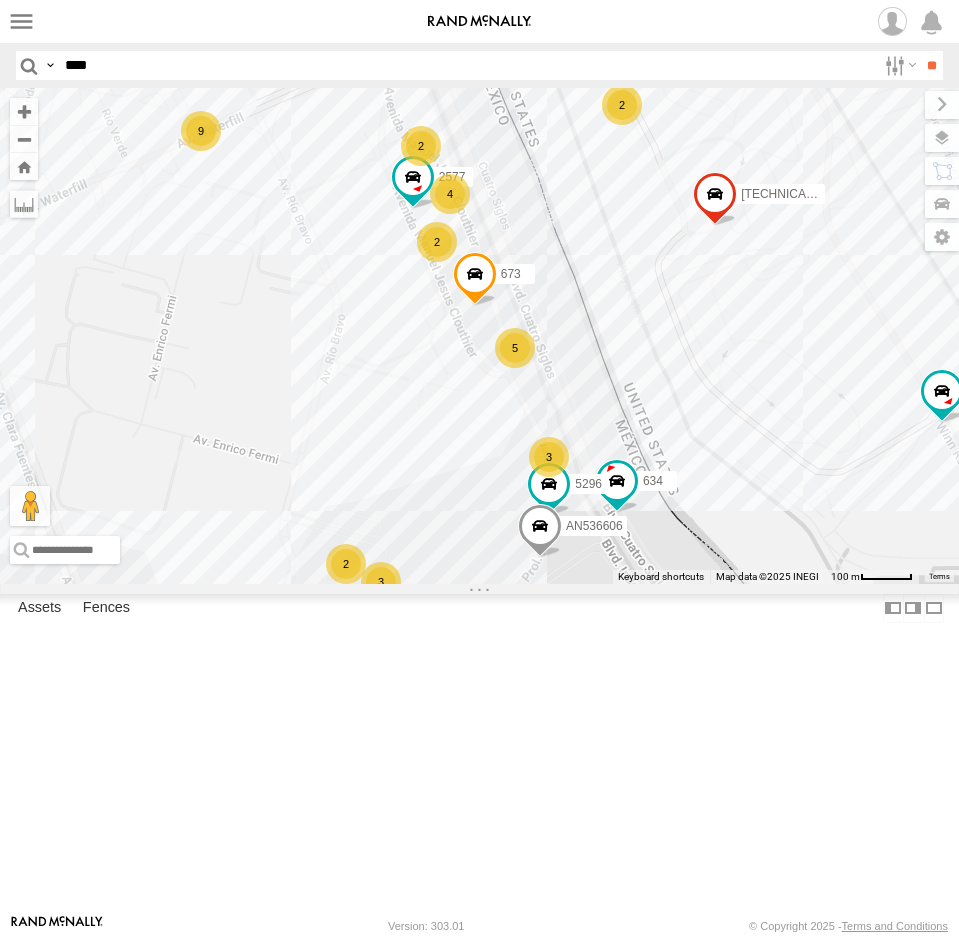 drag, startPoint x: 443, startPoint y: 462, endPoint x: 290, endPoint y: 582, distance: 194.44536 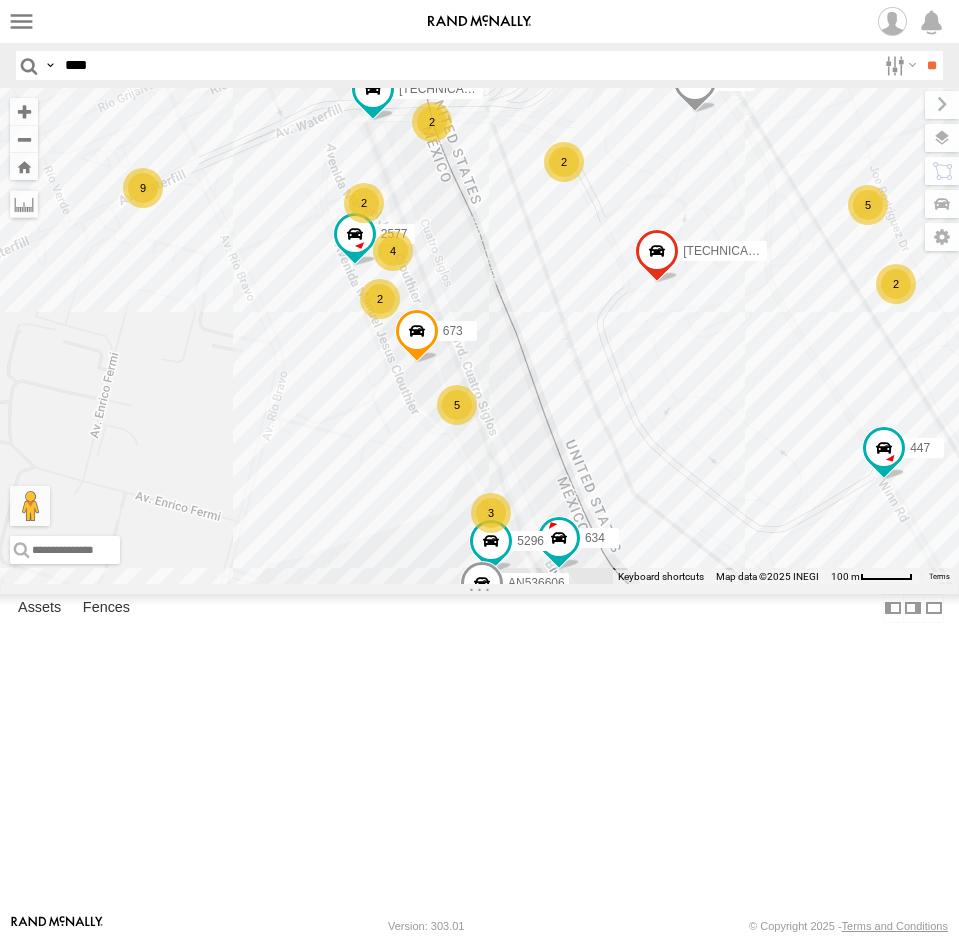 drag, startPoint x: 550, startPoint y: 427, endPoint x: 451, endPoint y: 535, distance: 146.50938 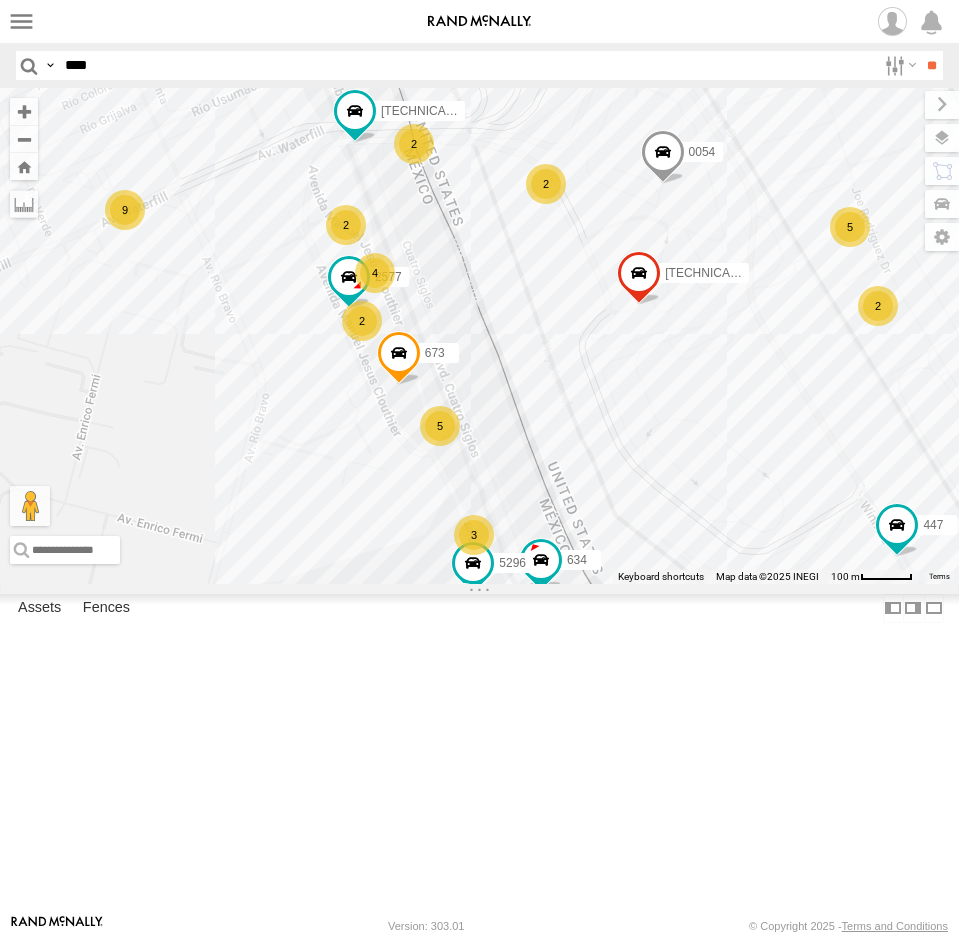 drag, startPoint x: 439, startPoint y: 414, endPoint x: 489, endPoint y: 344, distance: 86.023254 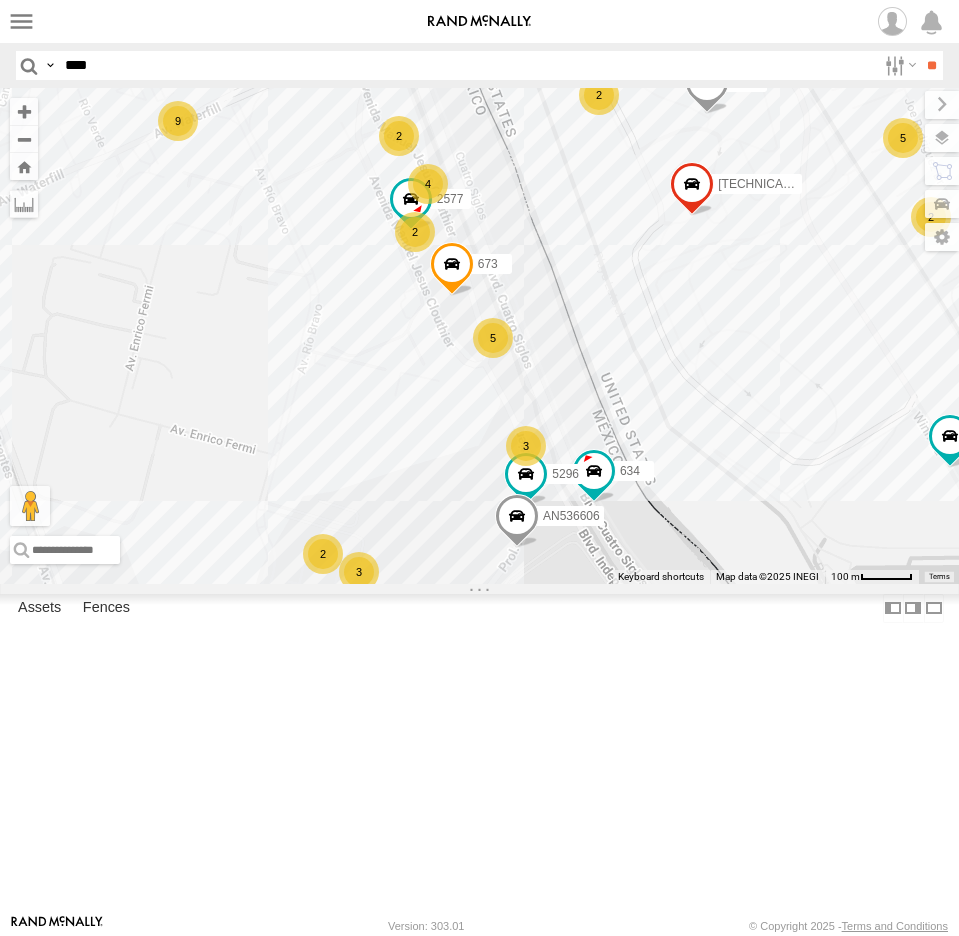 click on "****" at bounding box center (466, 65) 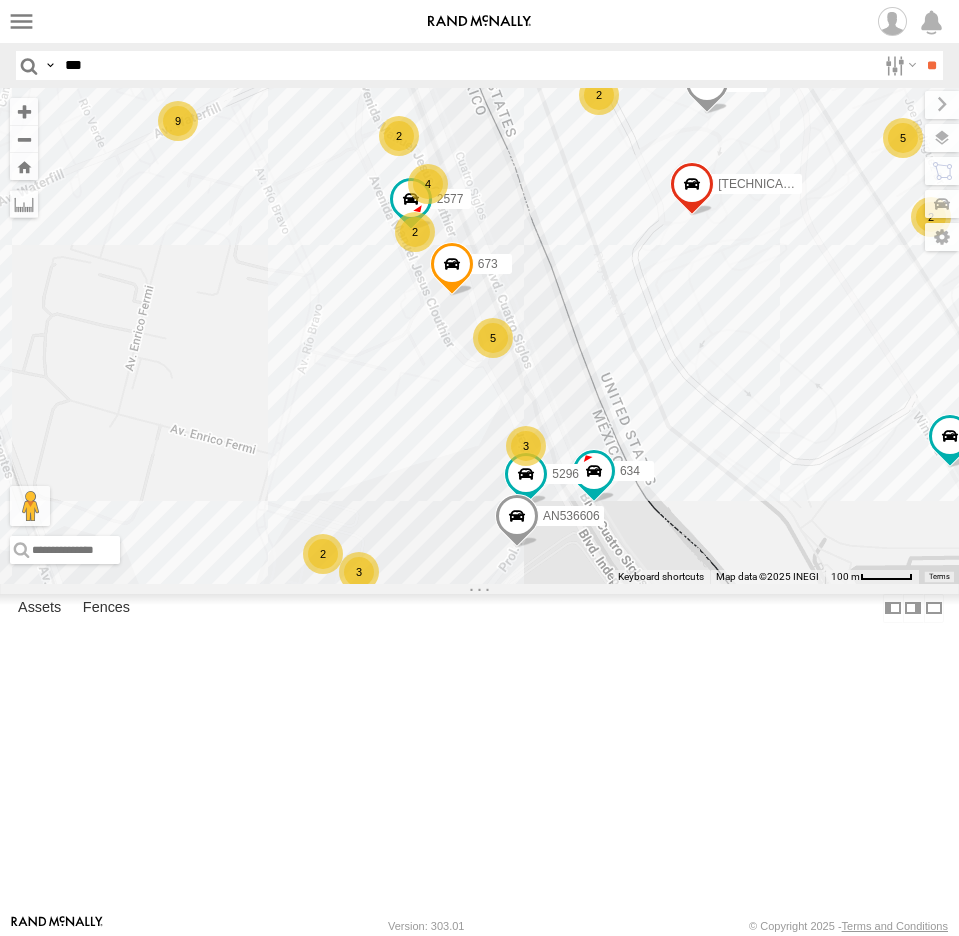 type on "***" 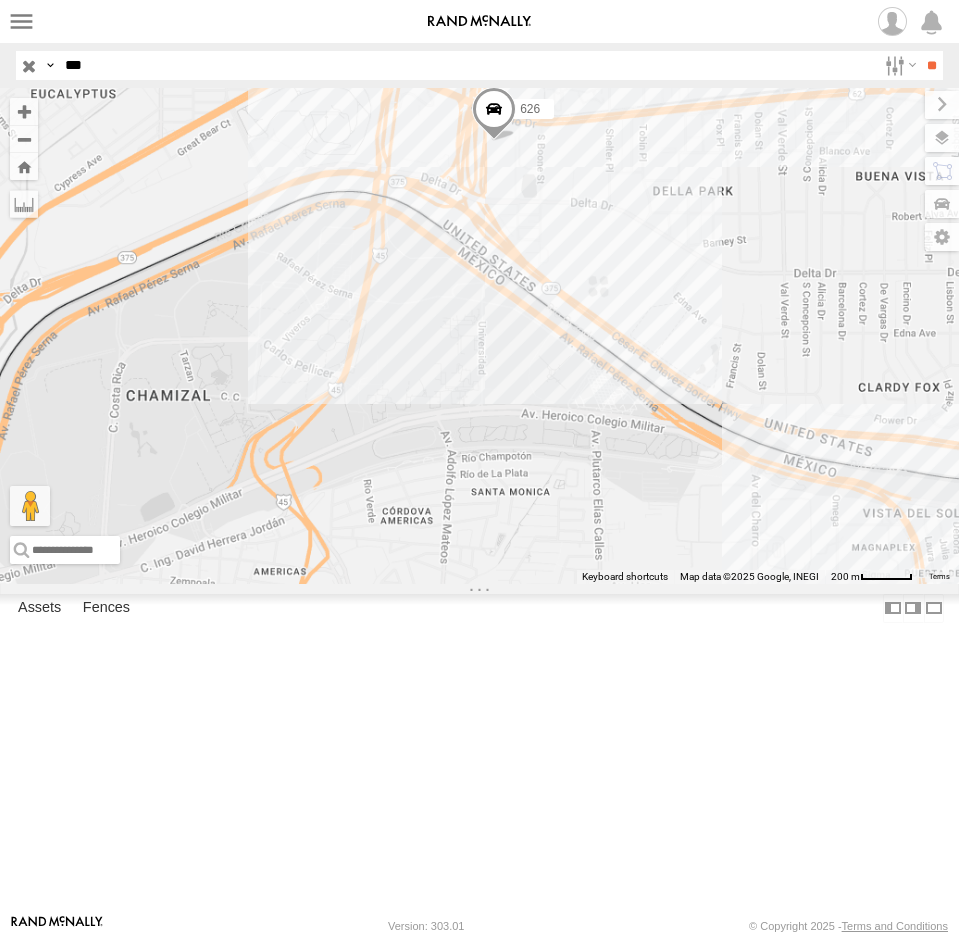 drag, startPoint x: 395, startPoint y: 301, endPoint x: 373, endPoint y: 496, distance: 196.2371 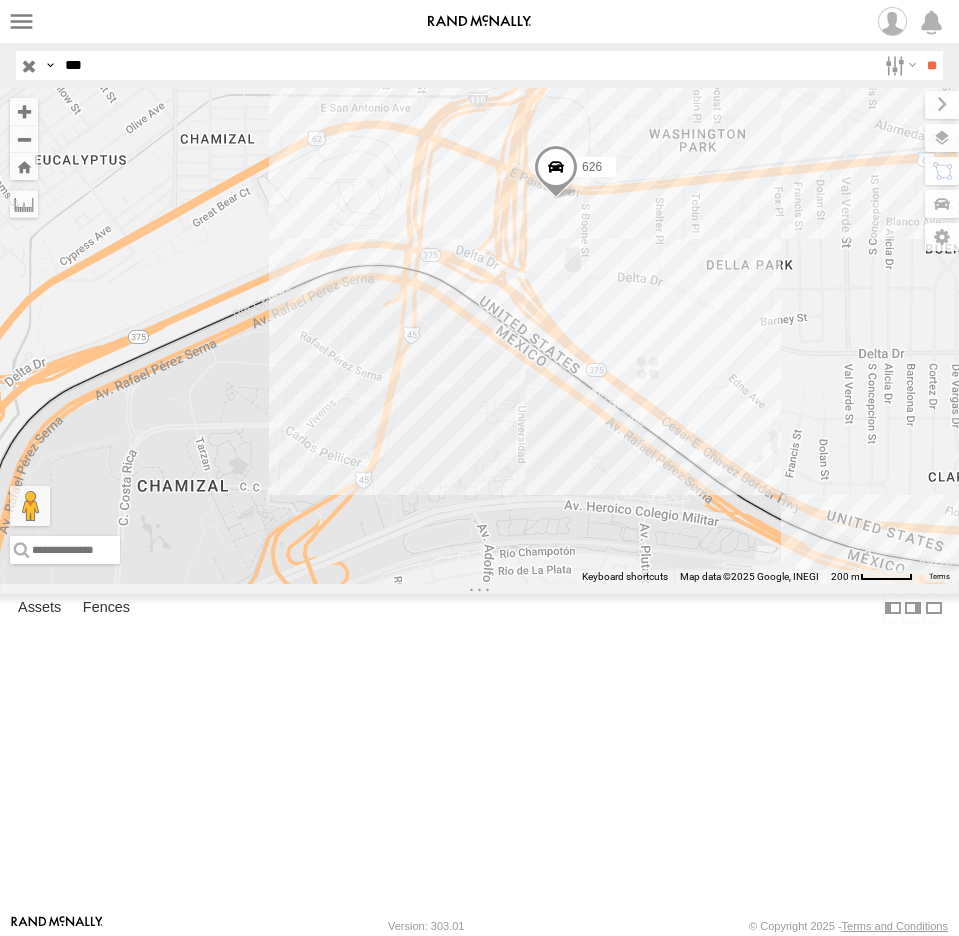 drag, startPoint x: 801, startPoint y: 477, endPoint x: 730, endPoint y: 262, distance: 226.41997 